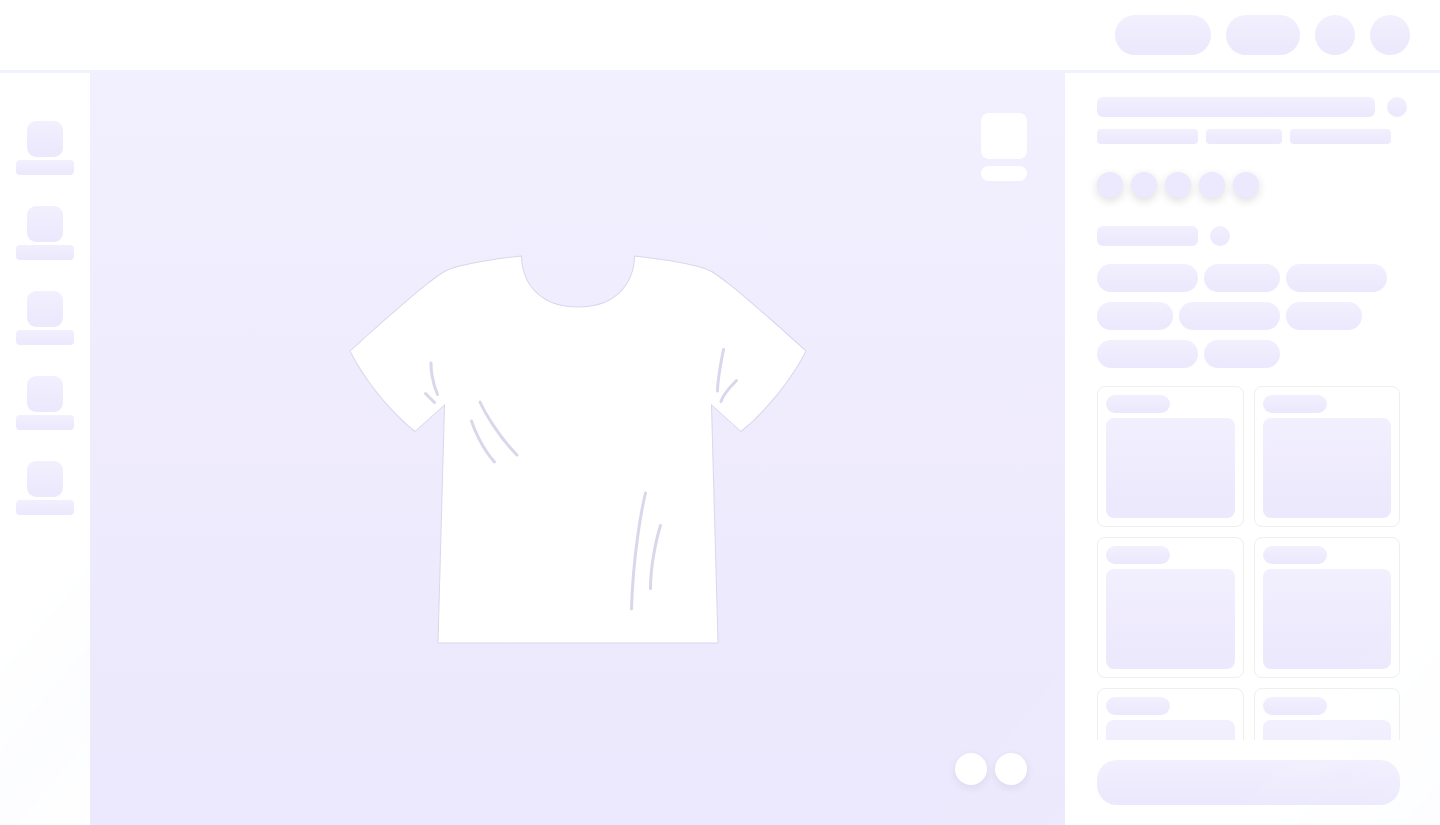 scroll, scrollTop: 0, scrollLeft: 0, axis: both 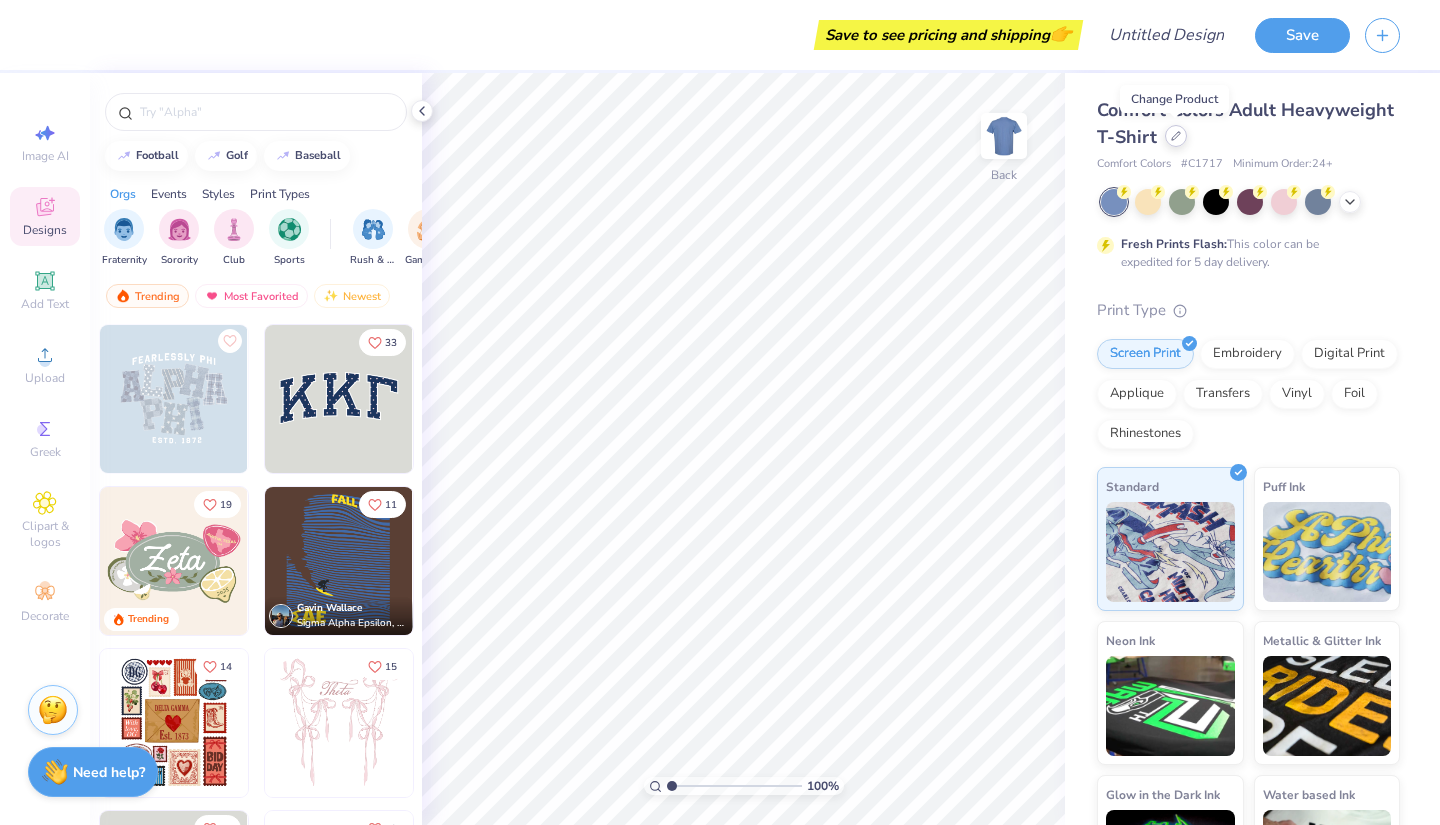 click 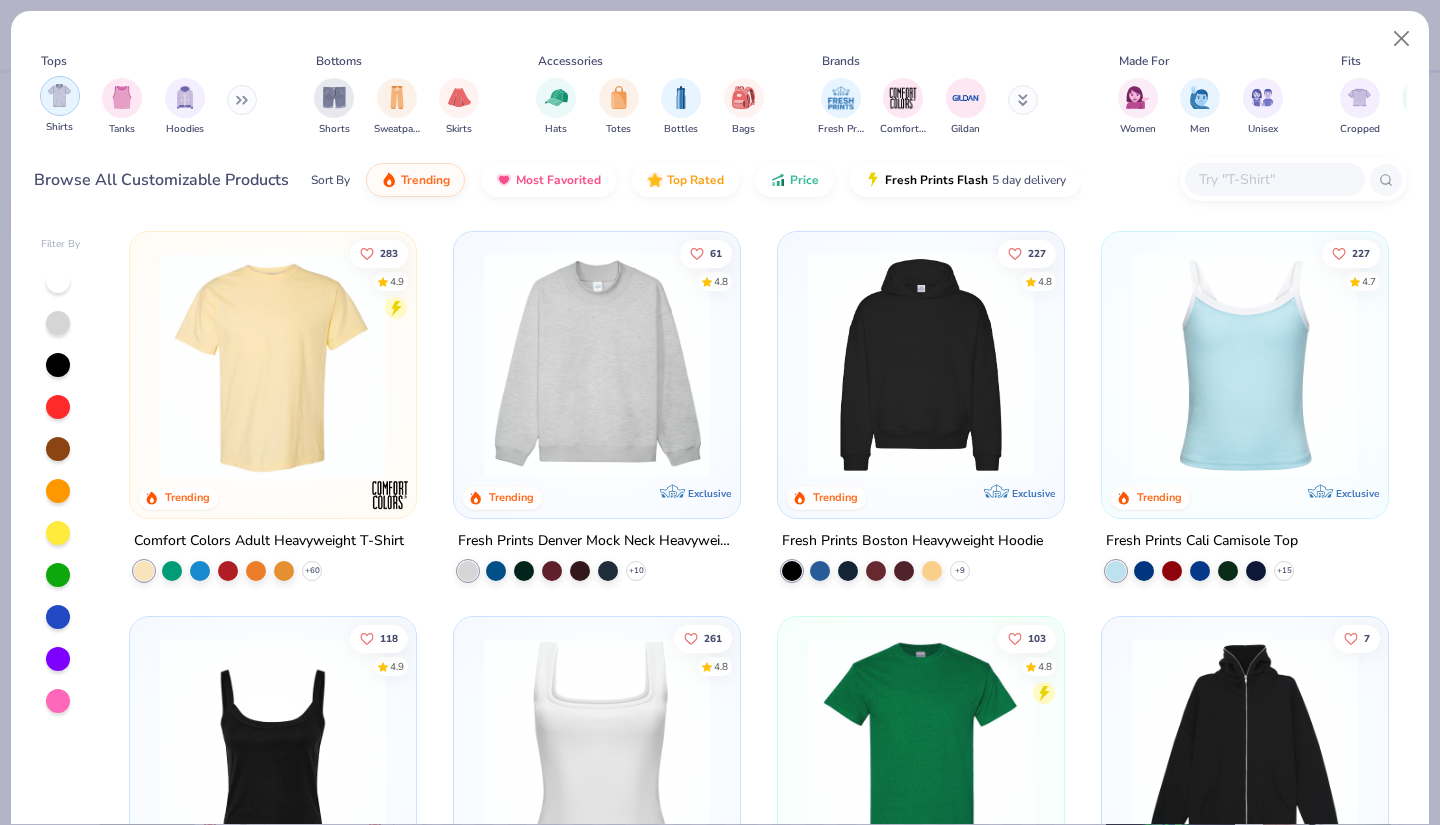 click at bounding box center (59, 95) 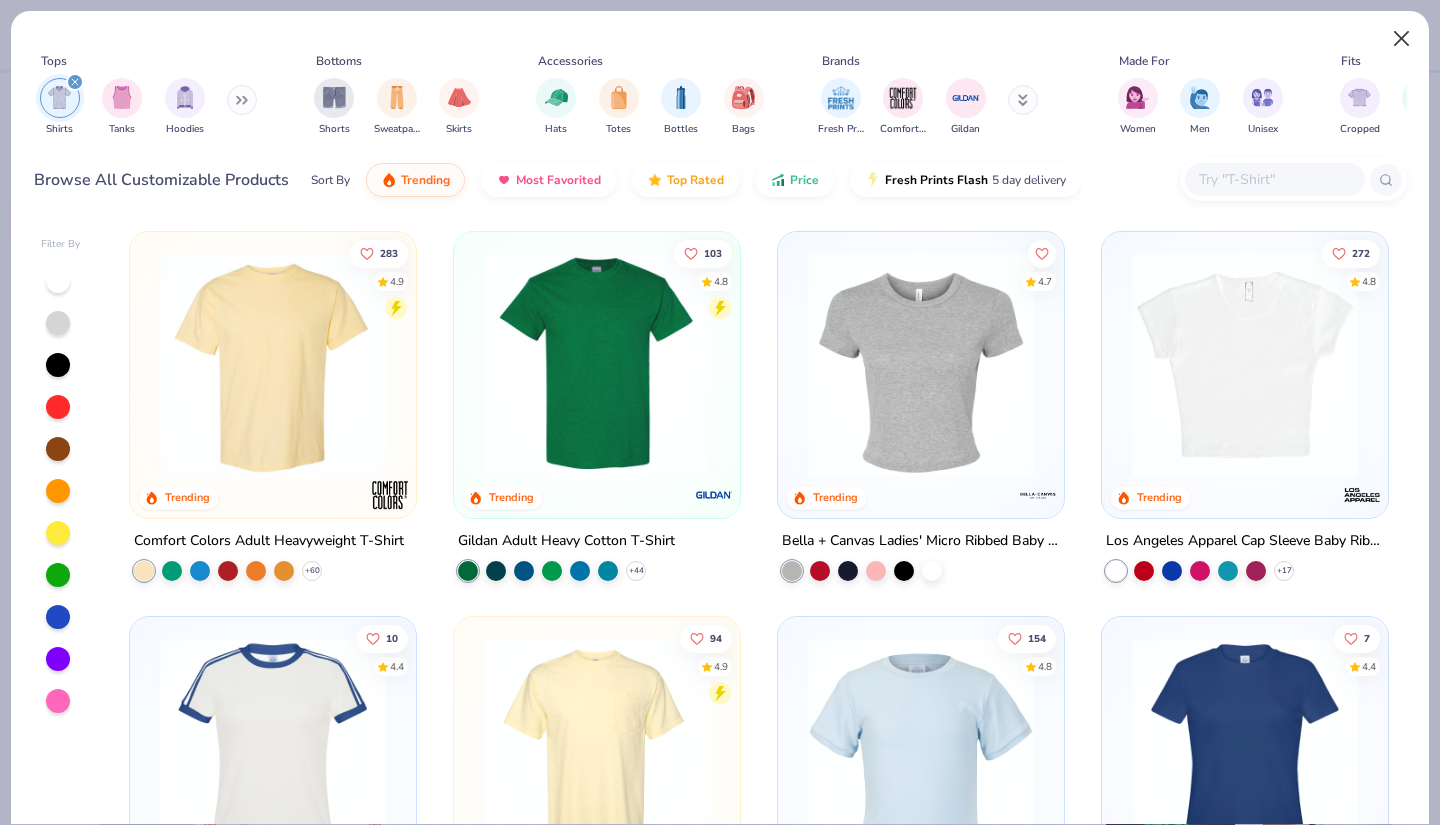 scroll, scrollTop: 0, scrollLeft: 0, axis: both 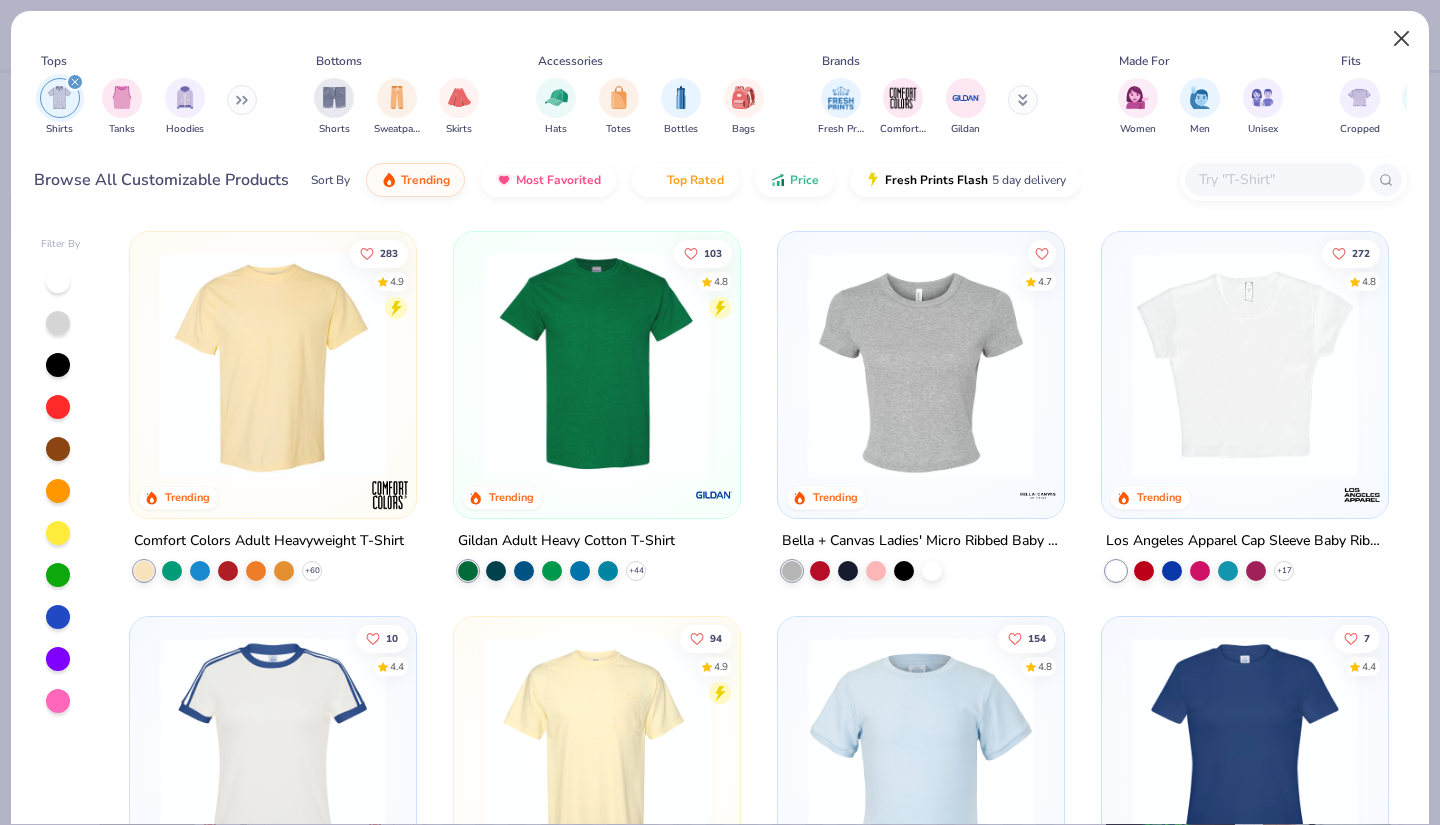 click at bounding box center (1402, 39) 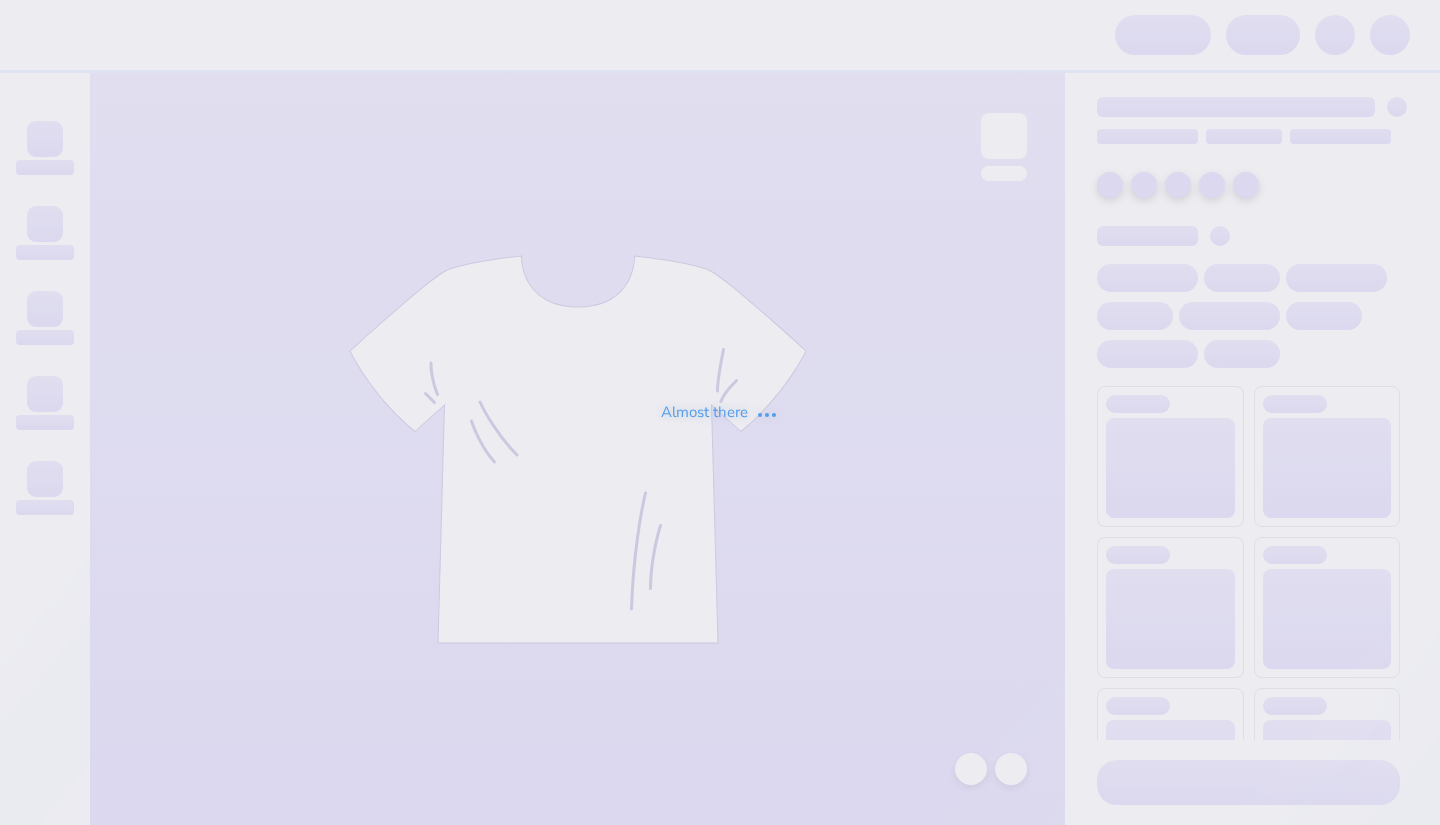scroll, scrollTop: 0, scrollLeft: 0, axis: both 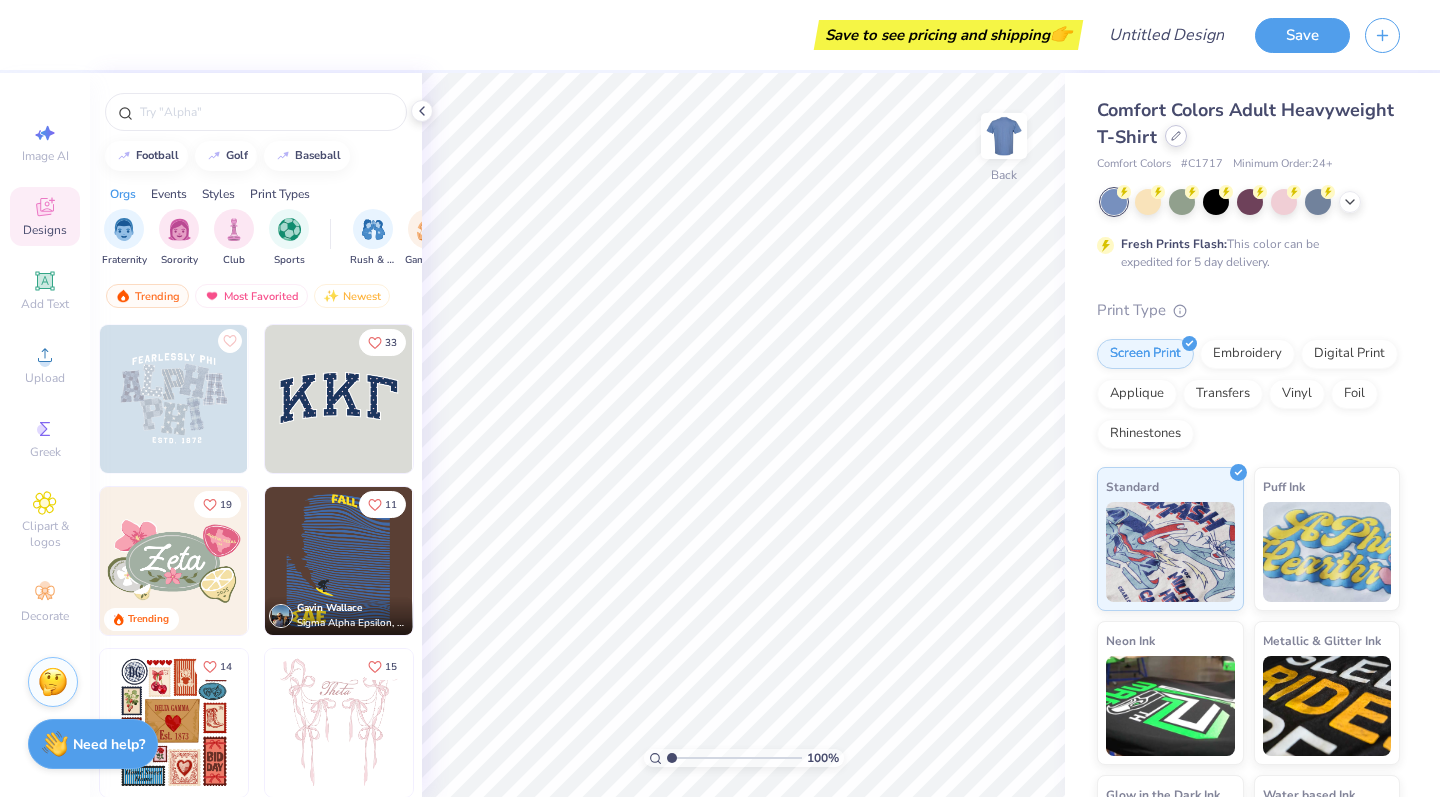 click 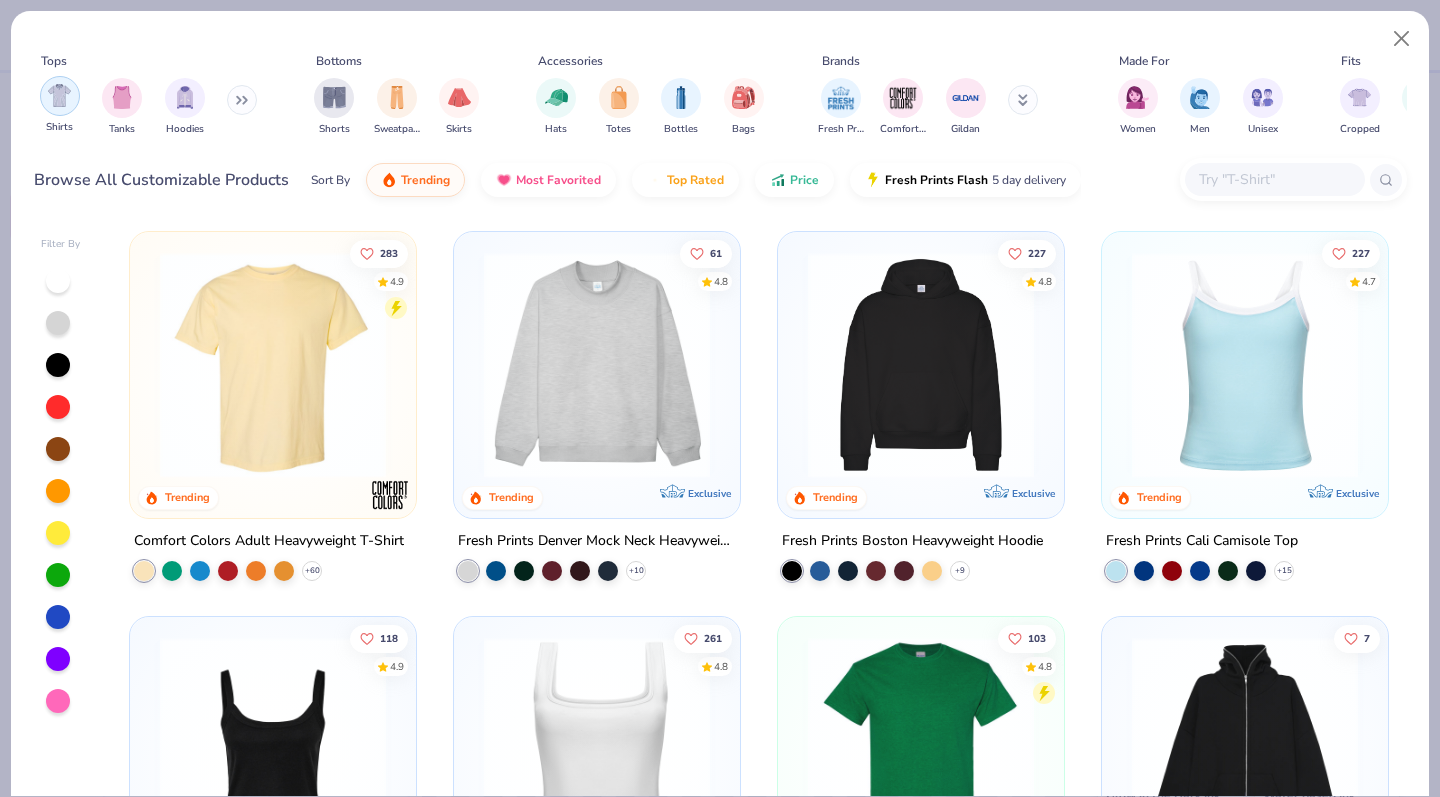 click at bounding box center (59, 95) 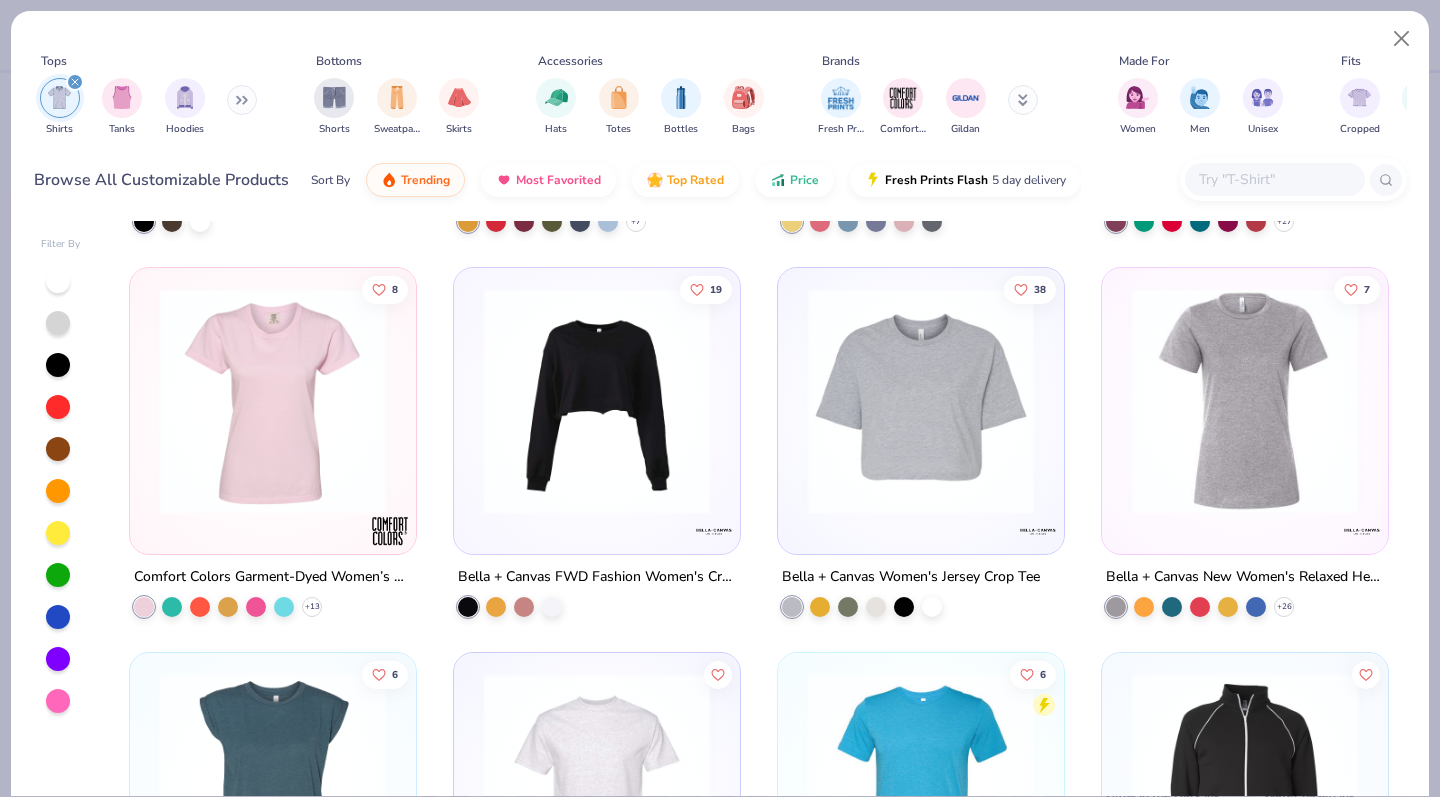 scroll, scrollTop: 7670, scrollLeft: 0, axis: vertical 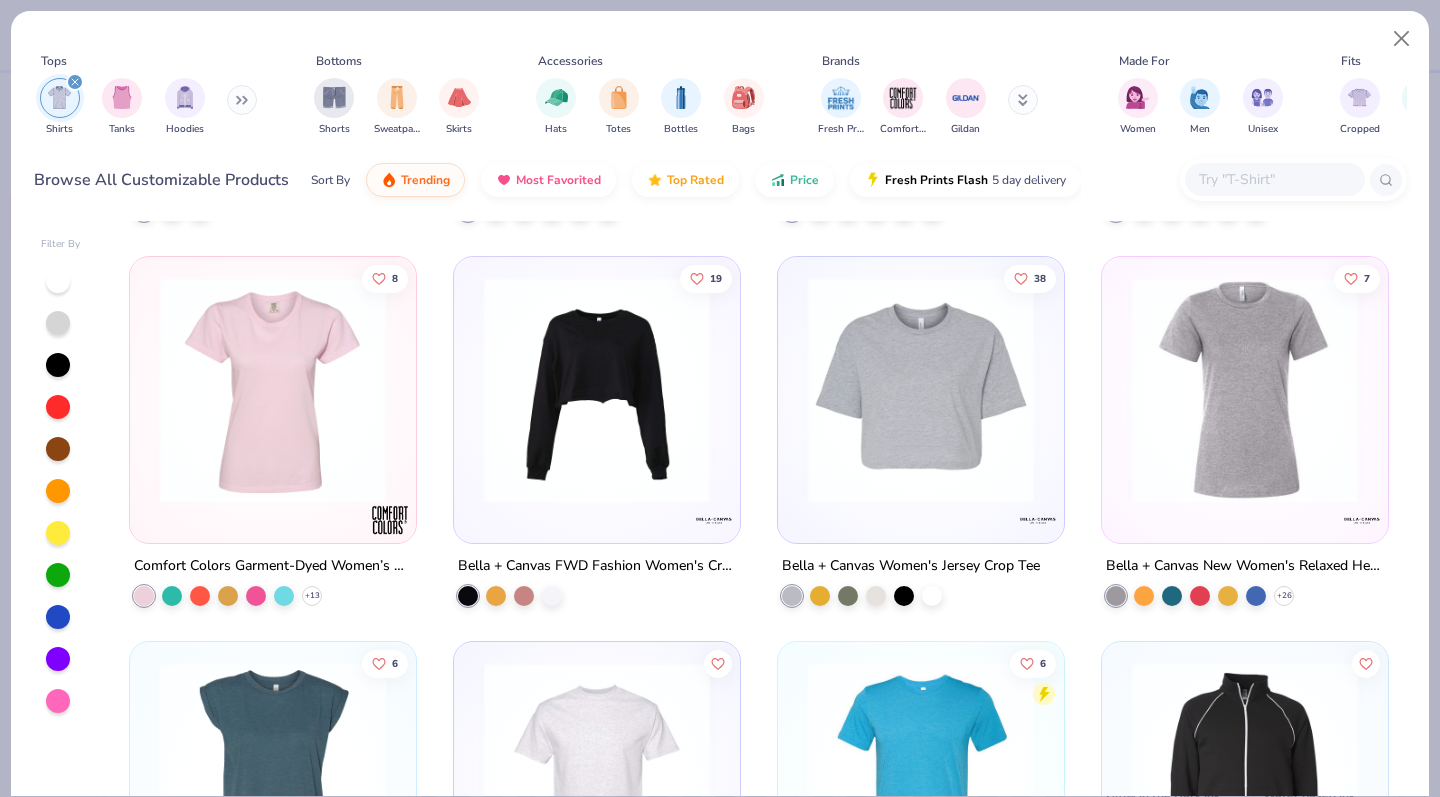 click at bounding box center (1274, 179) 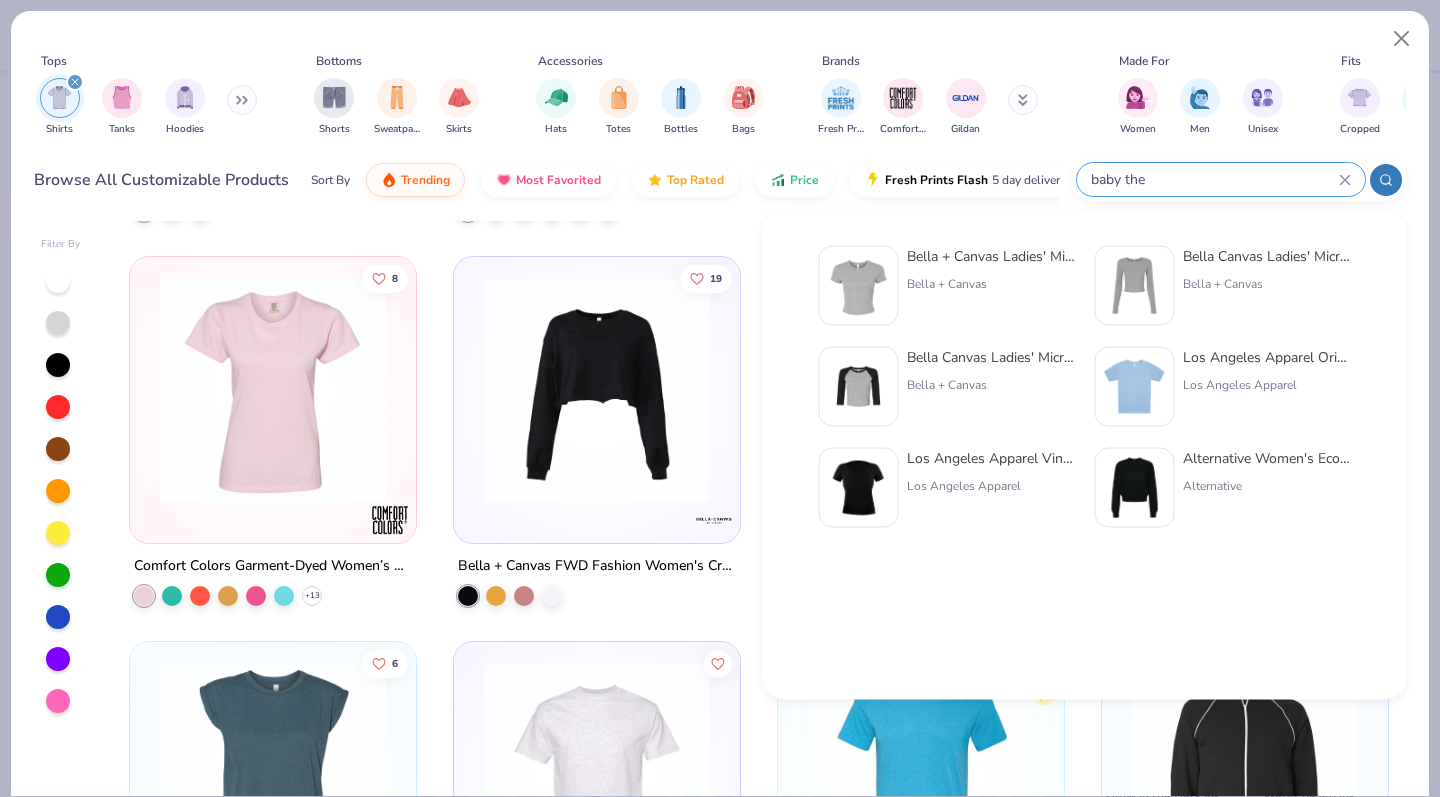 type on "baby the" 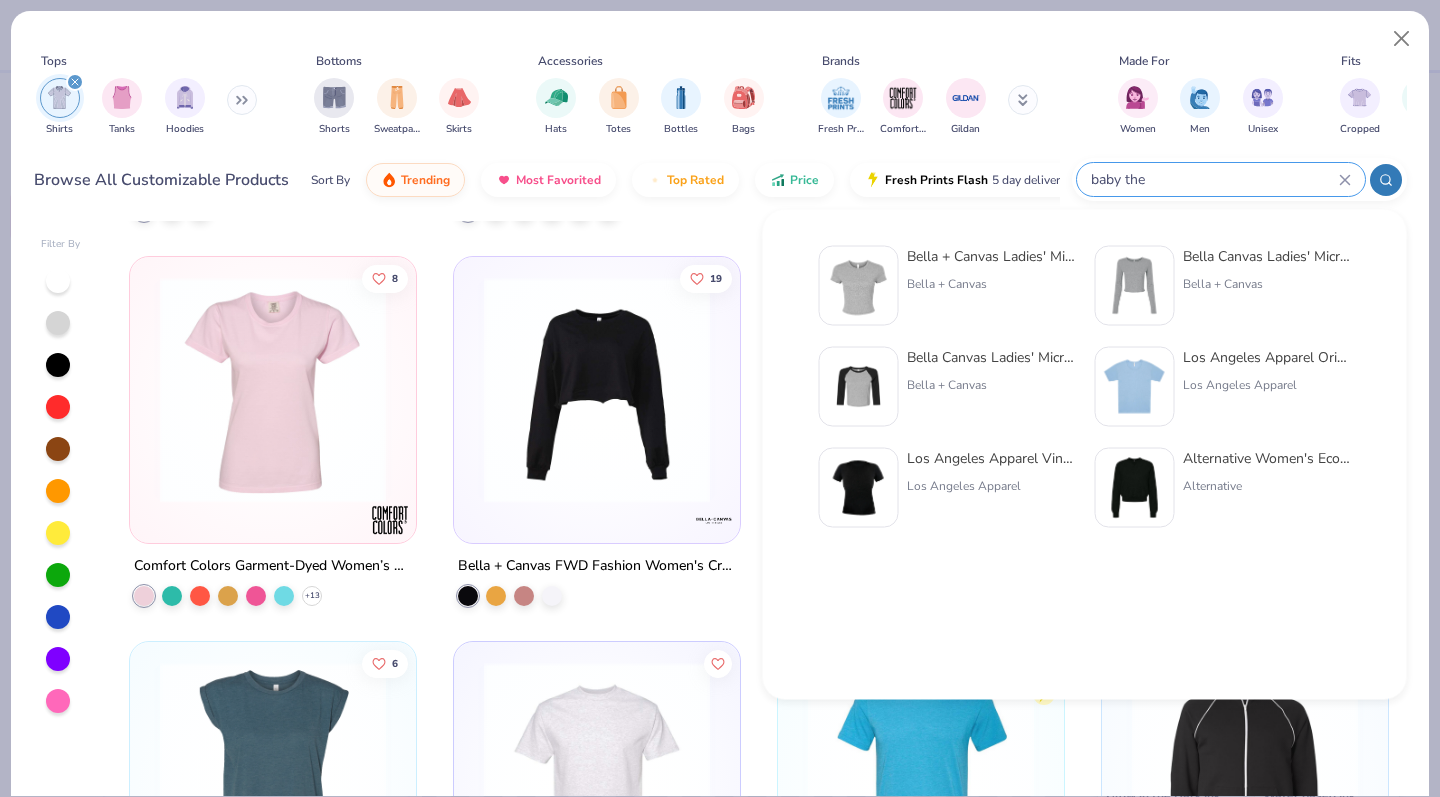 type 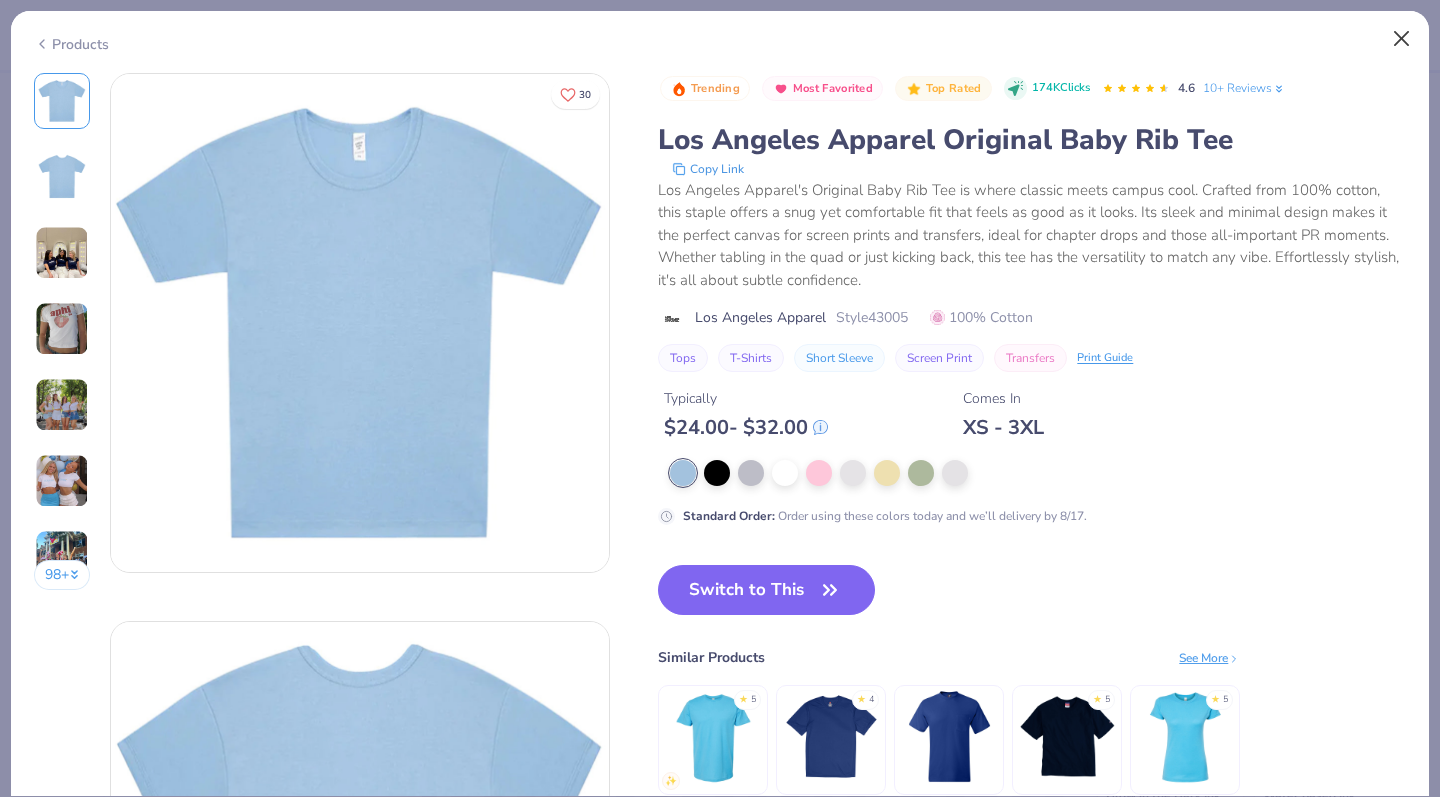 click at bounding box center (1402, 39) 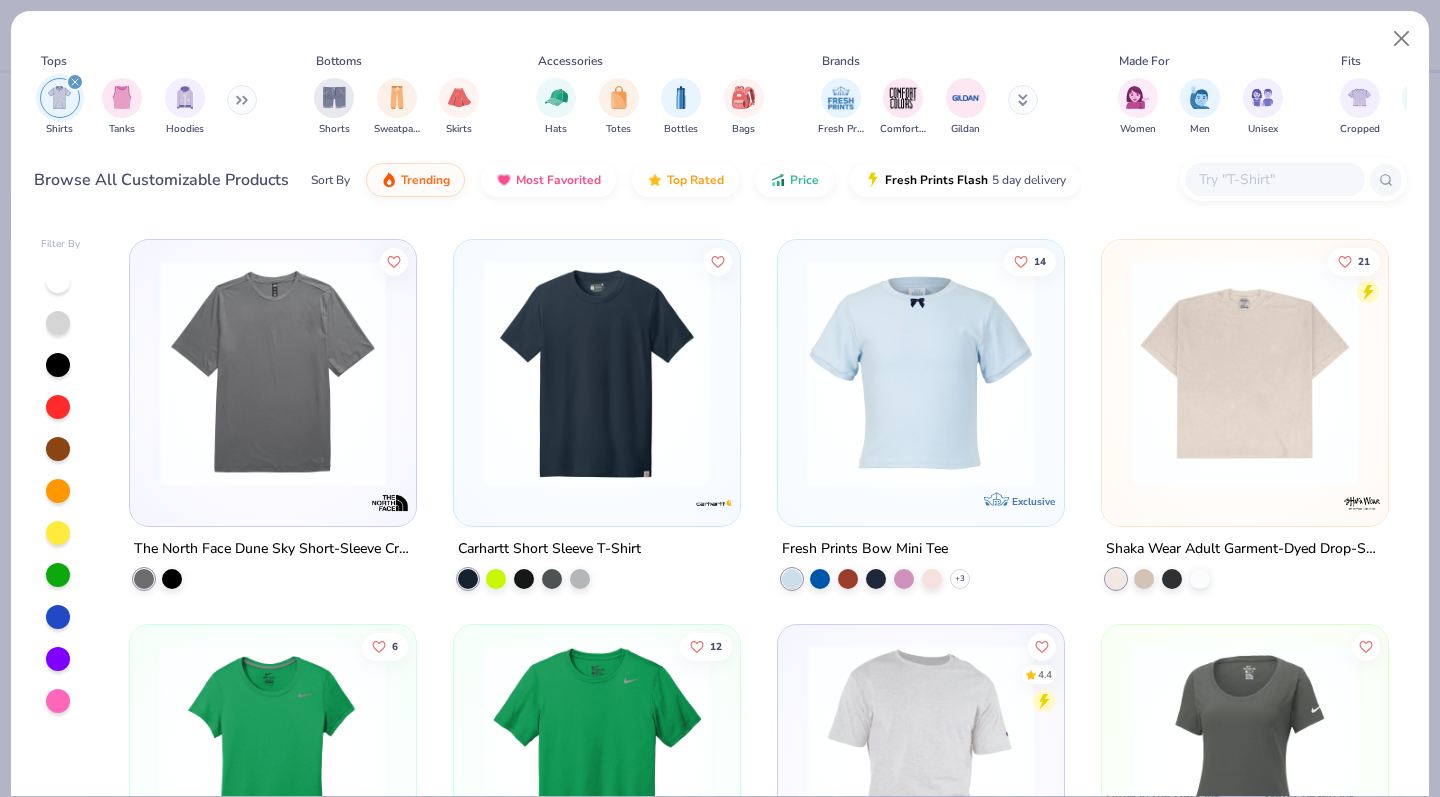 scroll, scrollTop: 4620, scrollLeft: 0, axis: vertical 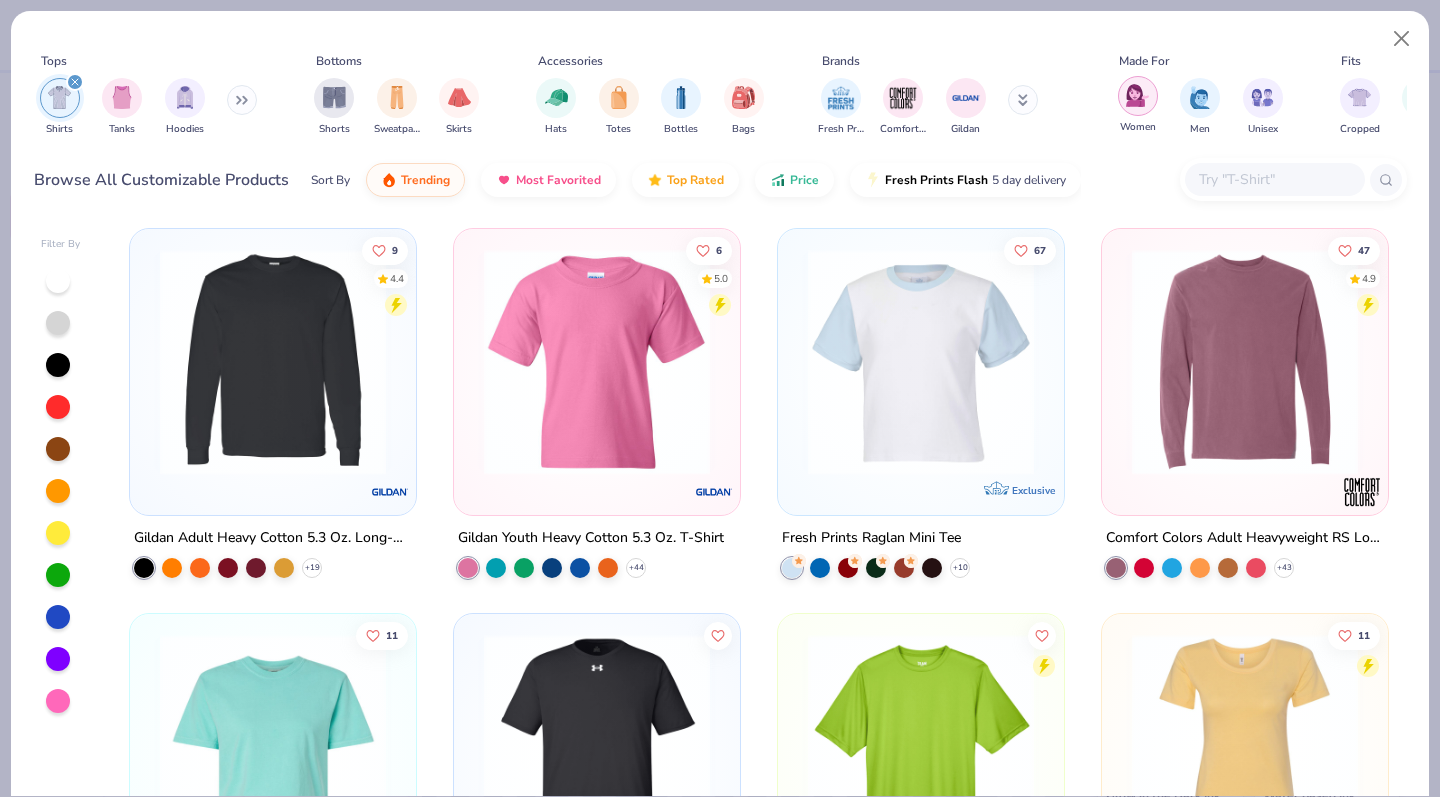 click at bounding box center [1138, 96] 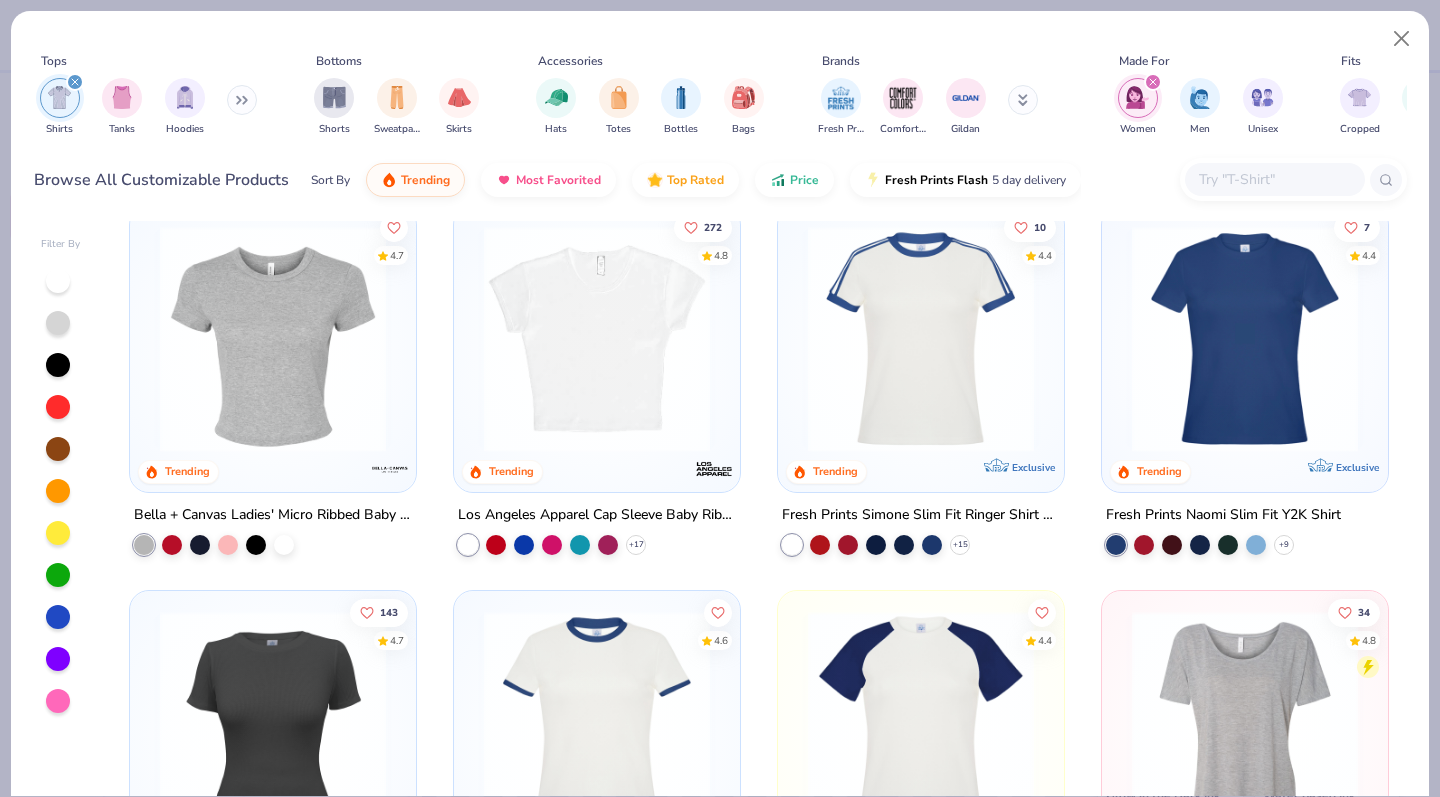 scroll, scrollTop: 0, scrollLeft: 0, axis: both 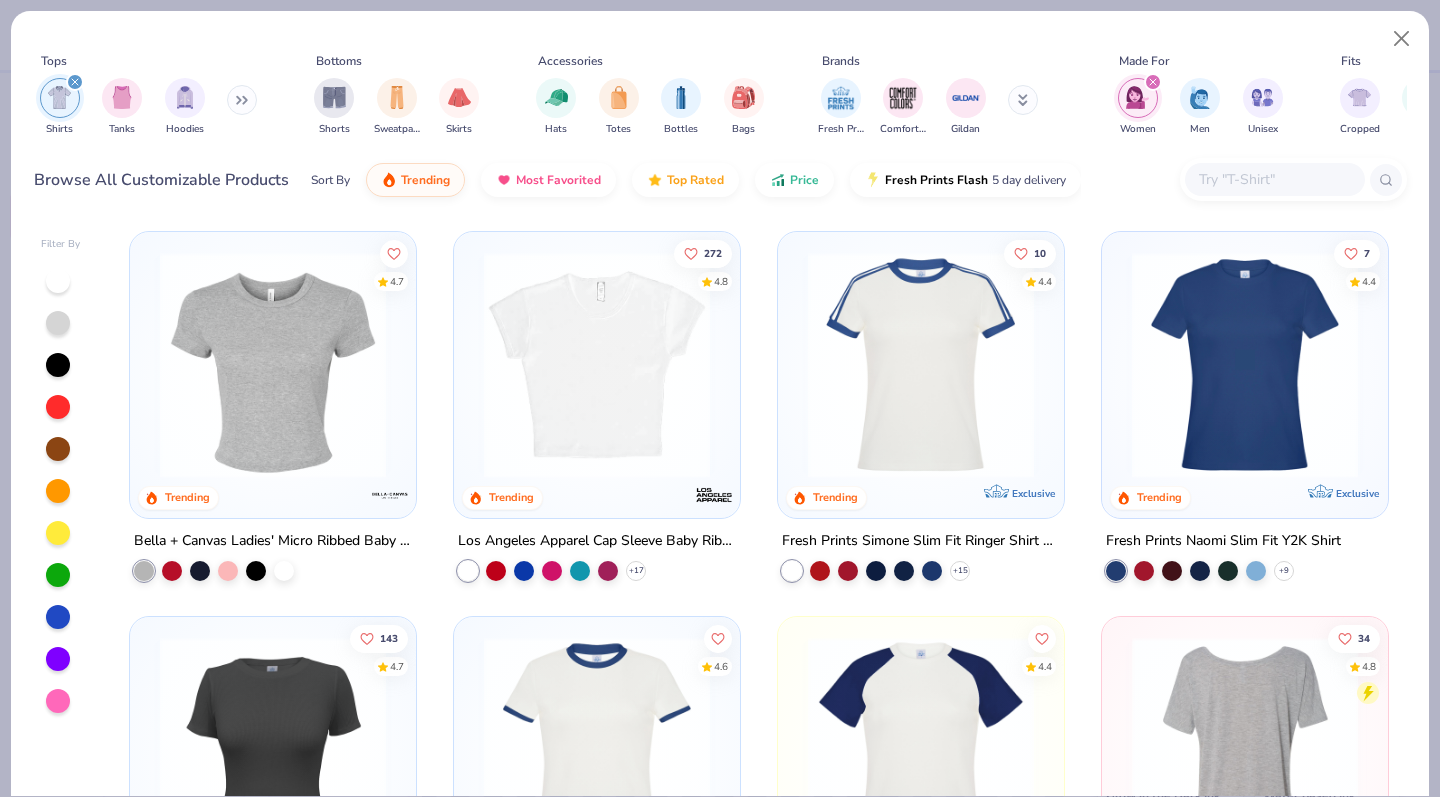 click at bounding box center (1245, 365) 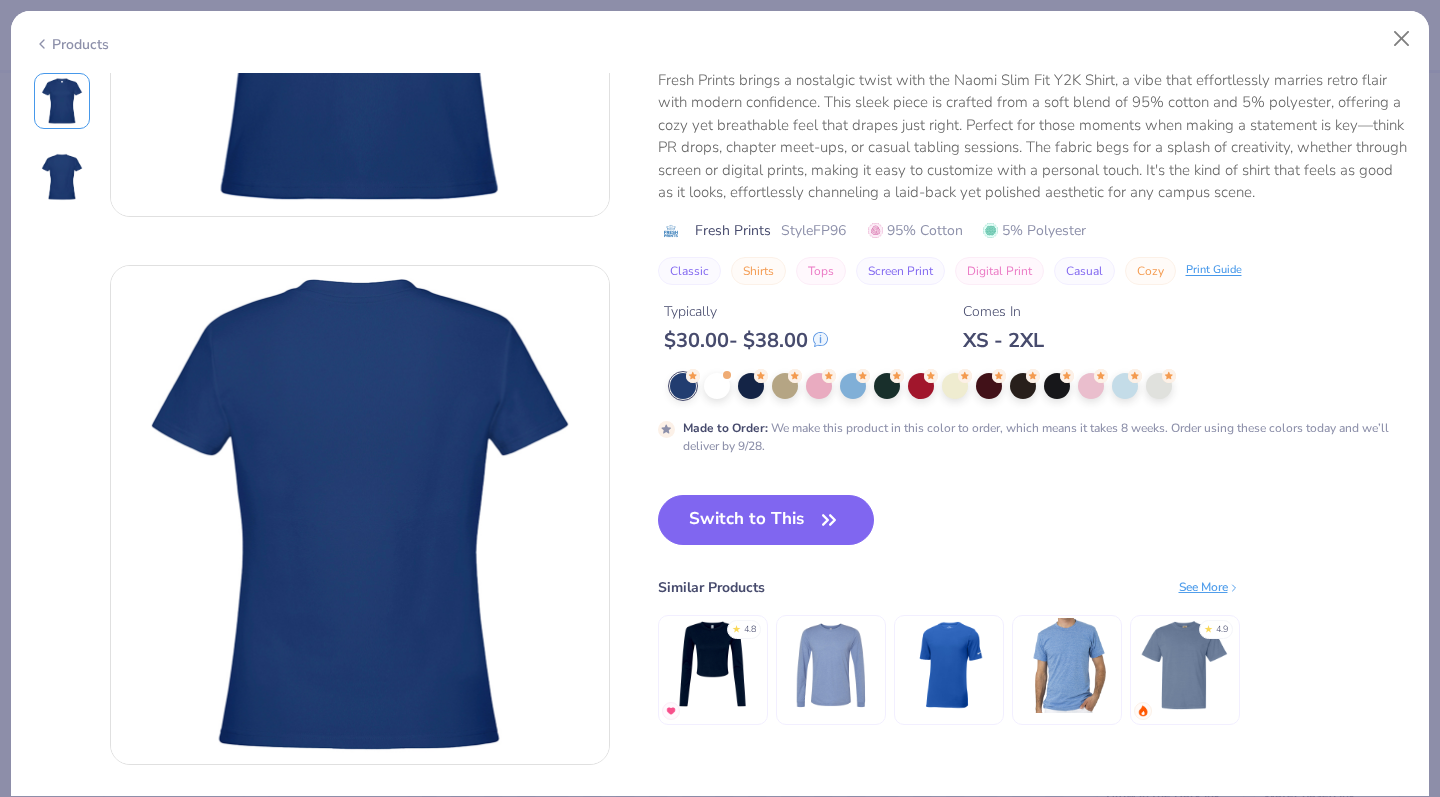 scroll, scrollTop: 498, scrollLeft: 0, axis: vertical 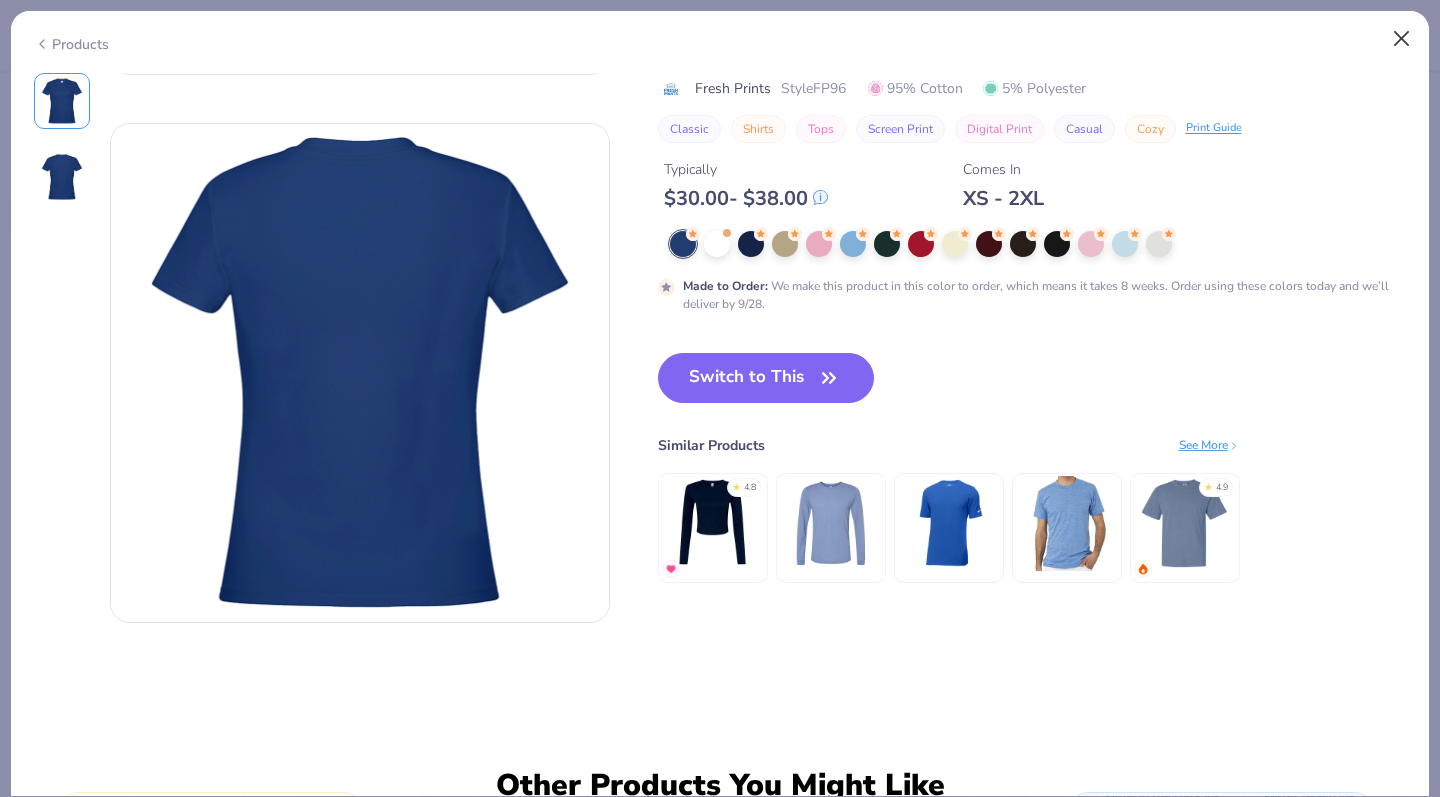 click at bounding box center (1402, 39) 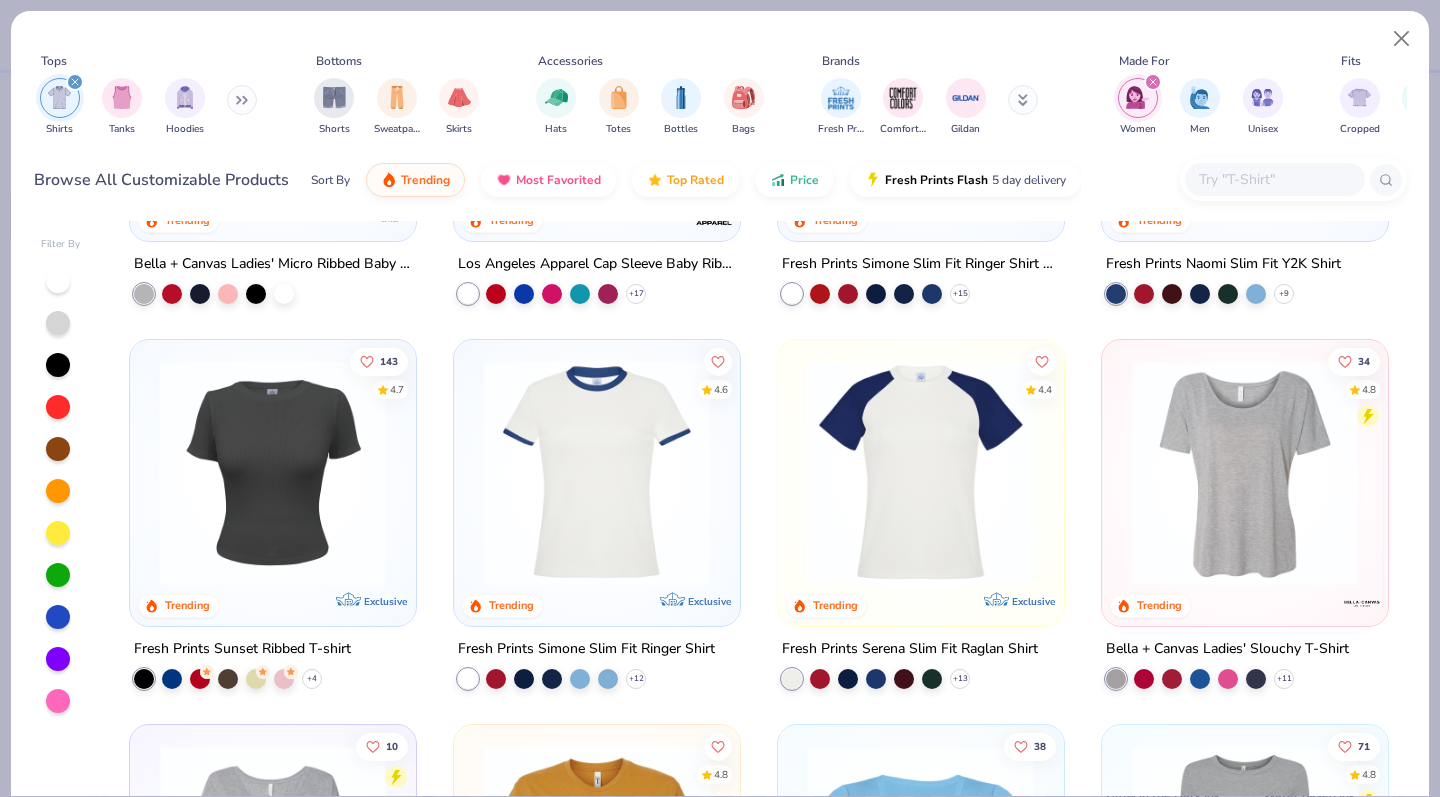 scroll, scrollTop: 300, scrollLeft: 0, axis: vertical 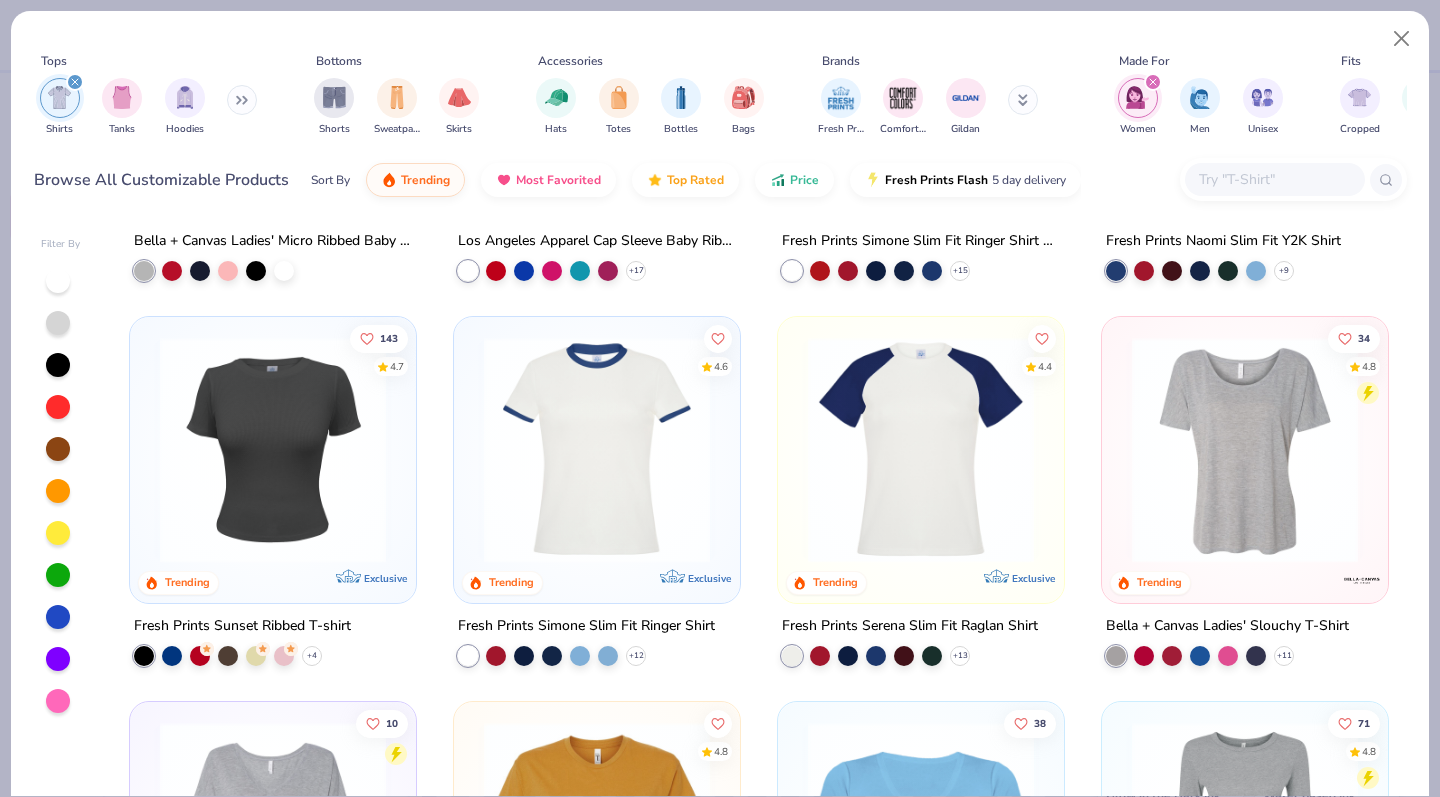 click at bounding box center (273, 450) 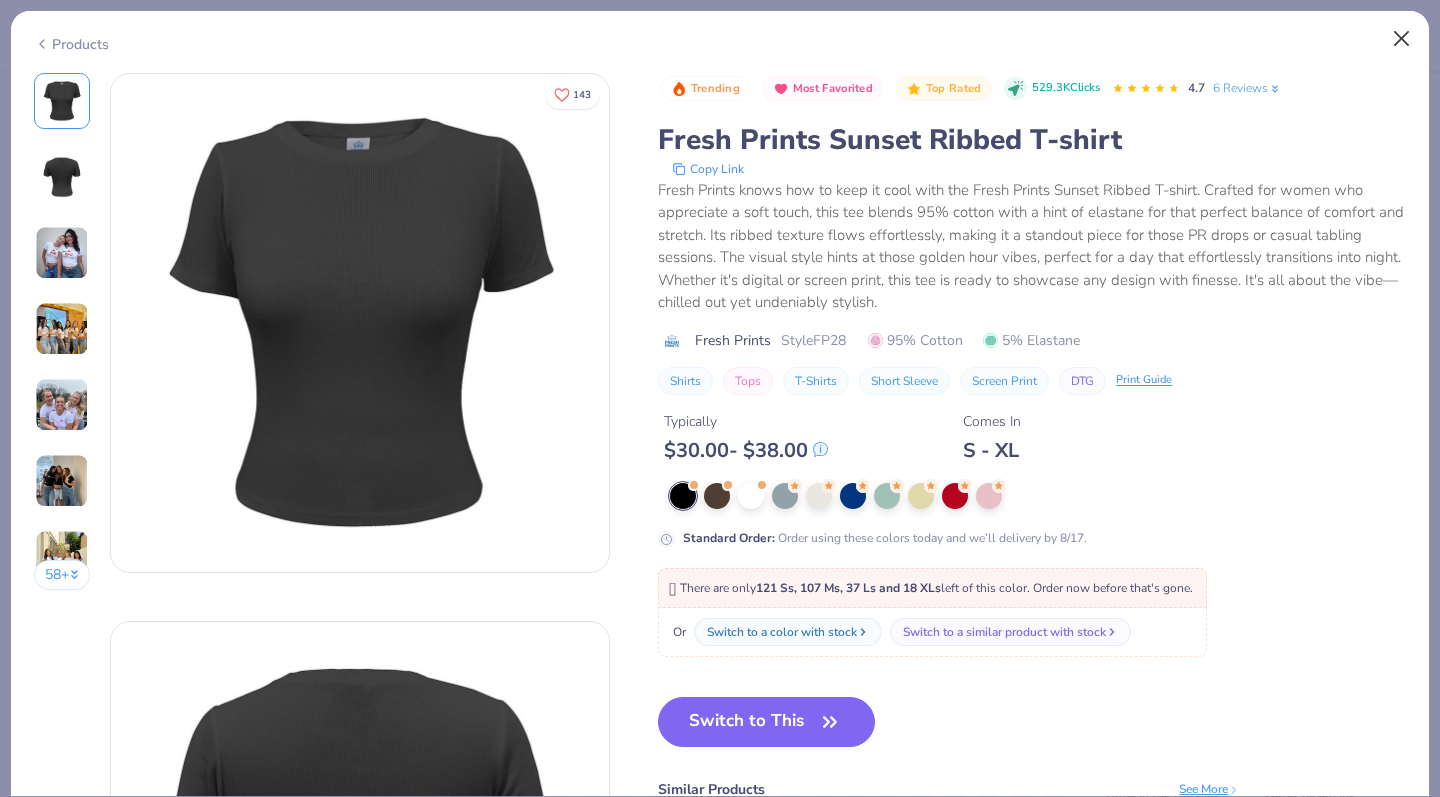 click at bounding box center (1402, 39) 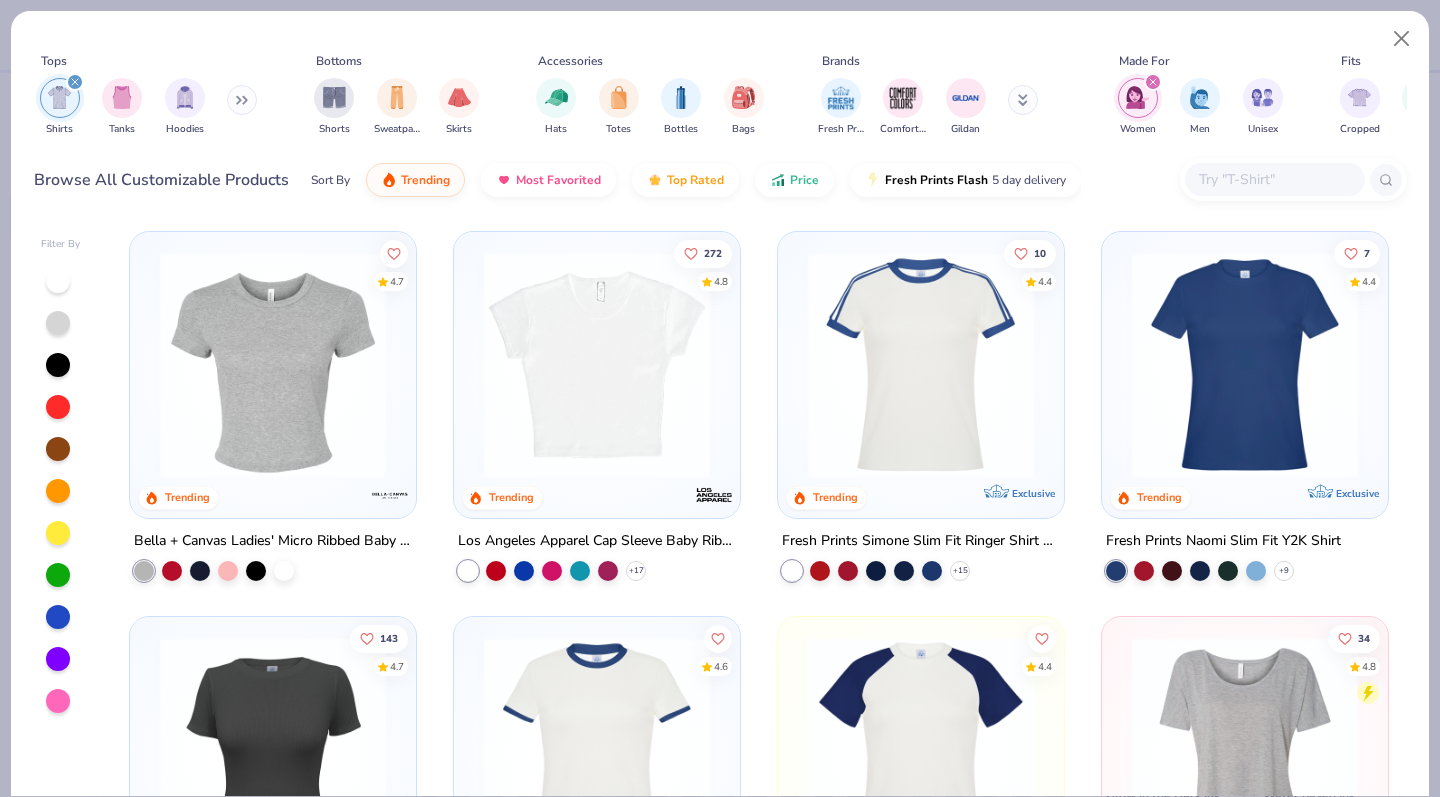 scroll, scrollTop: 0, scrollLeft: 0, axis: both 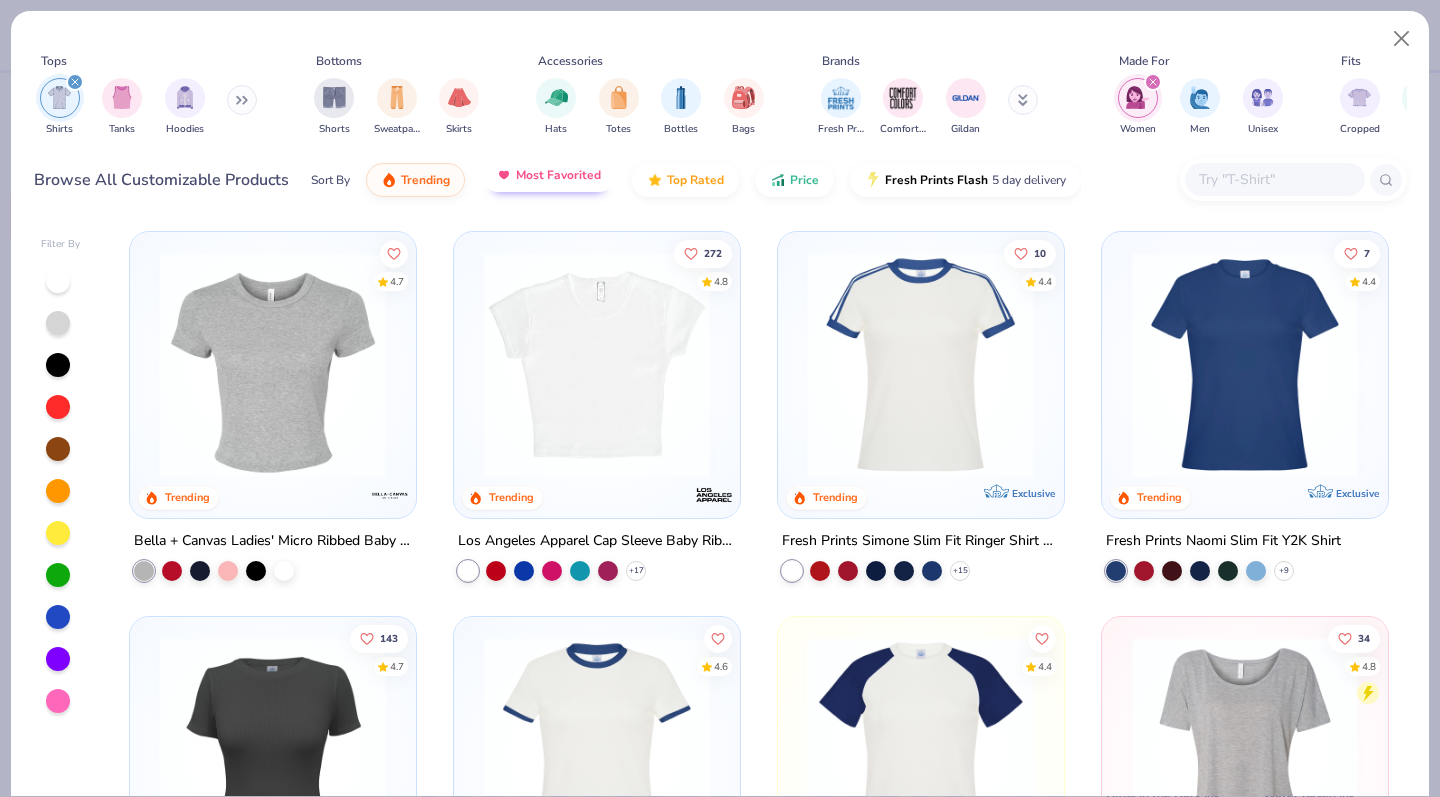 click on "Most Favorited" at bounding box center [548, 175] 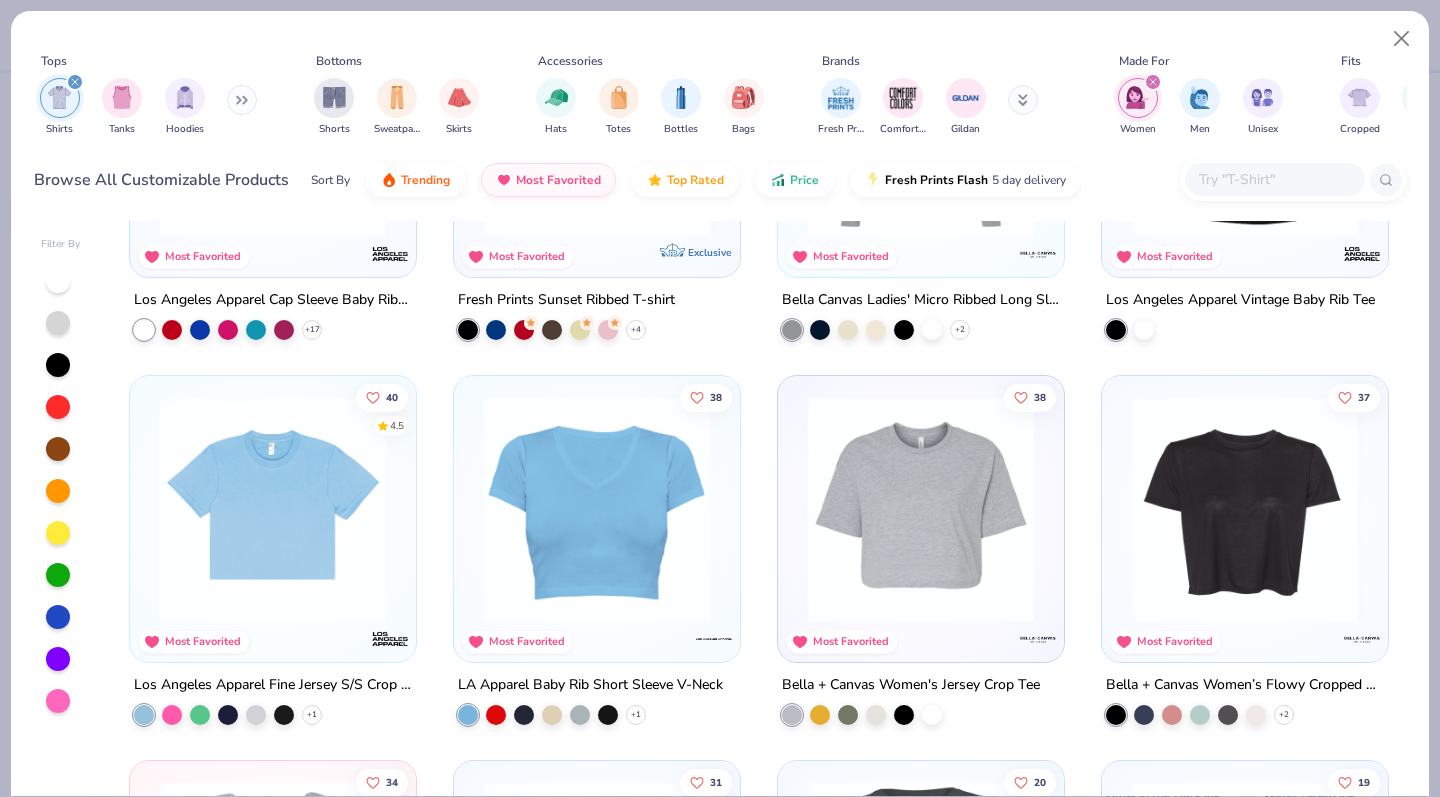 scroll, scrollTop: 242, scrollLeft: 0, axis: vertical 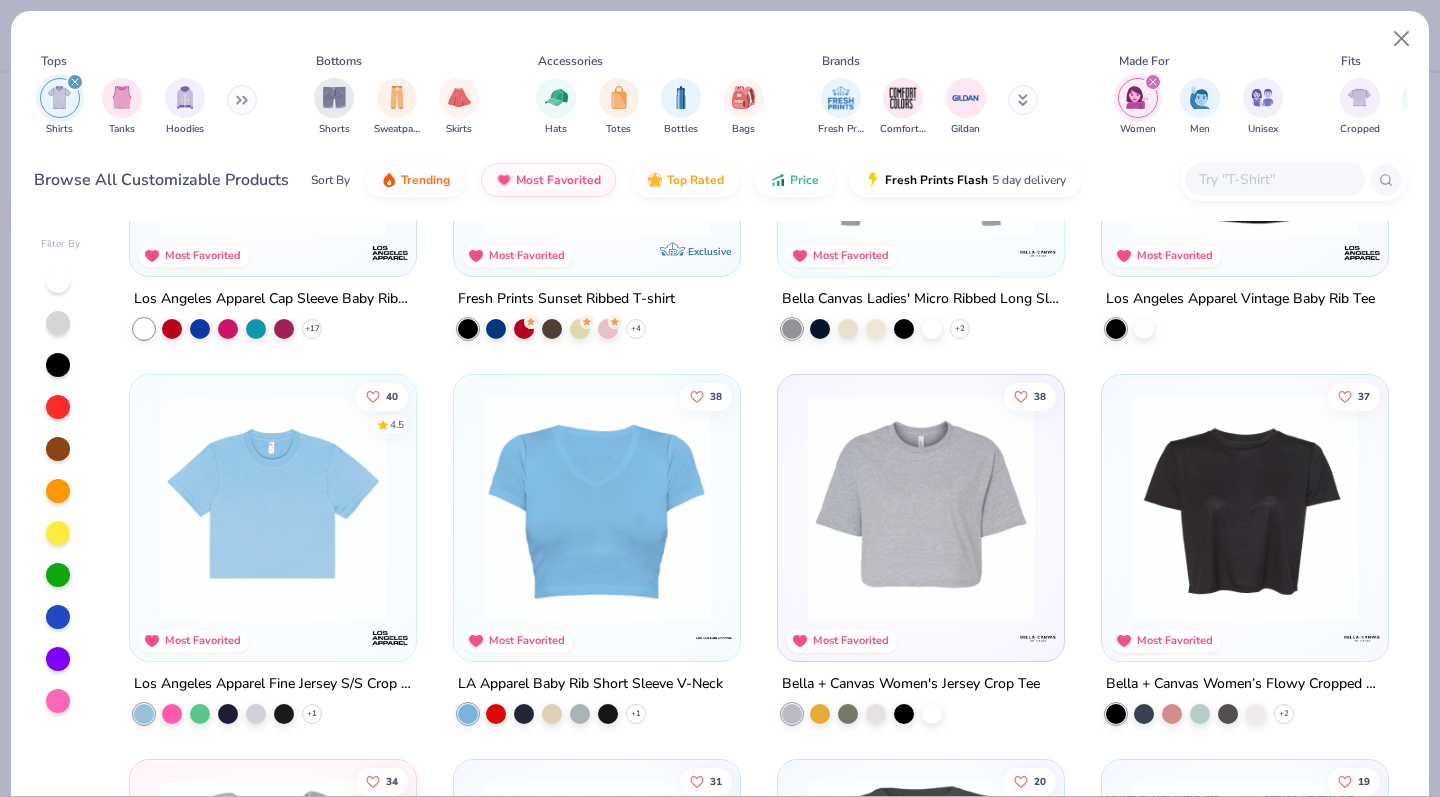 click at bounding box center [273, 508] 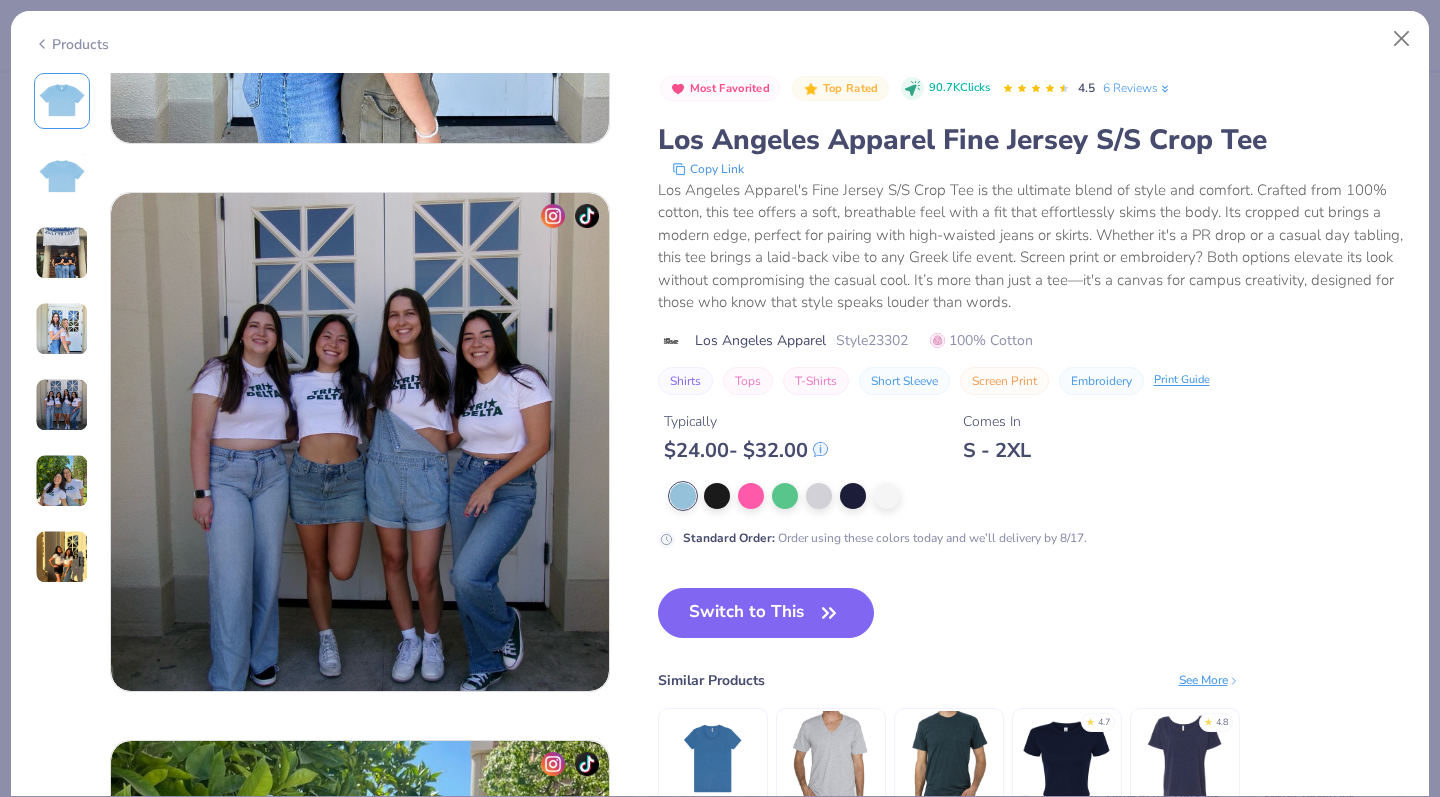 scroll, scrollTop: 2073, scrollLeft: 0, axis: vertical 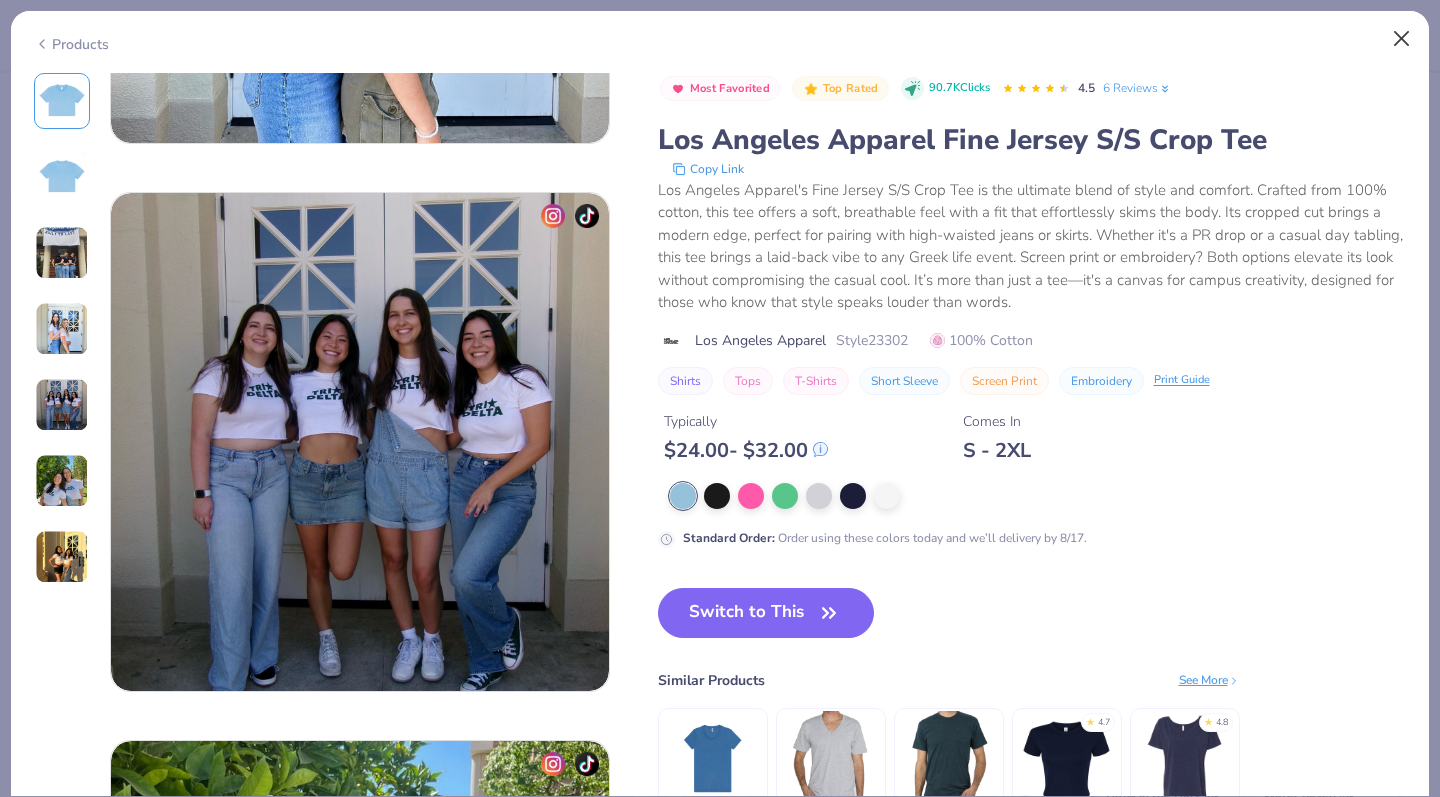 click at bounding box center (1402, 39) 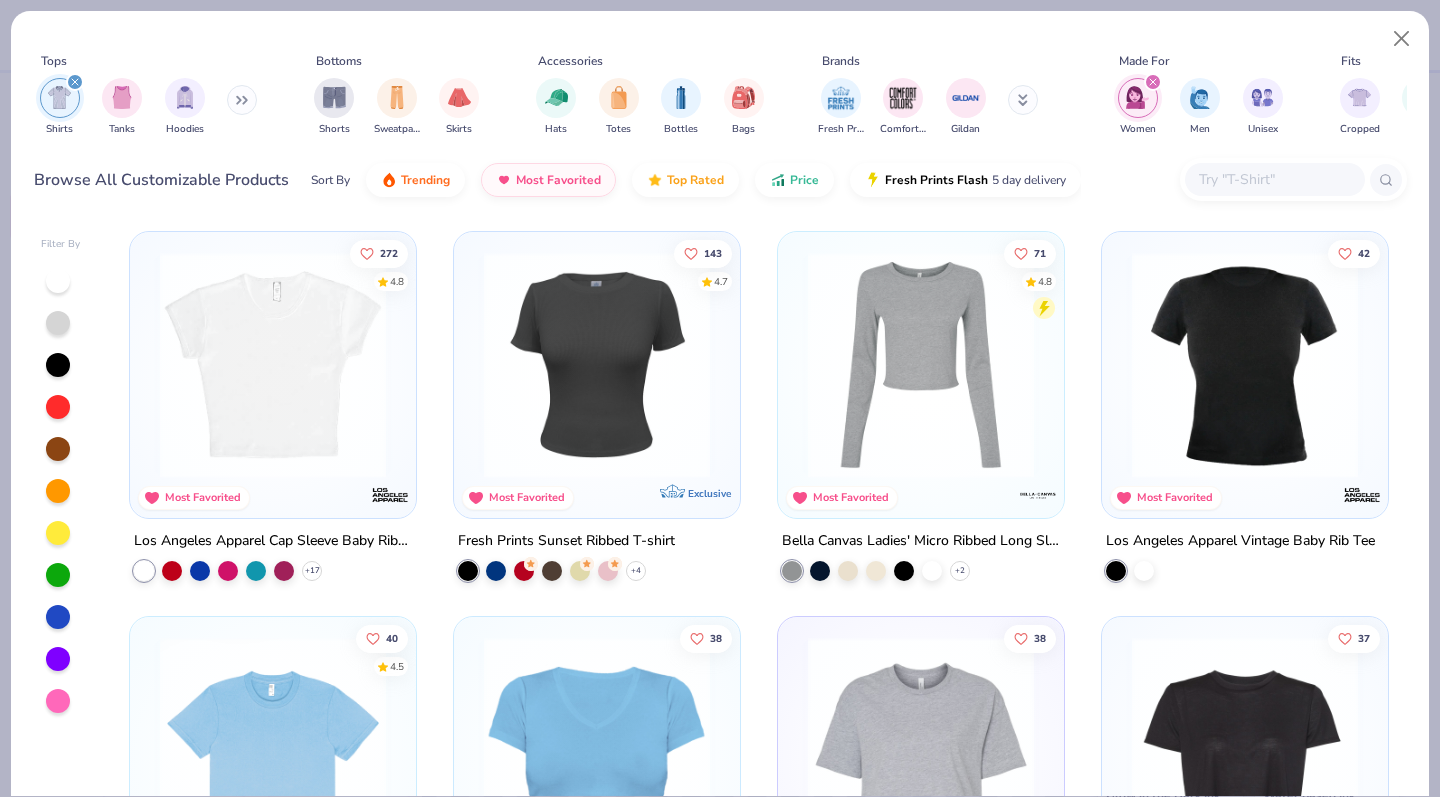 scroll, scrollTop: -2, scrollLeft: 0, axis: vertical 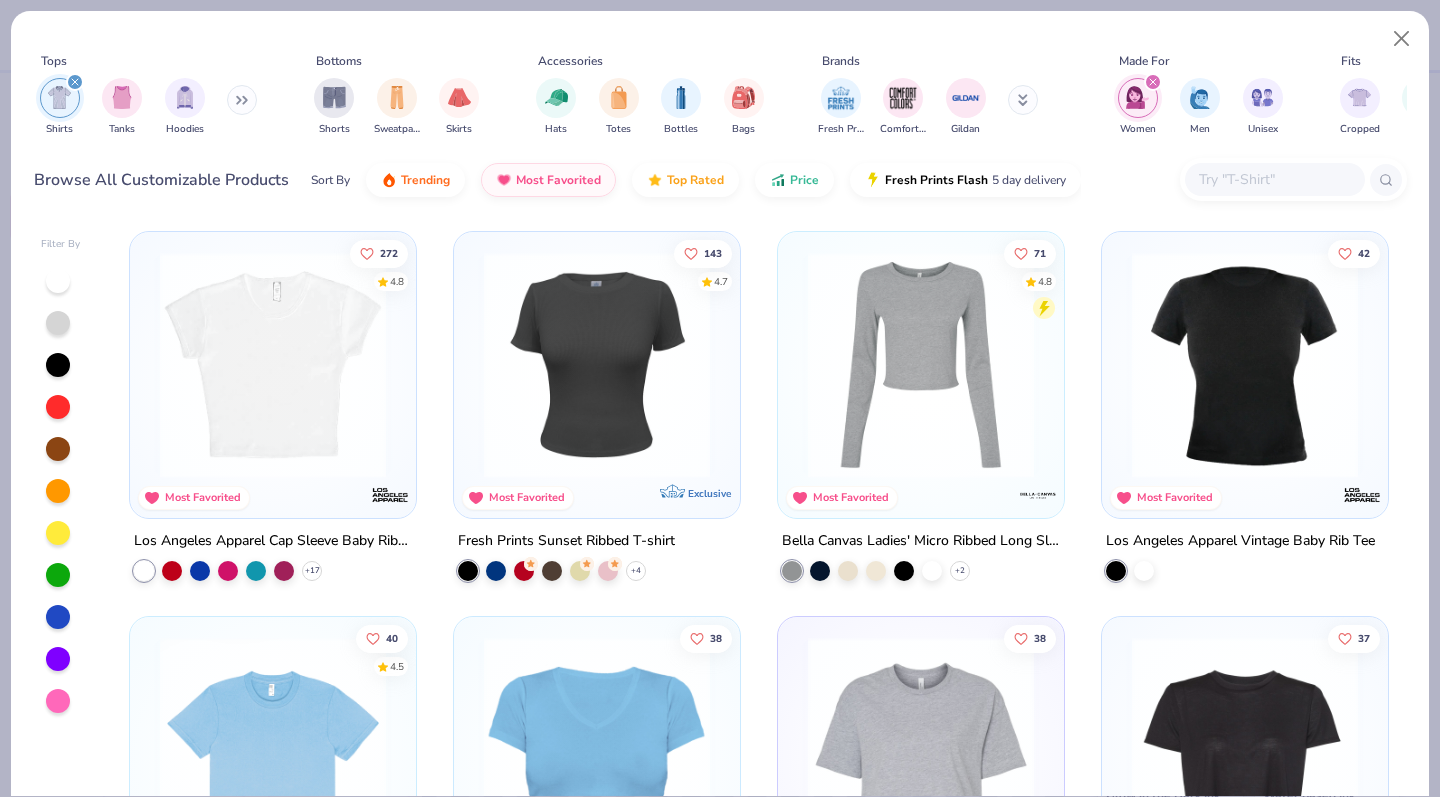 click on "272 4.8 Most Favorited Los Angeles Apparel Cap Sleeve Baby Rib Crop Top + 17 143 4.7 Most Favorited Exclusive Fresh Prints Sunset Ribbed T-shirt + 4 71 4.8 Most Favorited Bella Canvas Ladies' Micro Ribbed Long Sleeve Baby Tee + 2 42 Most Favorited Los Angeles Apparel Vintage Baby Rib Tee 40 4.5 Most Favorited Los Angeles Apparel Fine Jersey S/S Crop Tee + 1 38 Most Favorited LA Apparel Baby Rib Short Sleeve V-Neck + 1 38 Most Favorited Bella + Canvas Women's Jersey Crop Tee 37 Most Favorited Bella + Canvas Women’s Flowy Cropped Tee + 2 34 4.8 Most Favorited Bella + Canvas Ladies' Slouchy T-Shirt + 11 31 Most Favorited Bella + Canvas Ladies' Poly-Cotton Crop T-Shirt 20 Most Favorited Exclusive Fresh Prints Rosette Sunset Ribbed T-Shirt 19 Most Favorited Bella Canvas Ladies' Micro Ribbed 3/4 Raglan Baby Tee + 1" at bounding box center (759, 508) 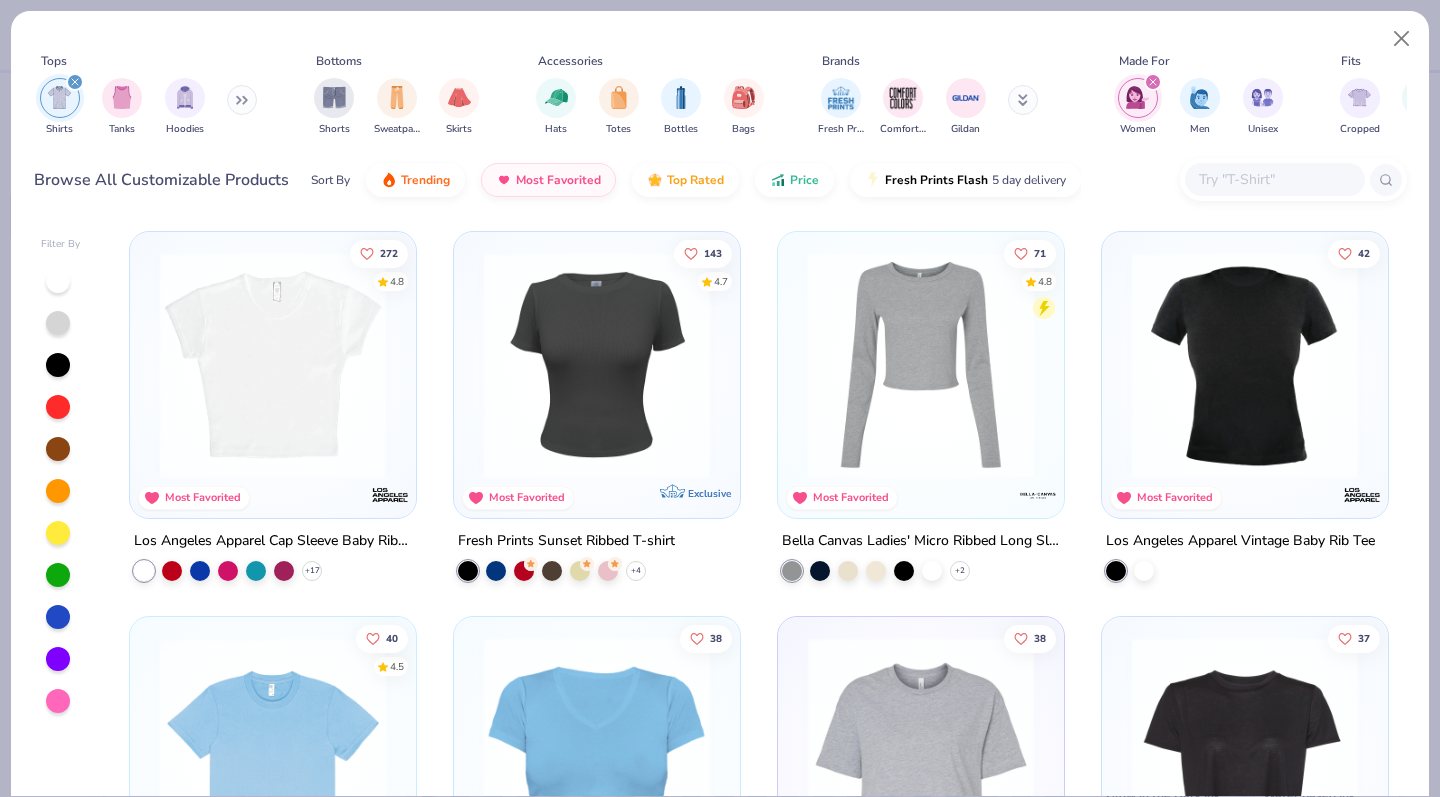 scroll, scrollTop: 0, scrollLeft: 0, axis: both 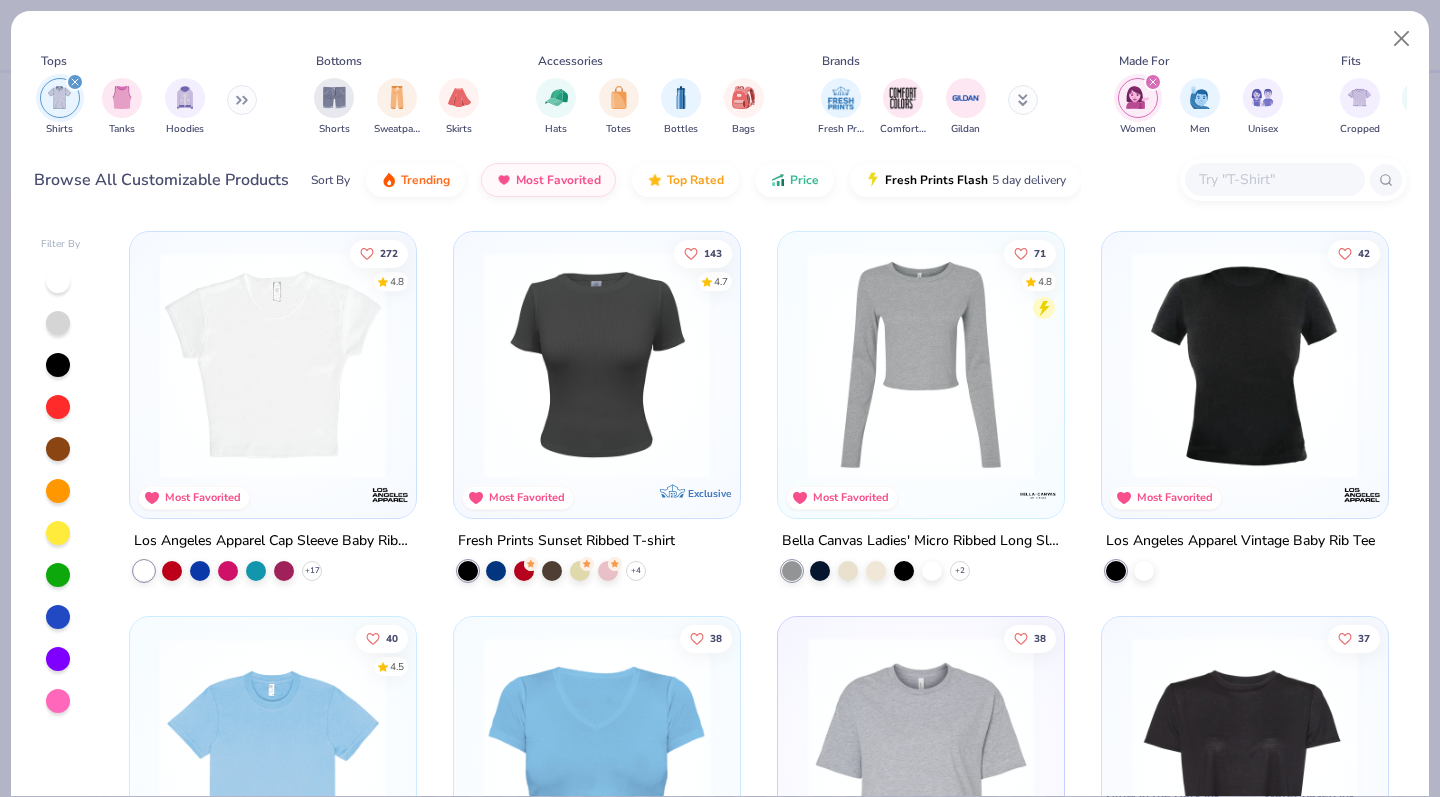 click at bounding box center (273, 365) 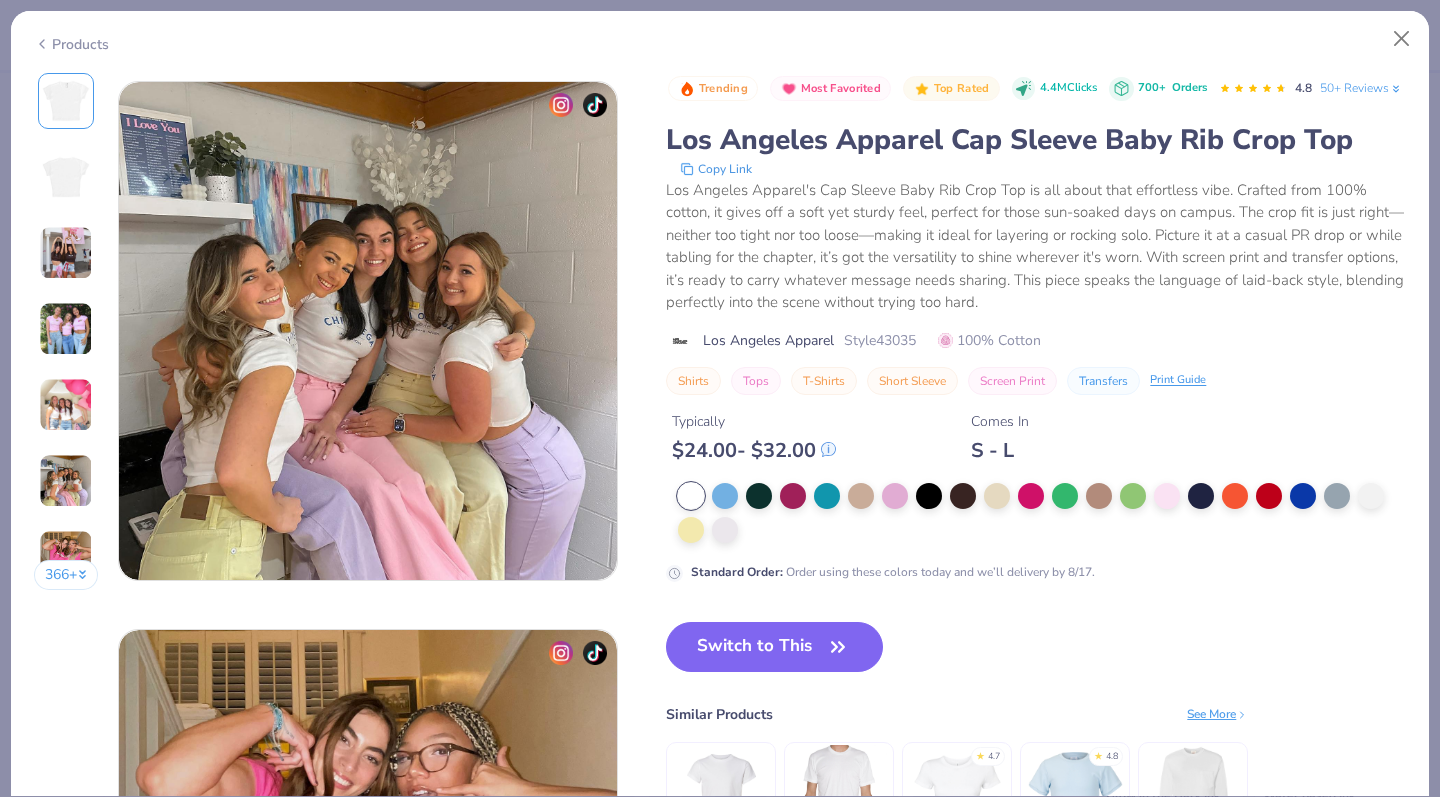 scroll, scrollTop: 2742, scrollLeft: 0, axis: vertical 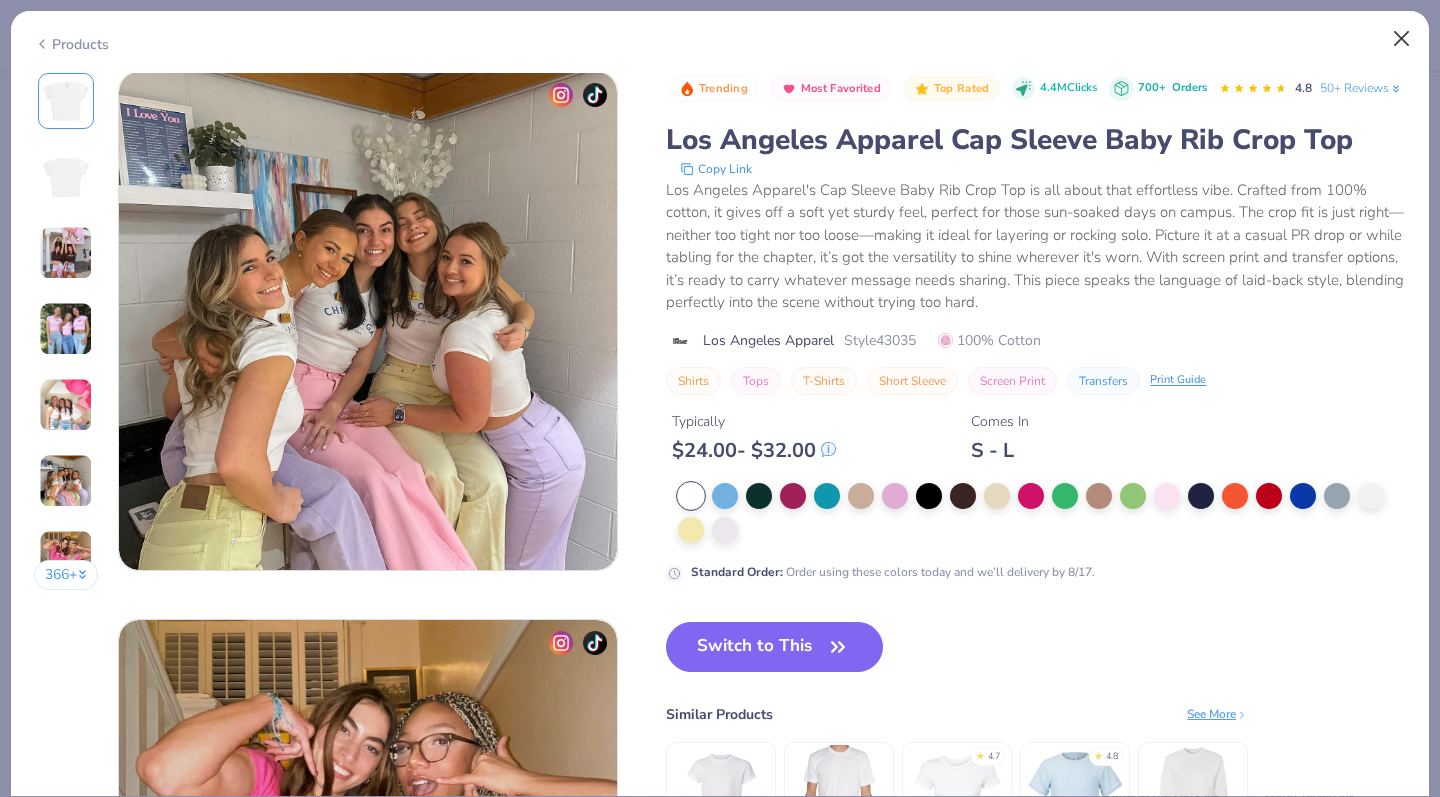 click at bounding box center [1402, 39] 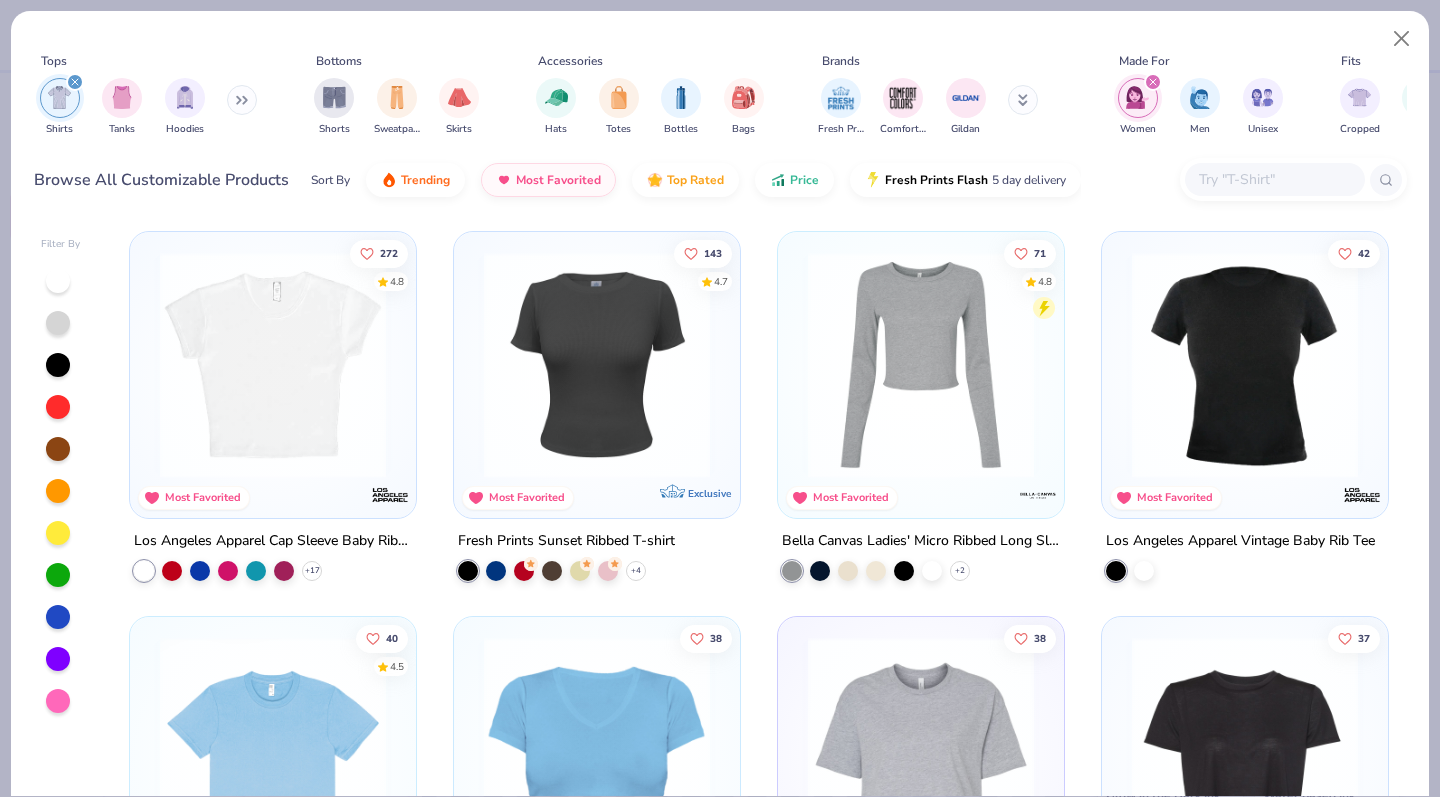 click at bounding box center [597, 365] 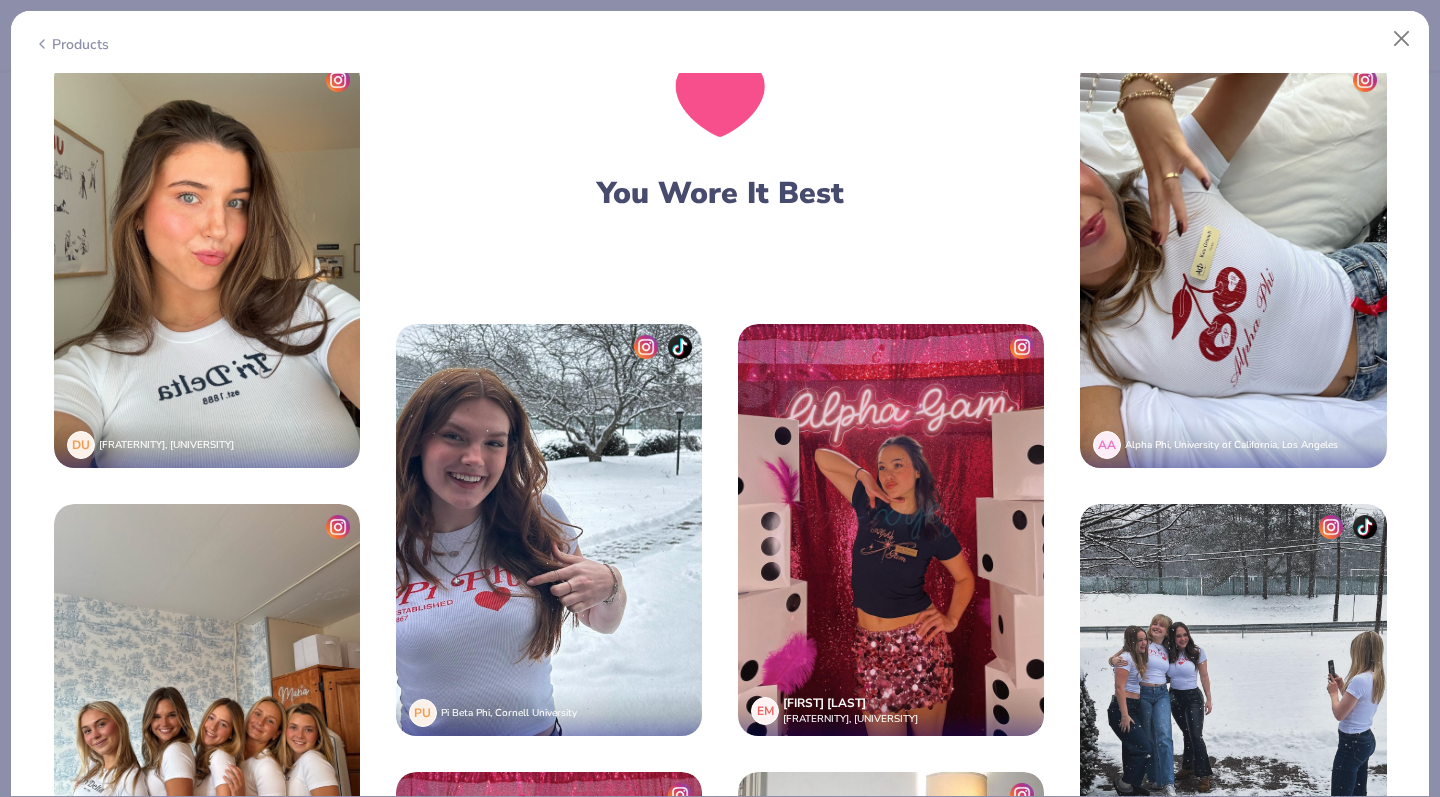 scroll, scrollTop: 2967, scrollLeft: 0, axis: vertical 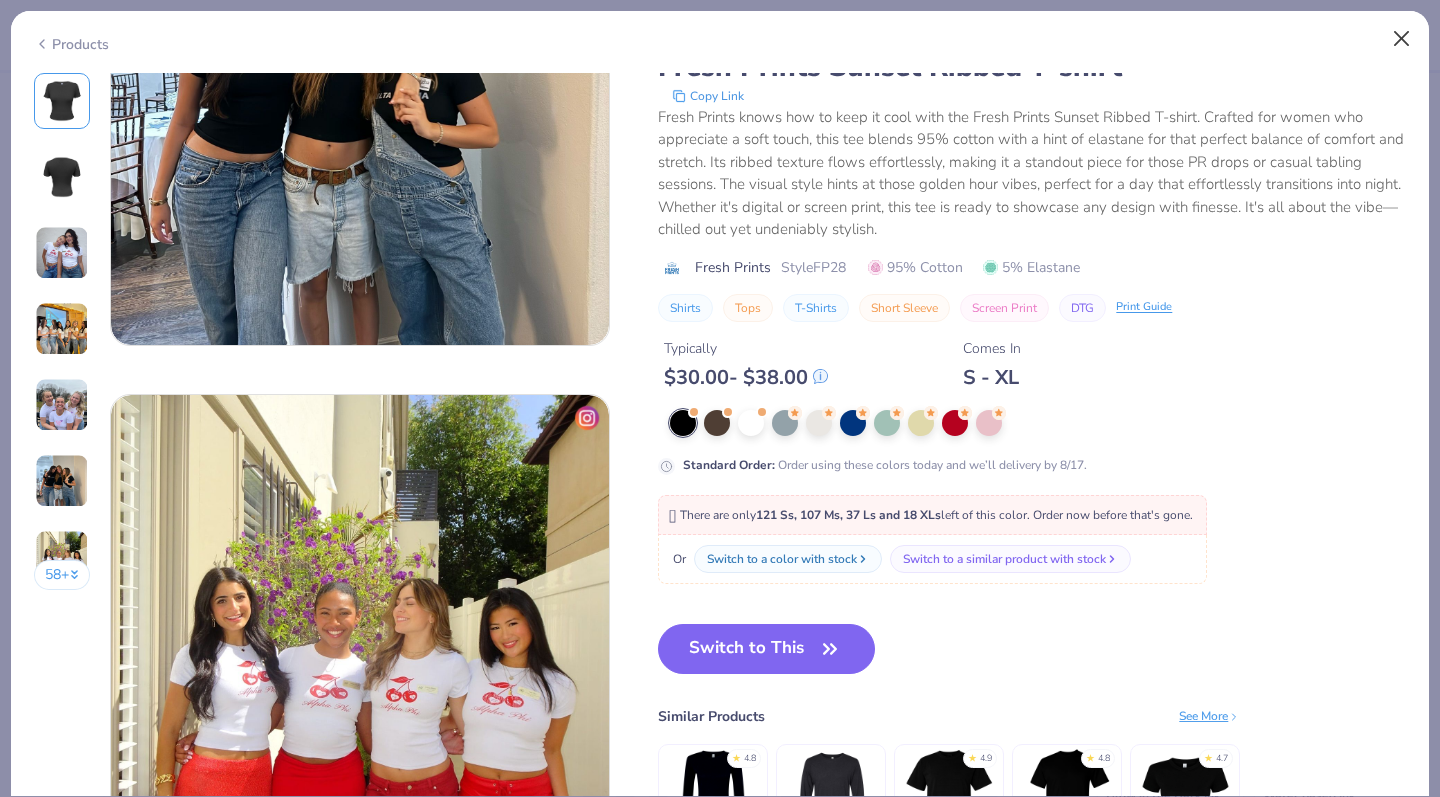 click at bounding box center [1402, 39] 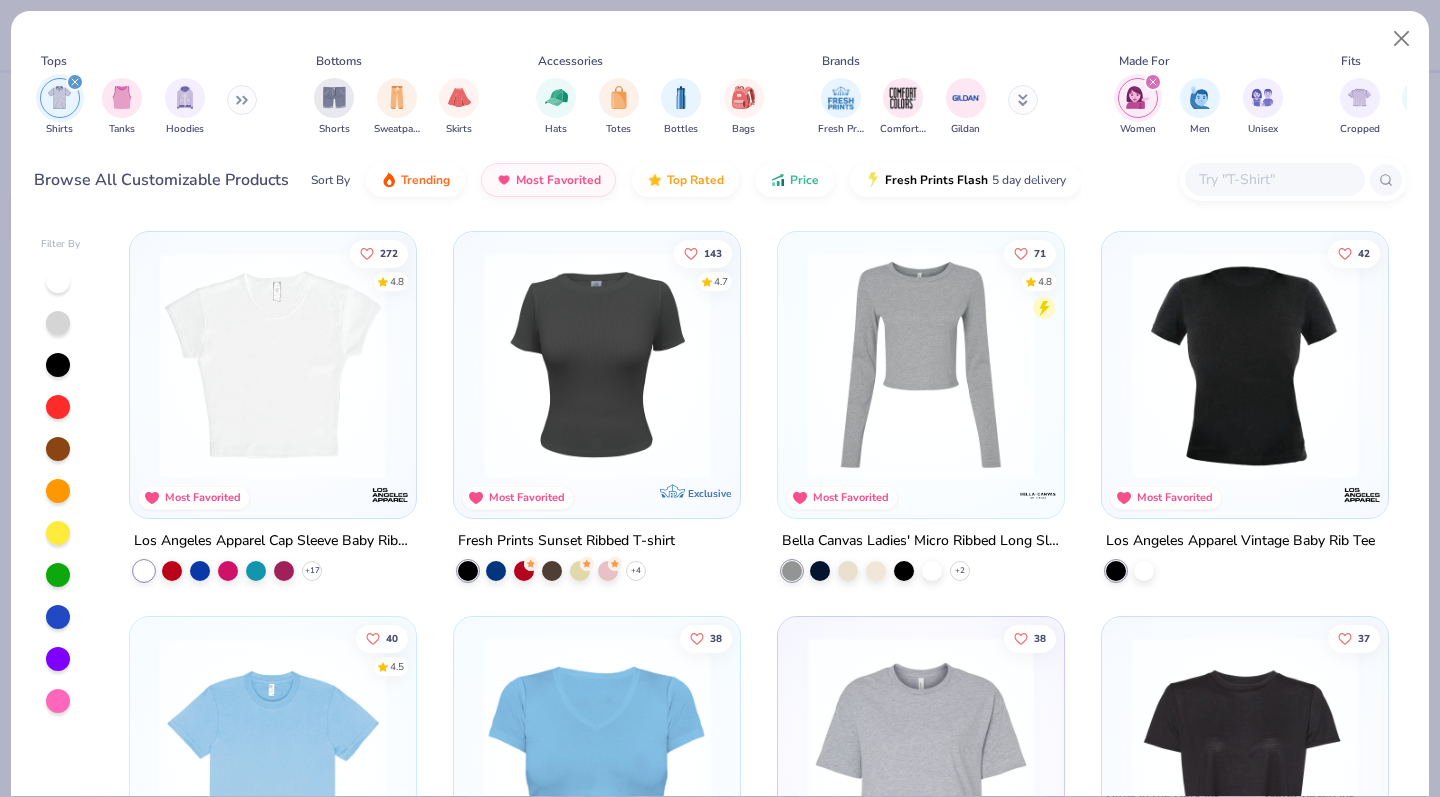 click at bounding box center (1245, 365) 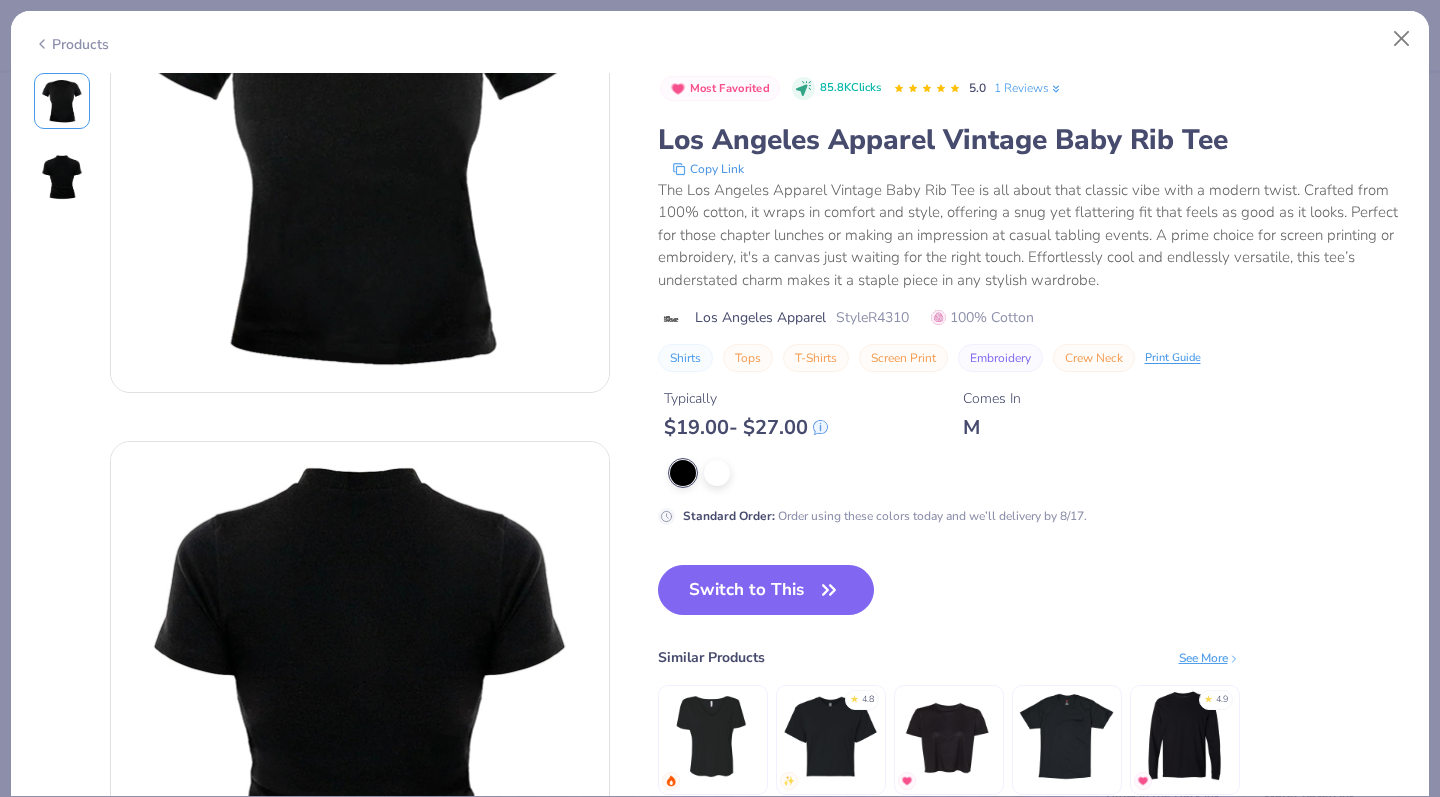 scroll, scrollTop: 66, scrollLeft: 0, axis: vertical 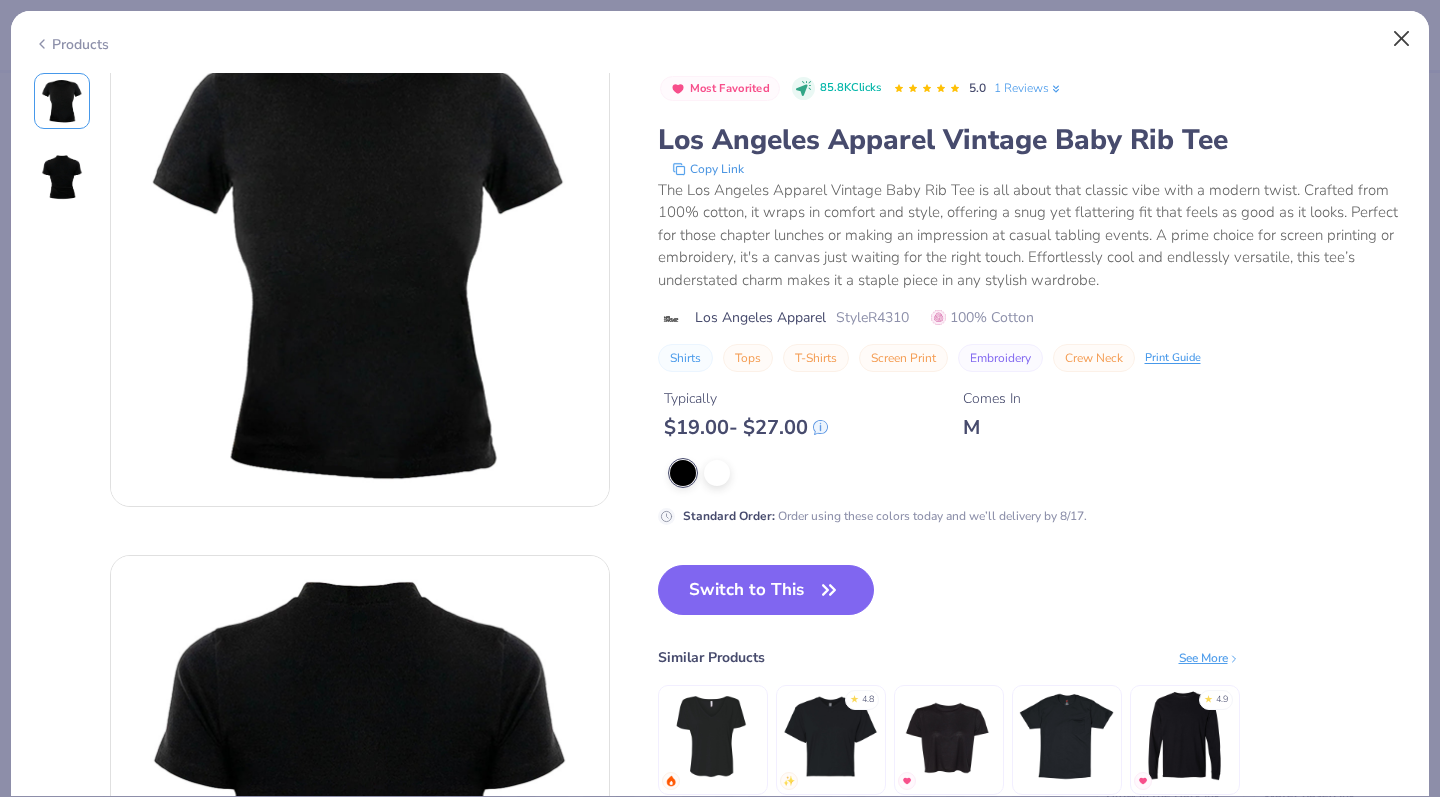 click at bounding box center [1402, 39] 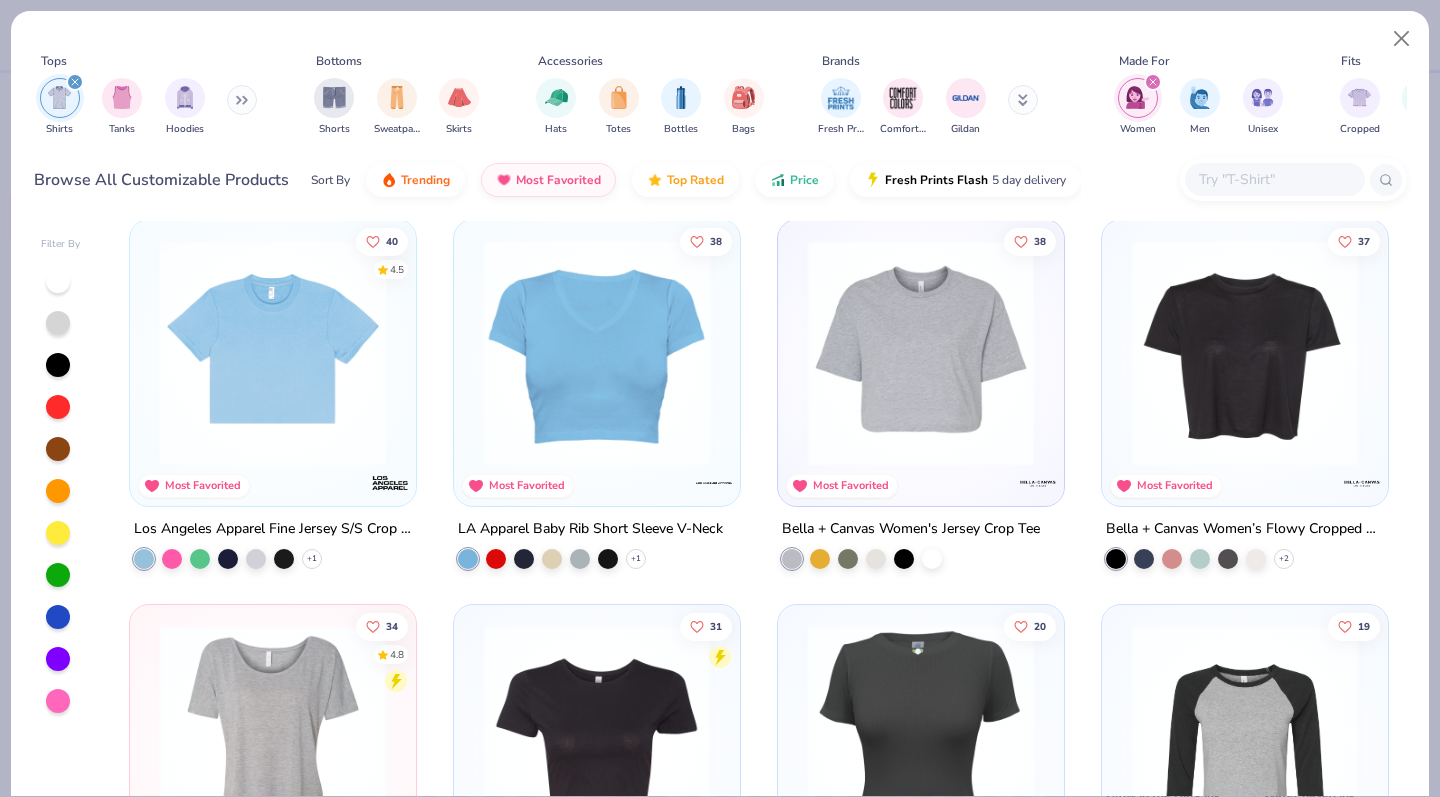 scroll, scrollTop: 398, scrollLeft: 0, axis: vertical 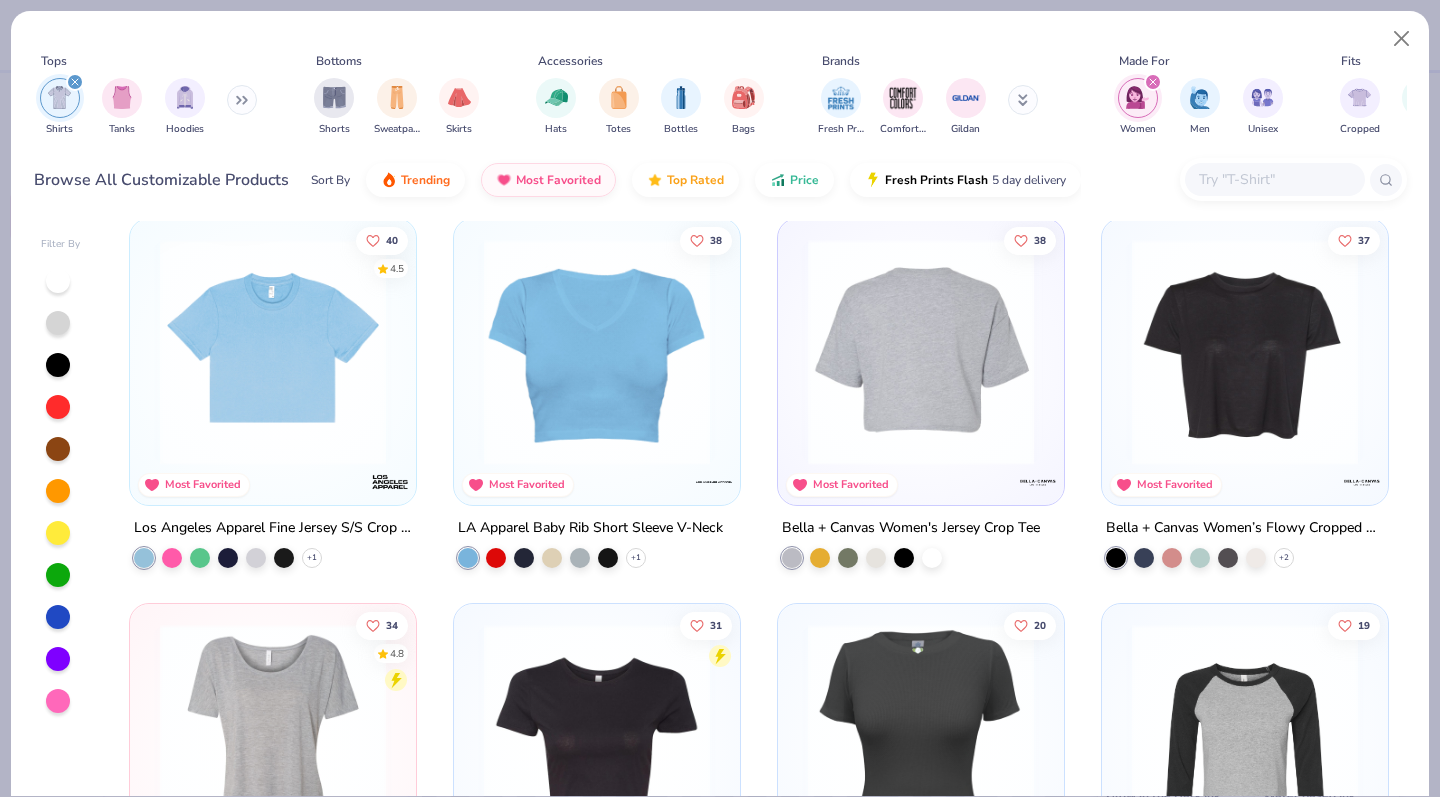 click at bounding box center [921, 352] 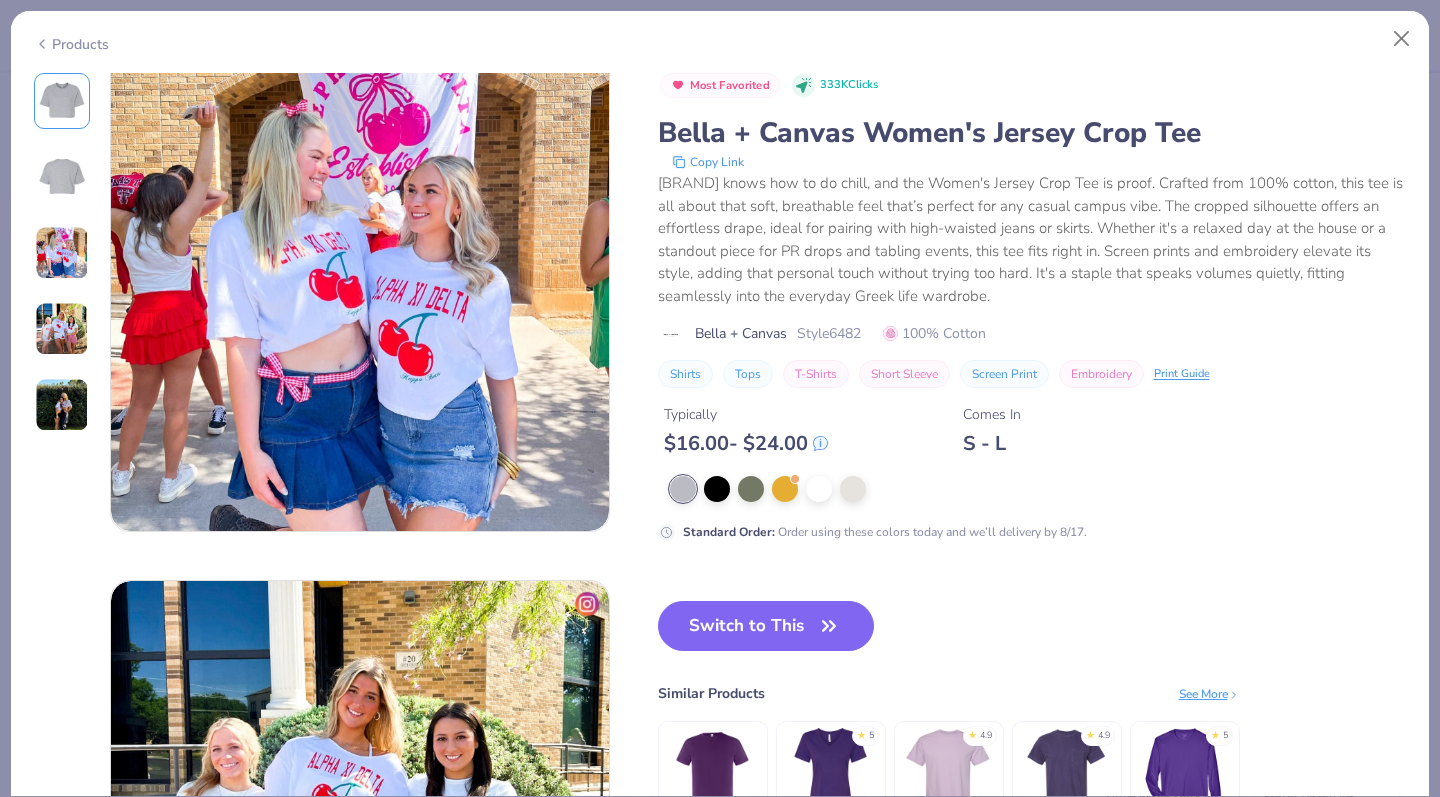 scroll, scrollTop: 1159, scrollLeft: 0, axis: vertical 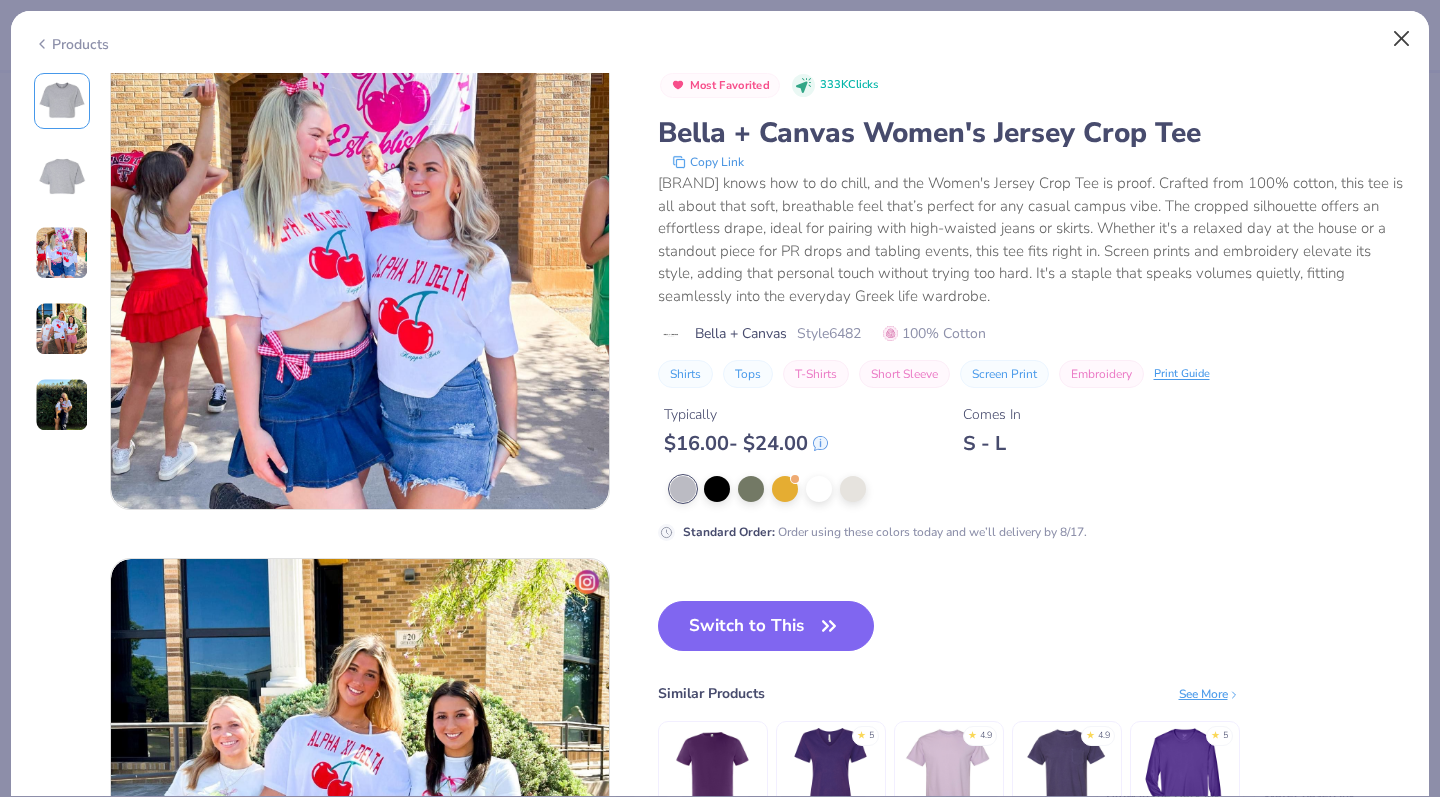 click at bounding box center [1402, 39] 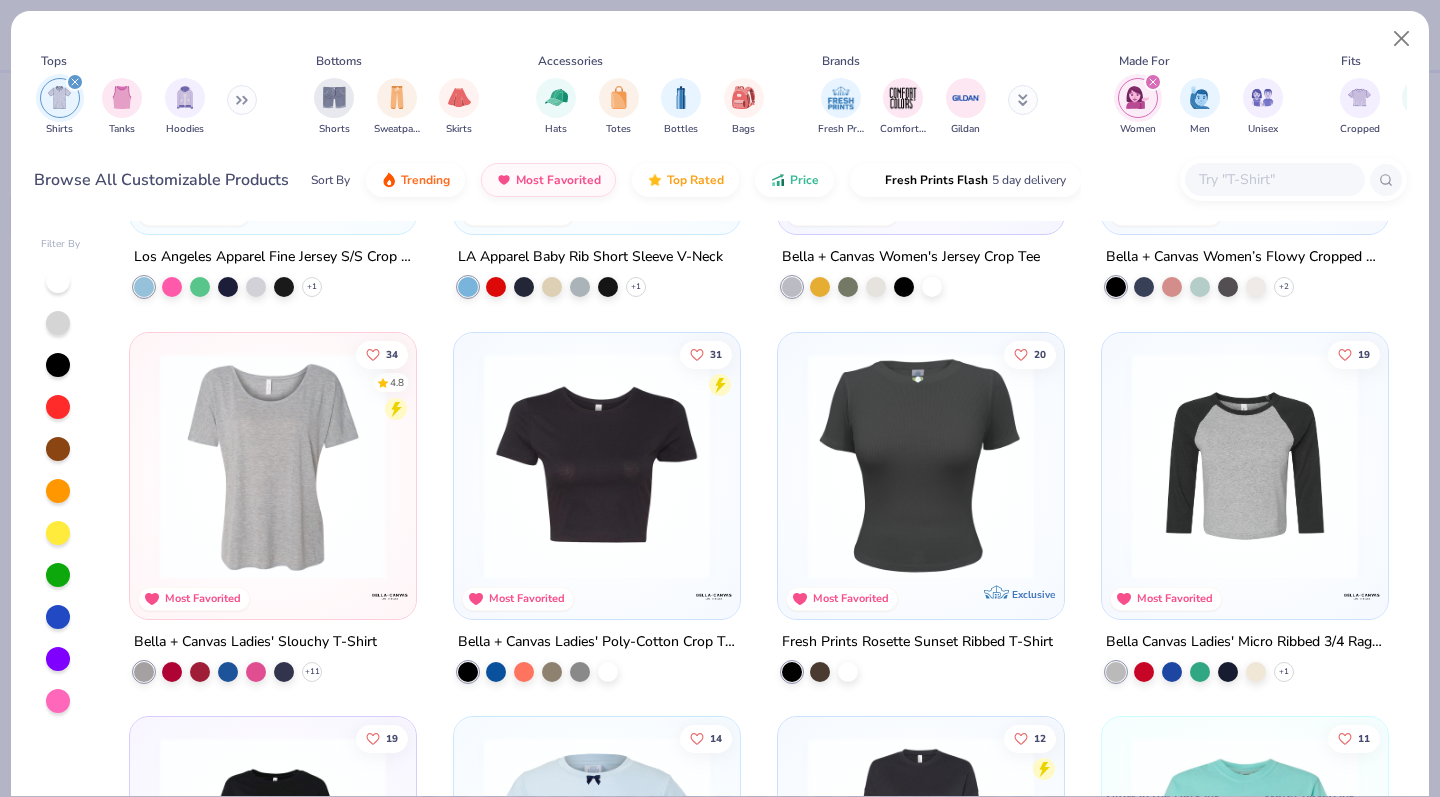 scroll, scrollTop: 700, scrollLeft: 0, axis: vertical 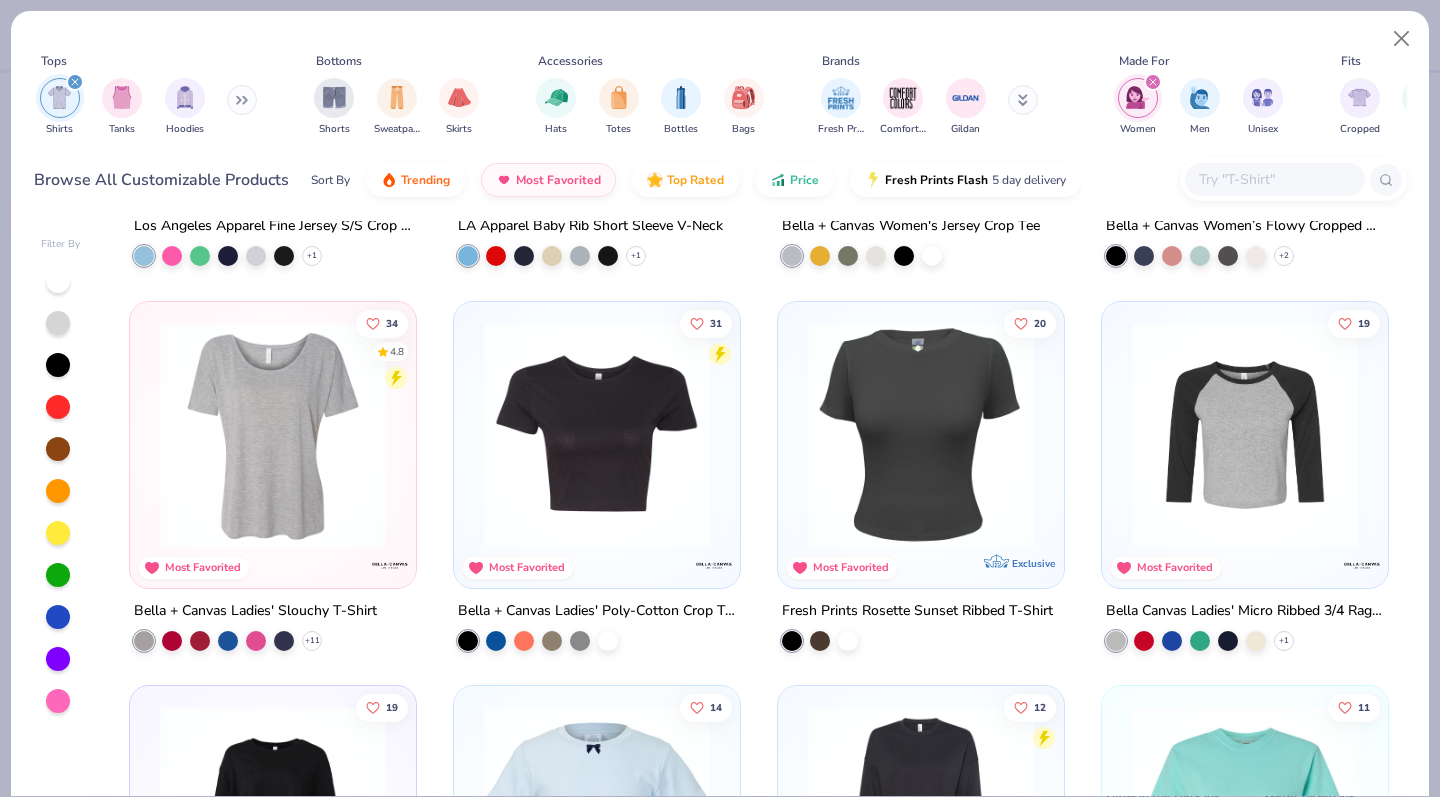 click at bounding box center (597, 434) 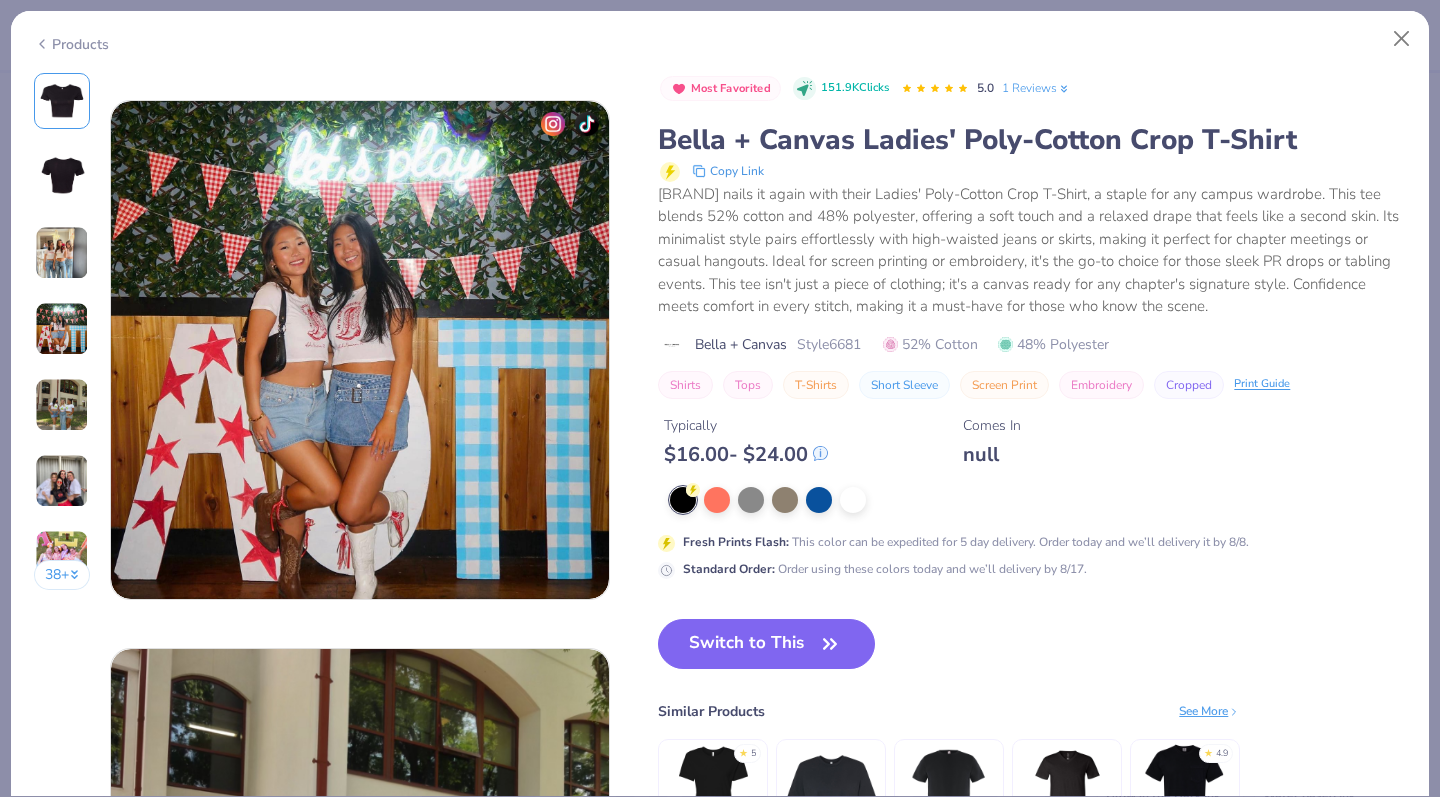 scroll, scrollTop: 1626, scrollLeft: 0, axis: vertical 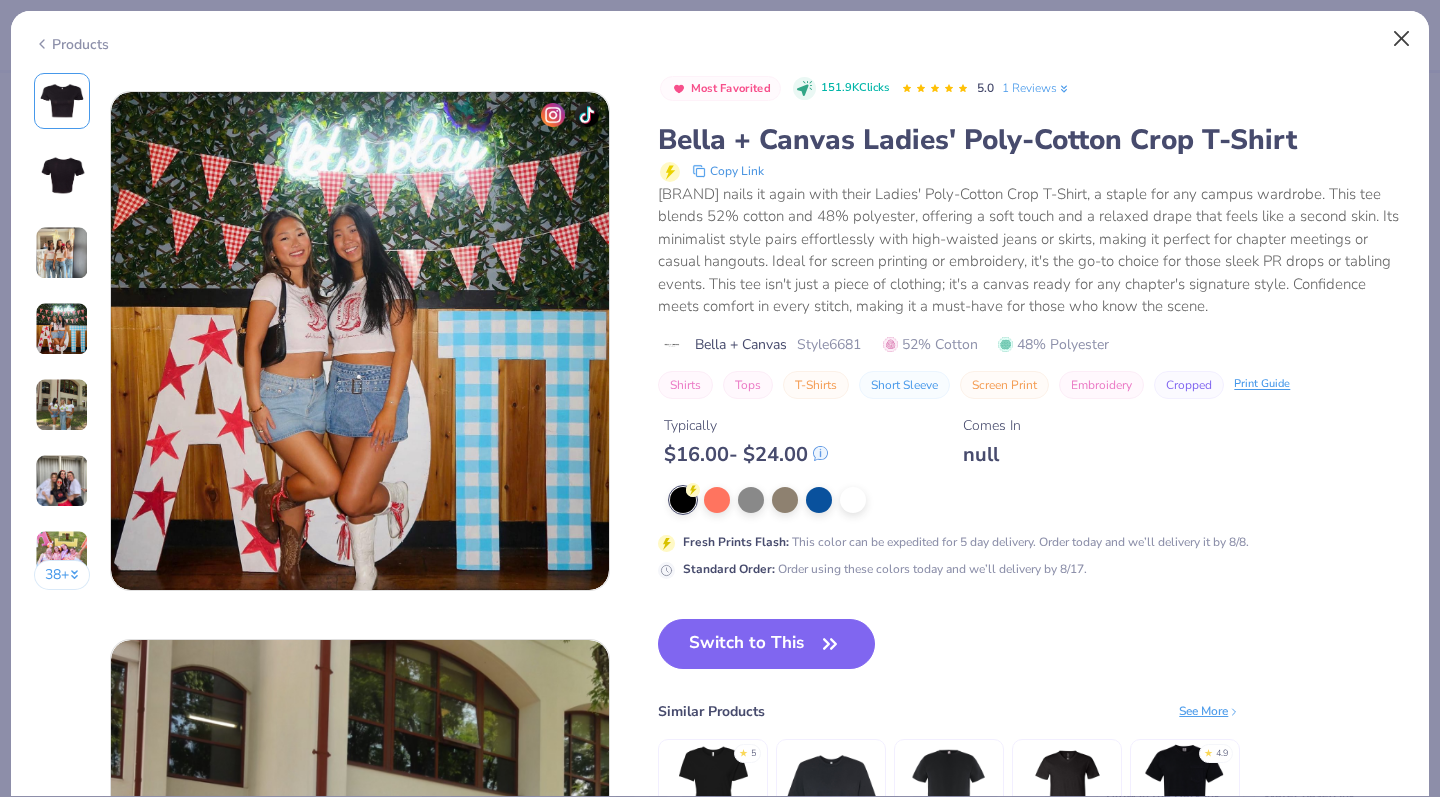 click at bounding box center [1402, 39] 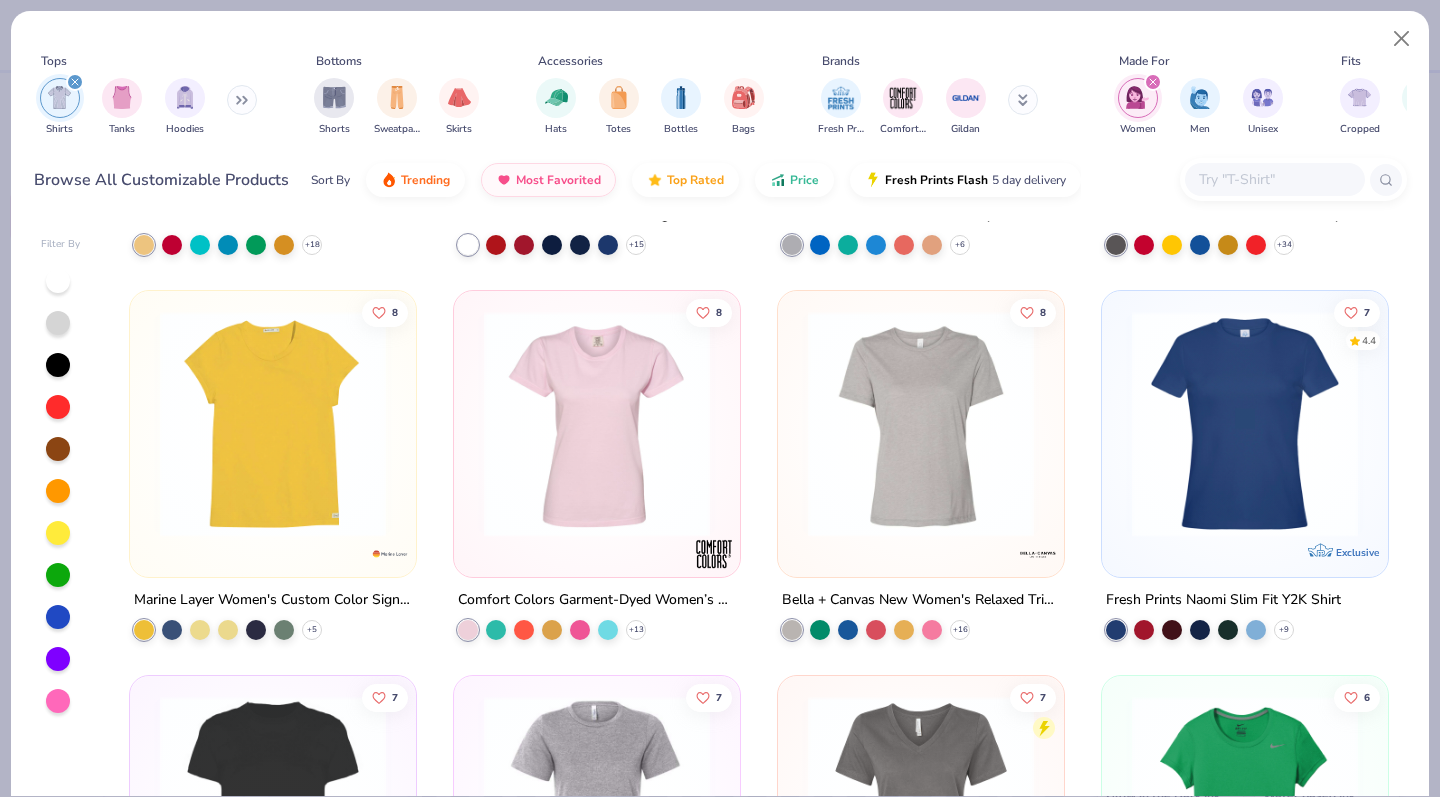 scroll, scrollTop: 1867, scrollLeft: 0, axis: vertical 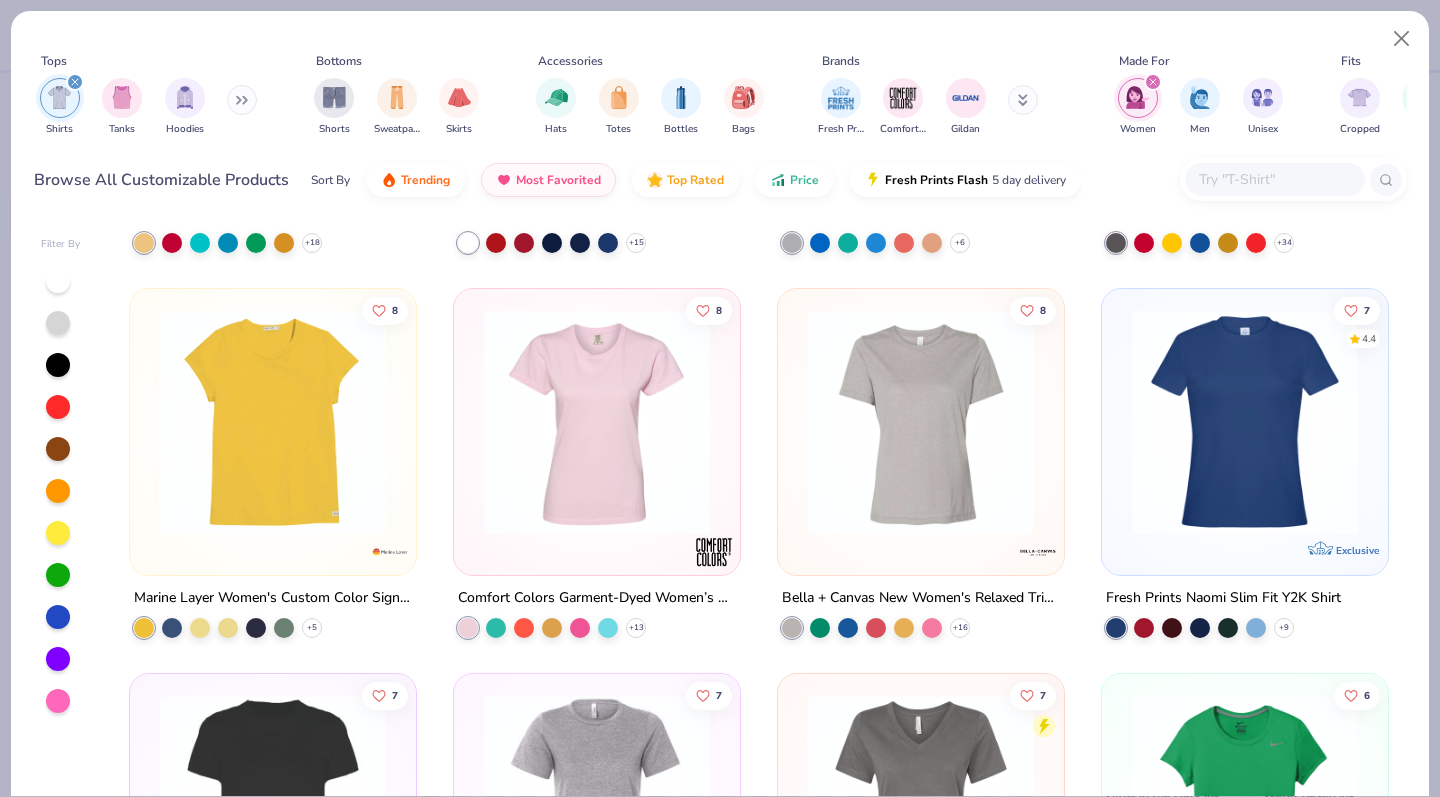 click at bounding box center [273, 422] 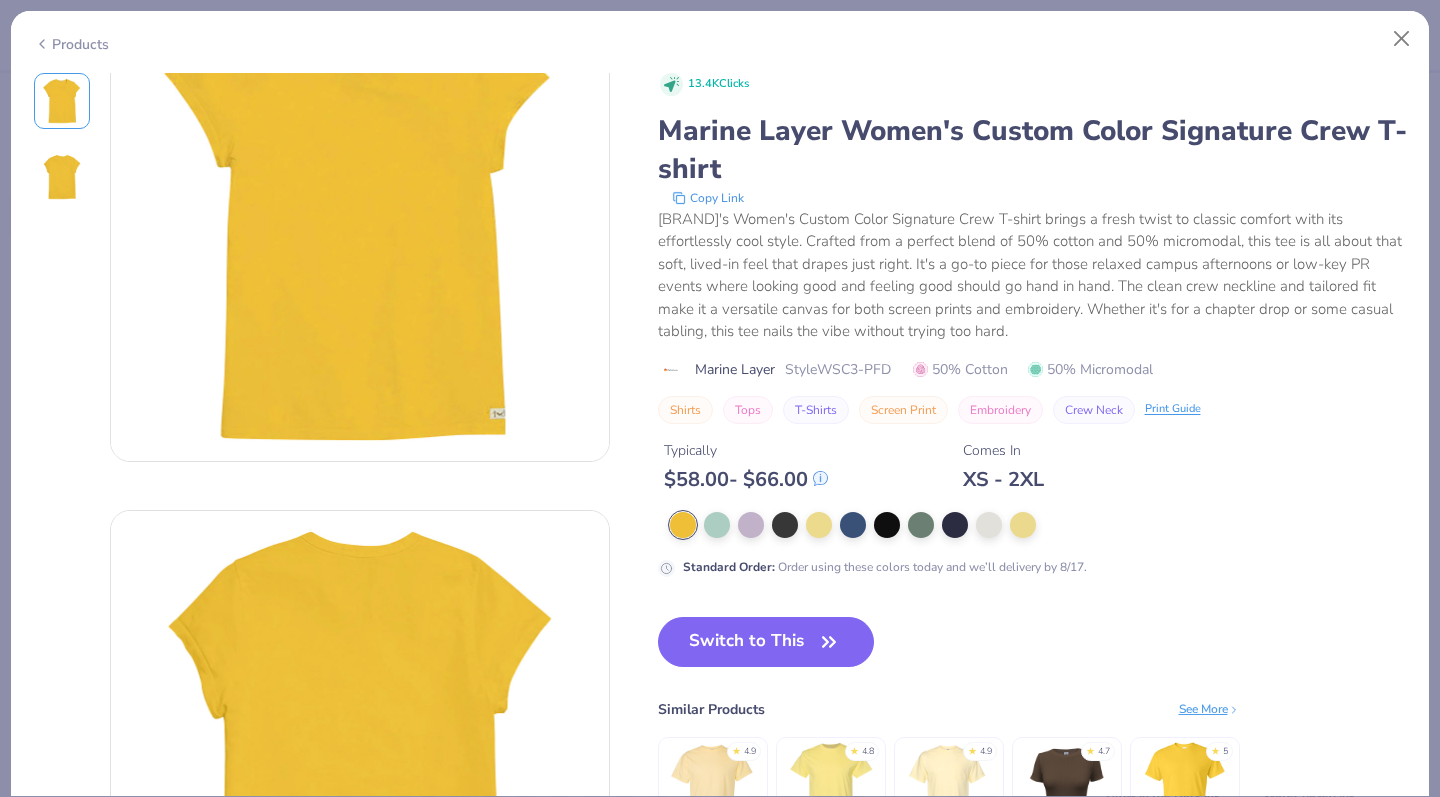scroll, scrollTop: 118, scrollLeft: 0, axis: vertical 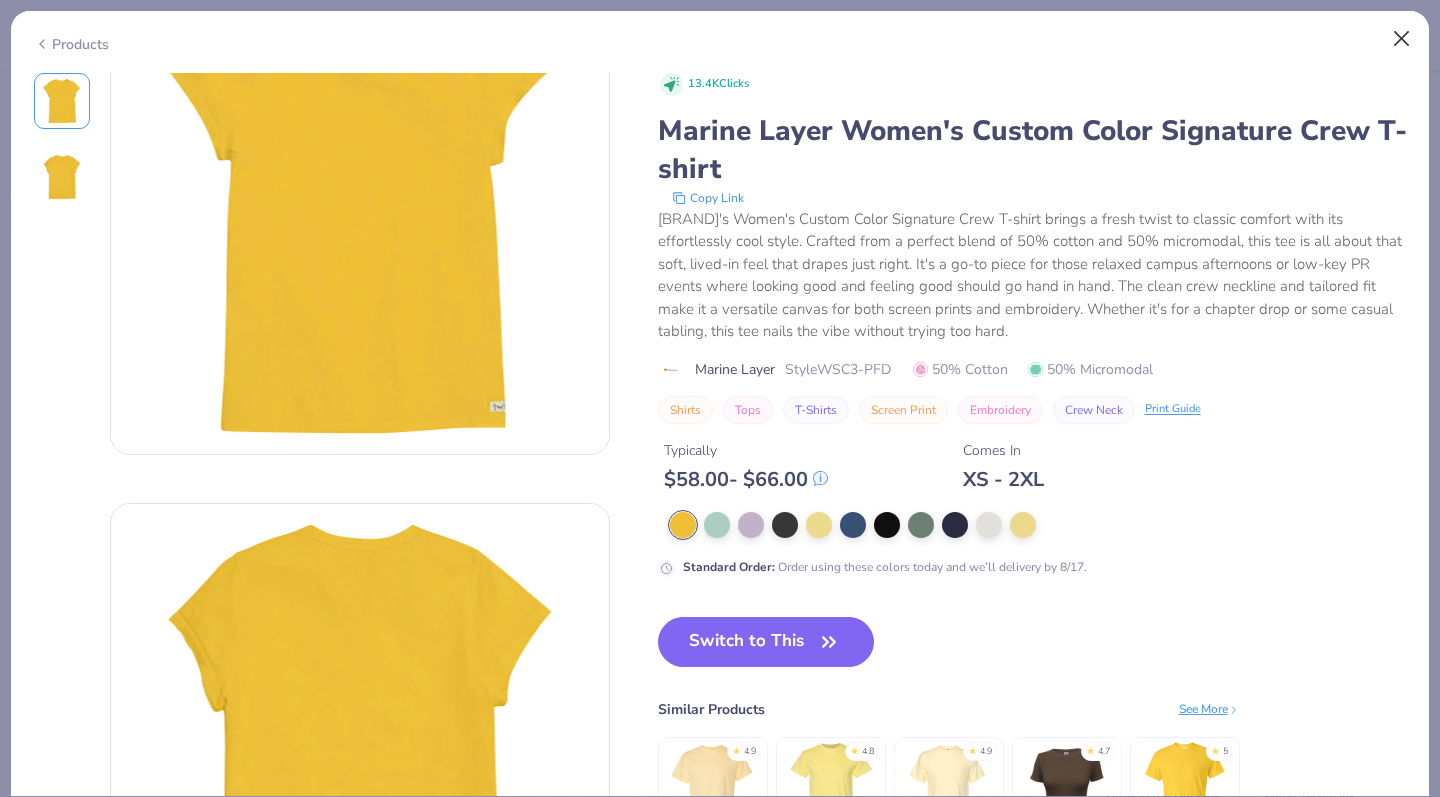click at bounding box center (1402, 39) 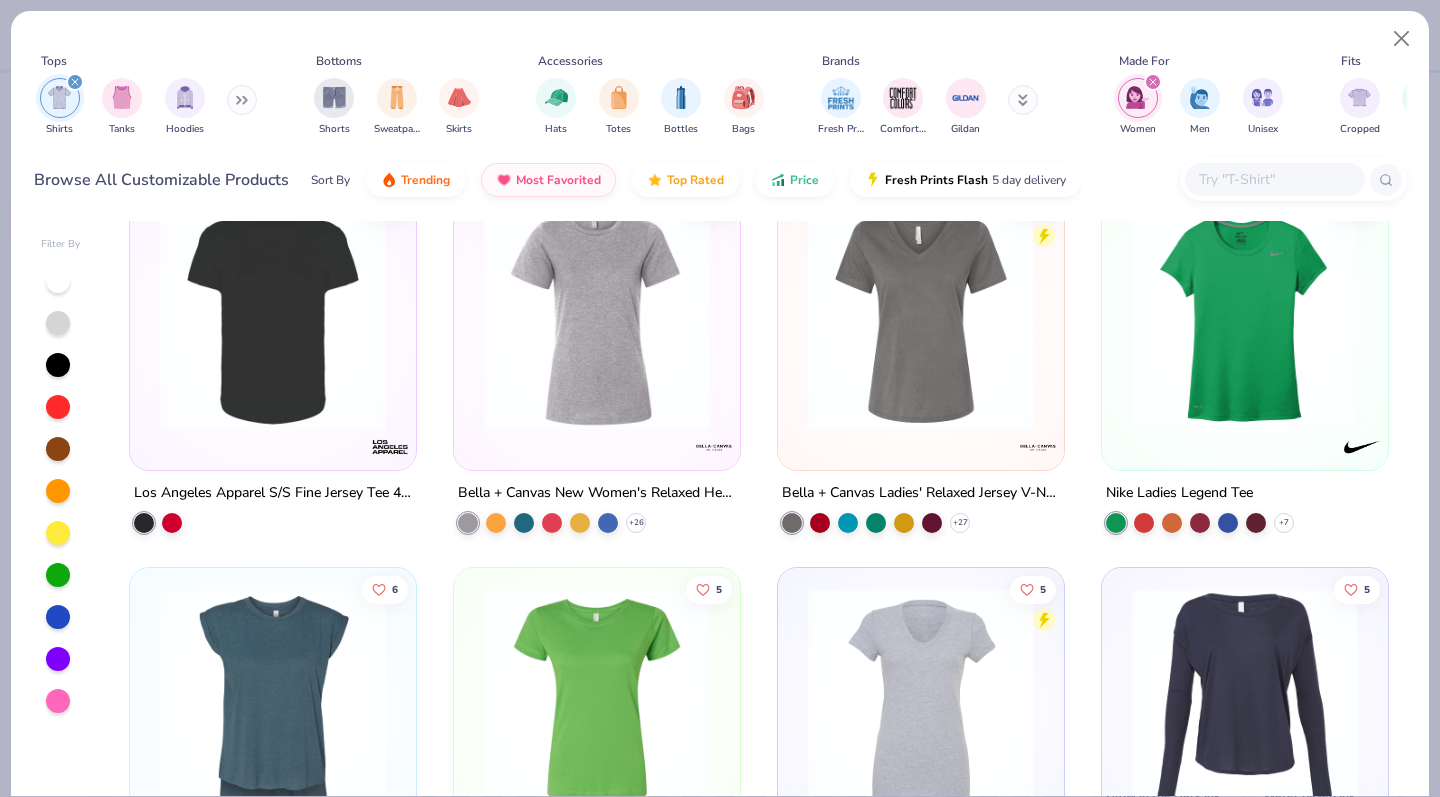 scroll, scrollTop: 2362, scrollLeft: 0, axis: vertical 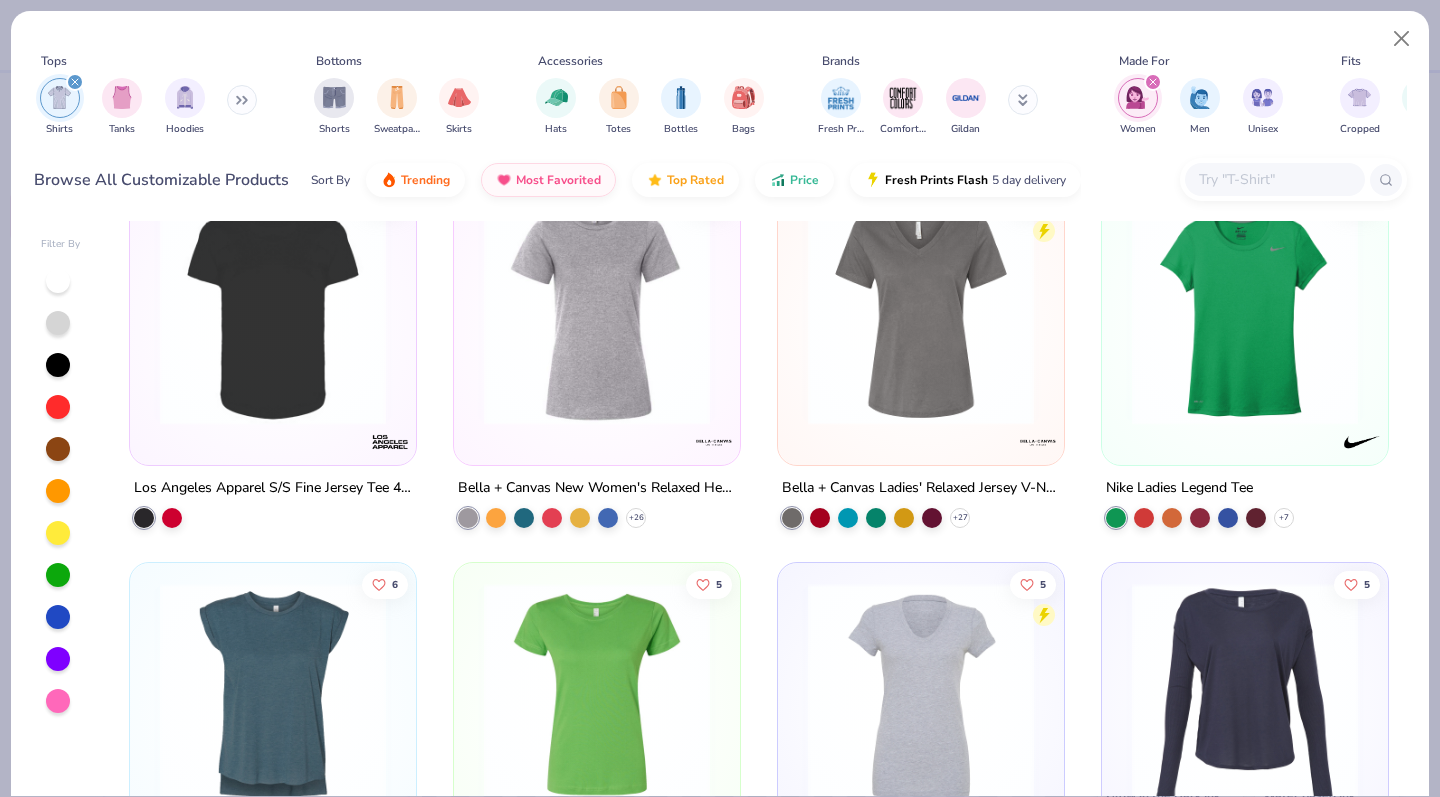 click at bounding box center [273, 311] 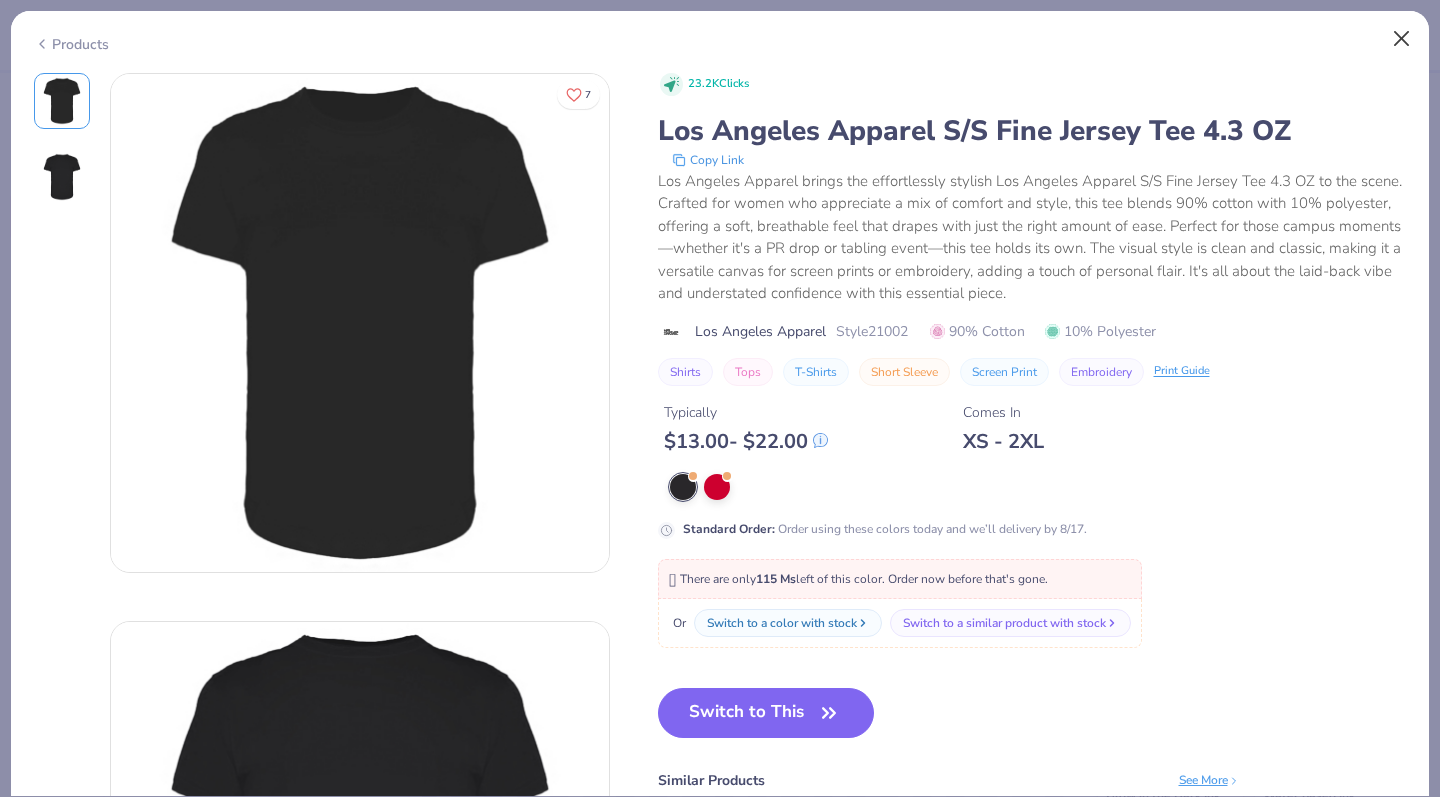 click at bounding box center (1402, 39) 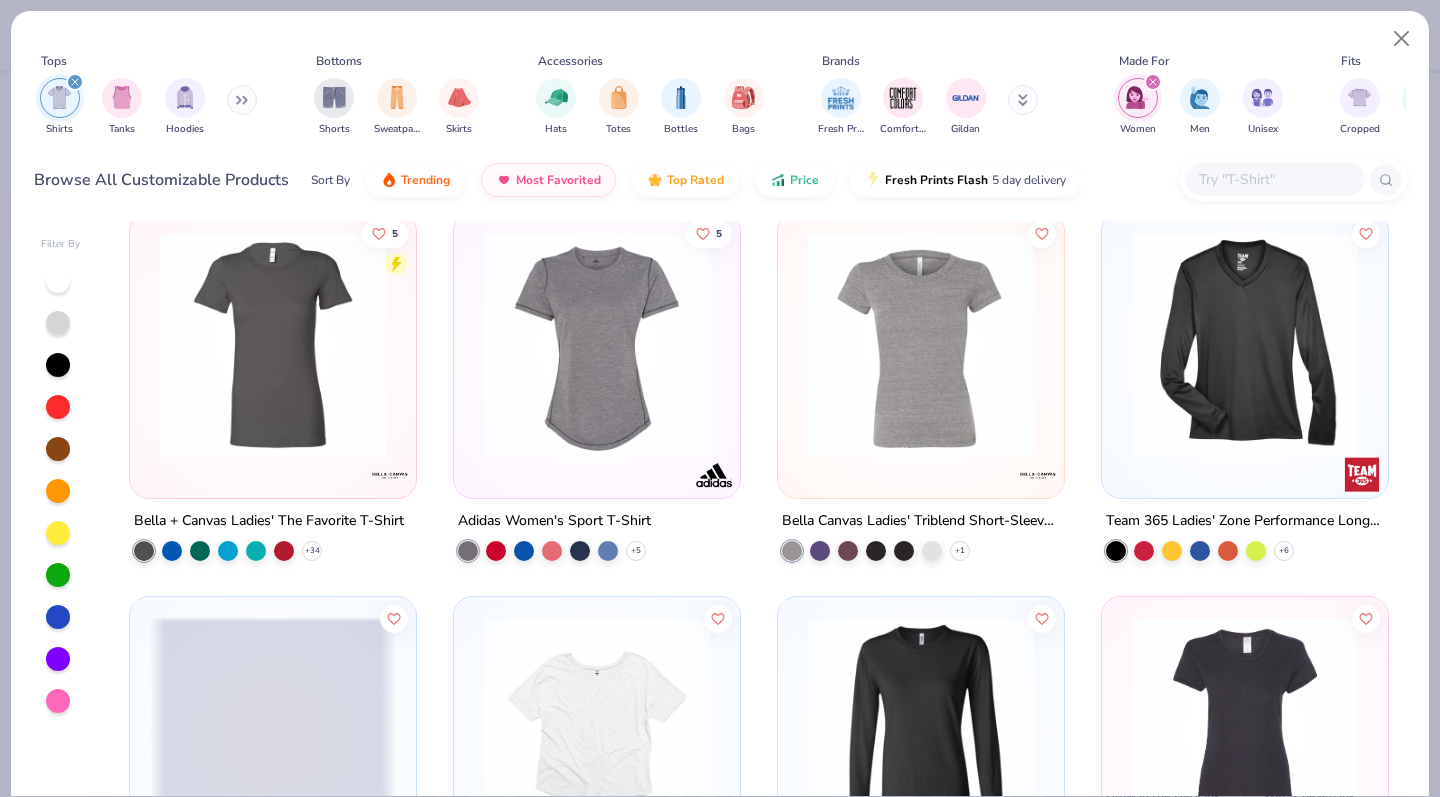 scroll, scrollTop: 2642, scrollLeft: 0, axis: vertical 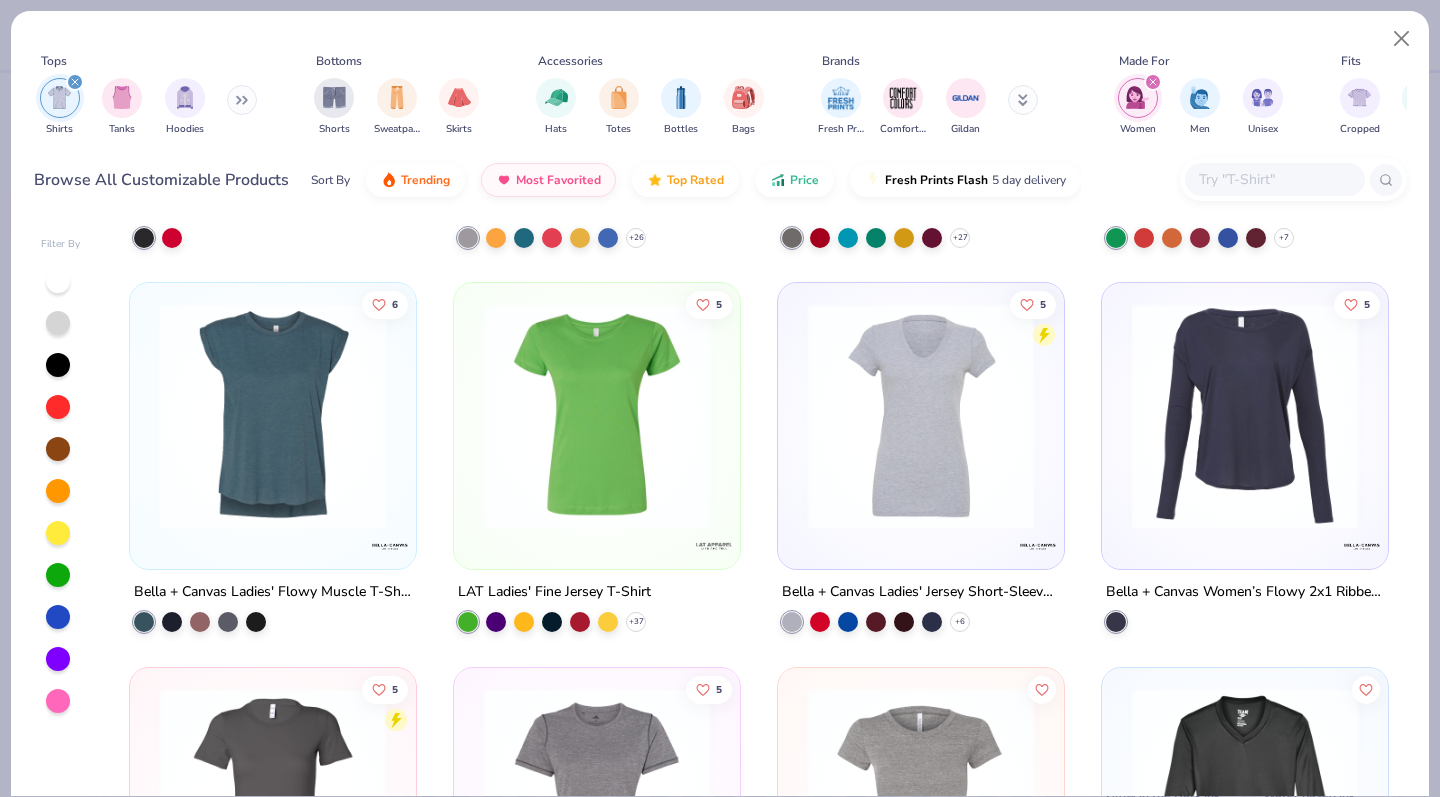 click 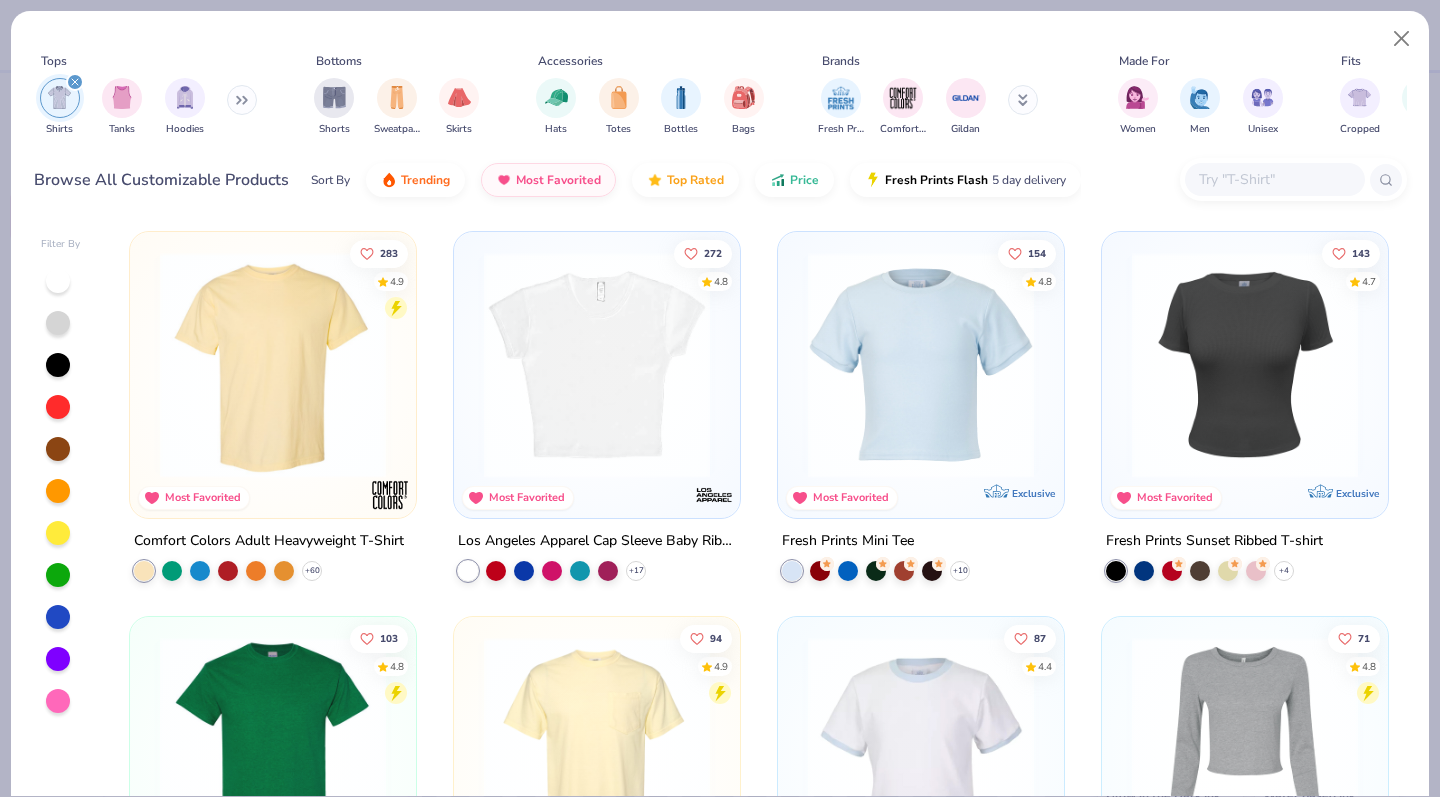 click at bounding box center (921, 365) 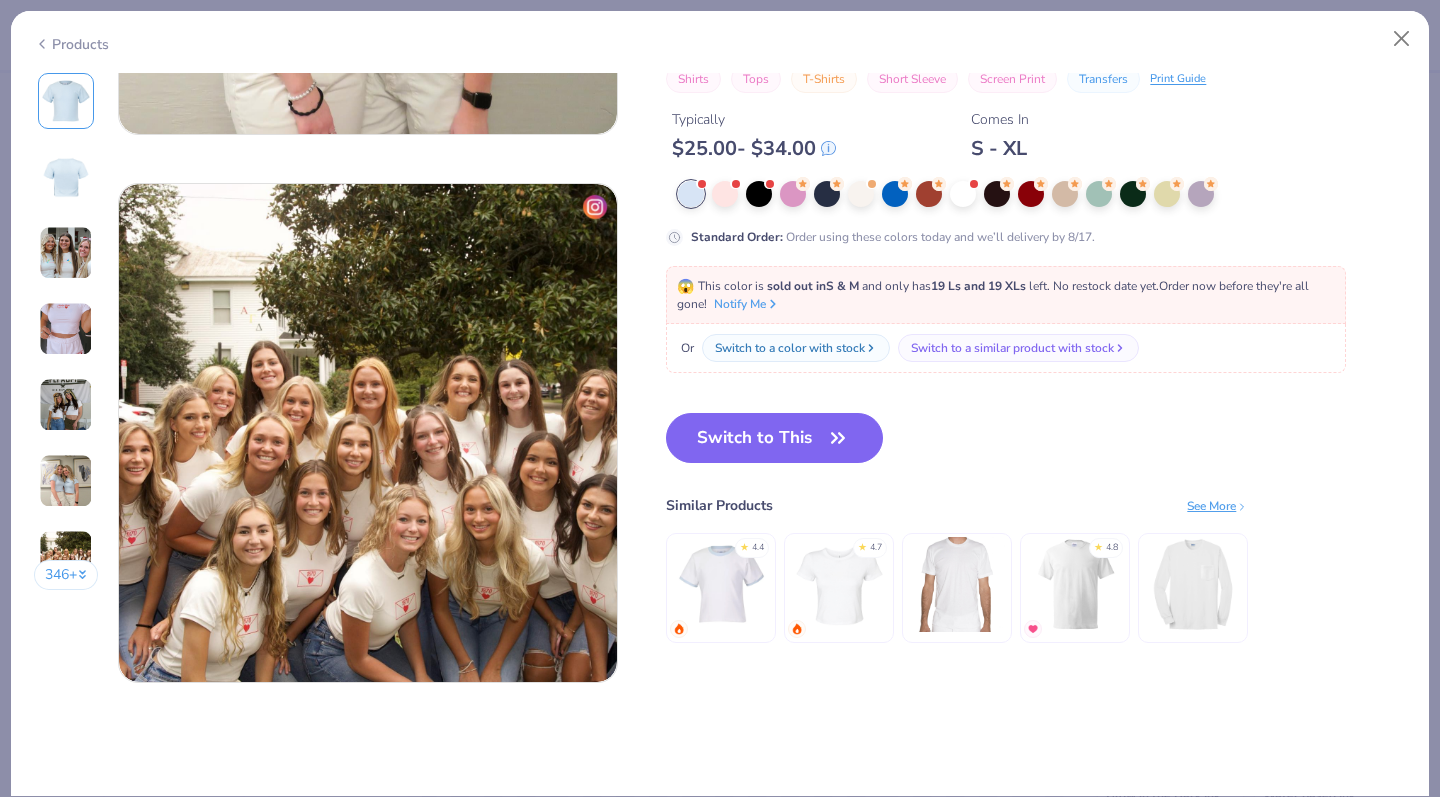 scroll, scrollTop: 3189, scrollLeft: 0, axis: vertical 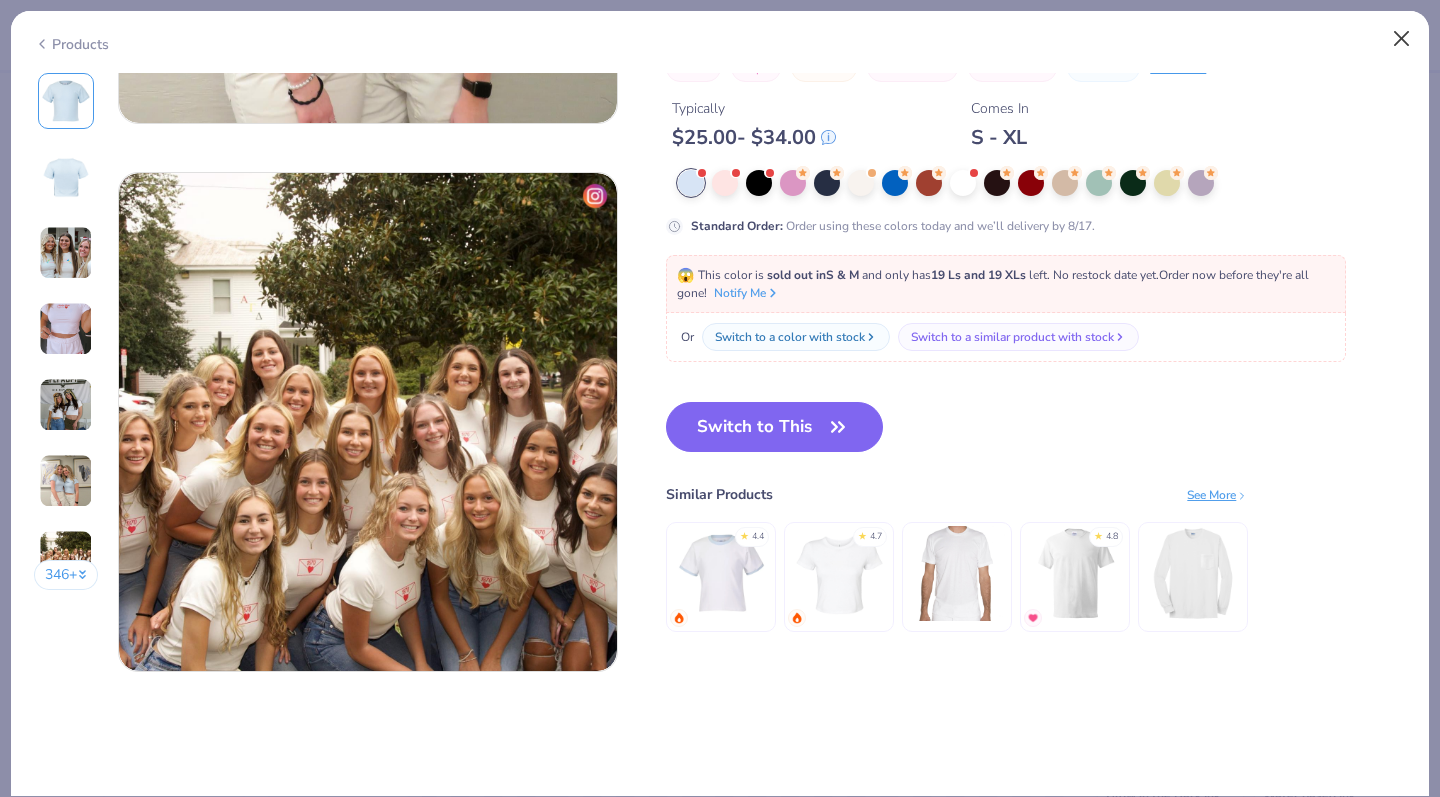 click at bounding box center [1402, 39] 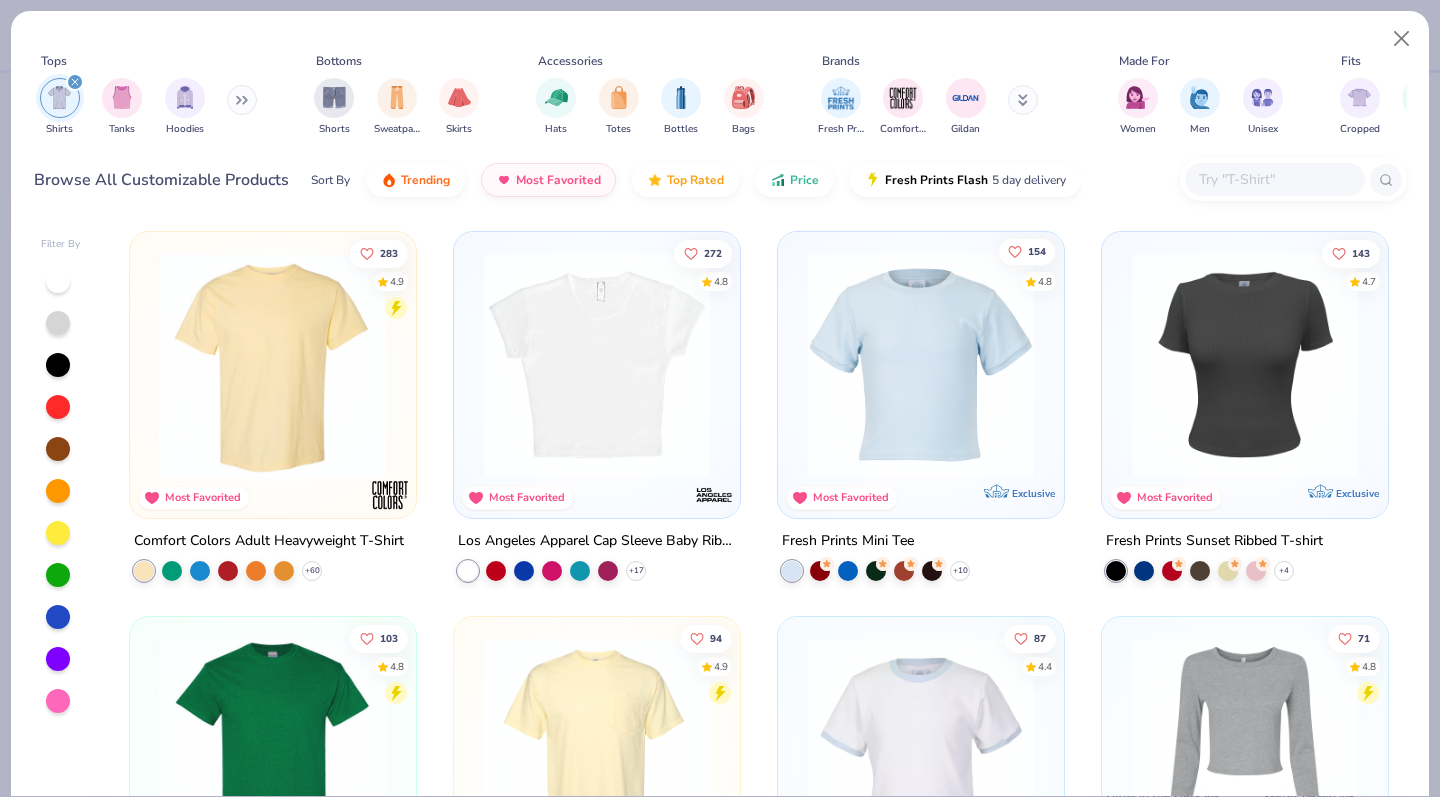 click 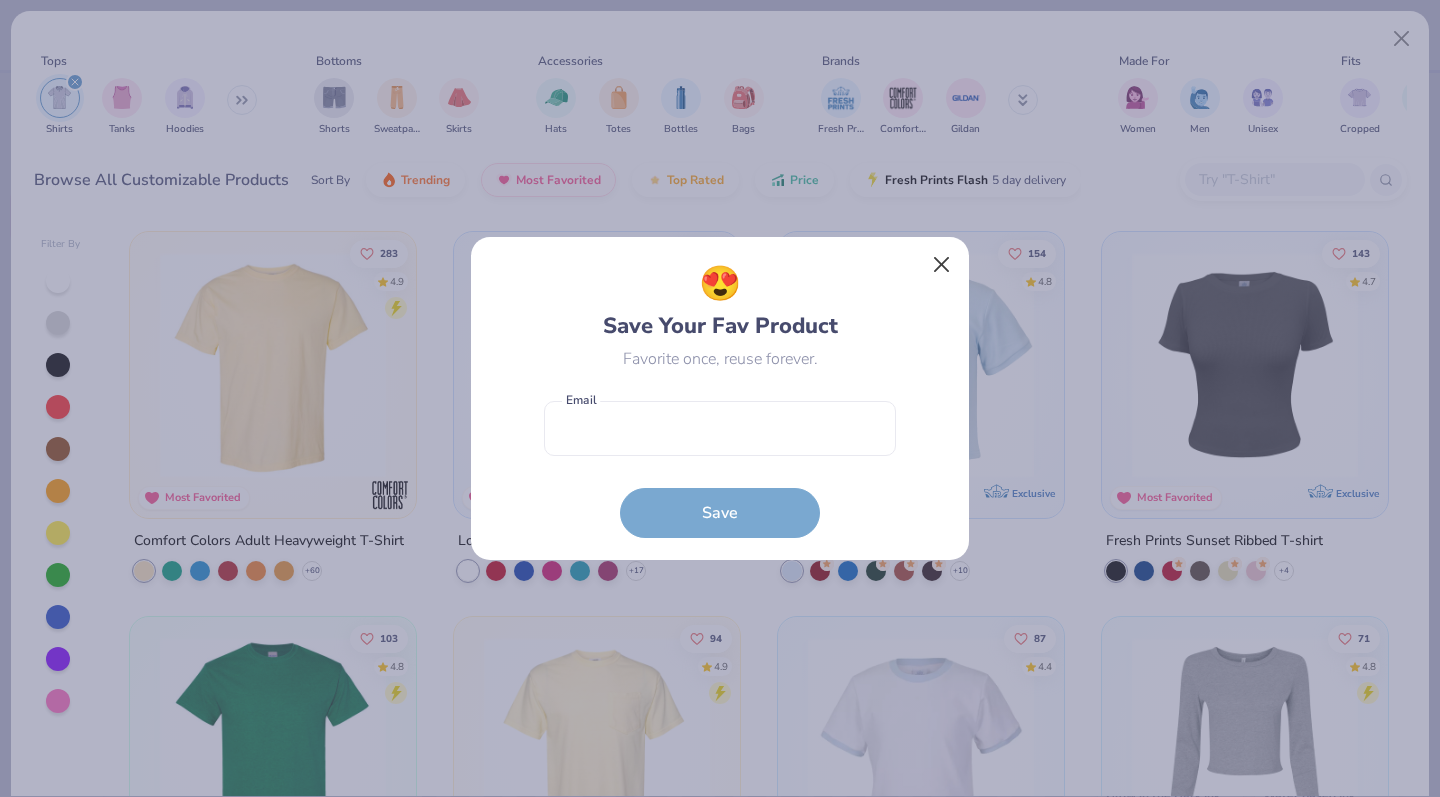 click at bounding box center (942, 265) 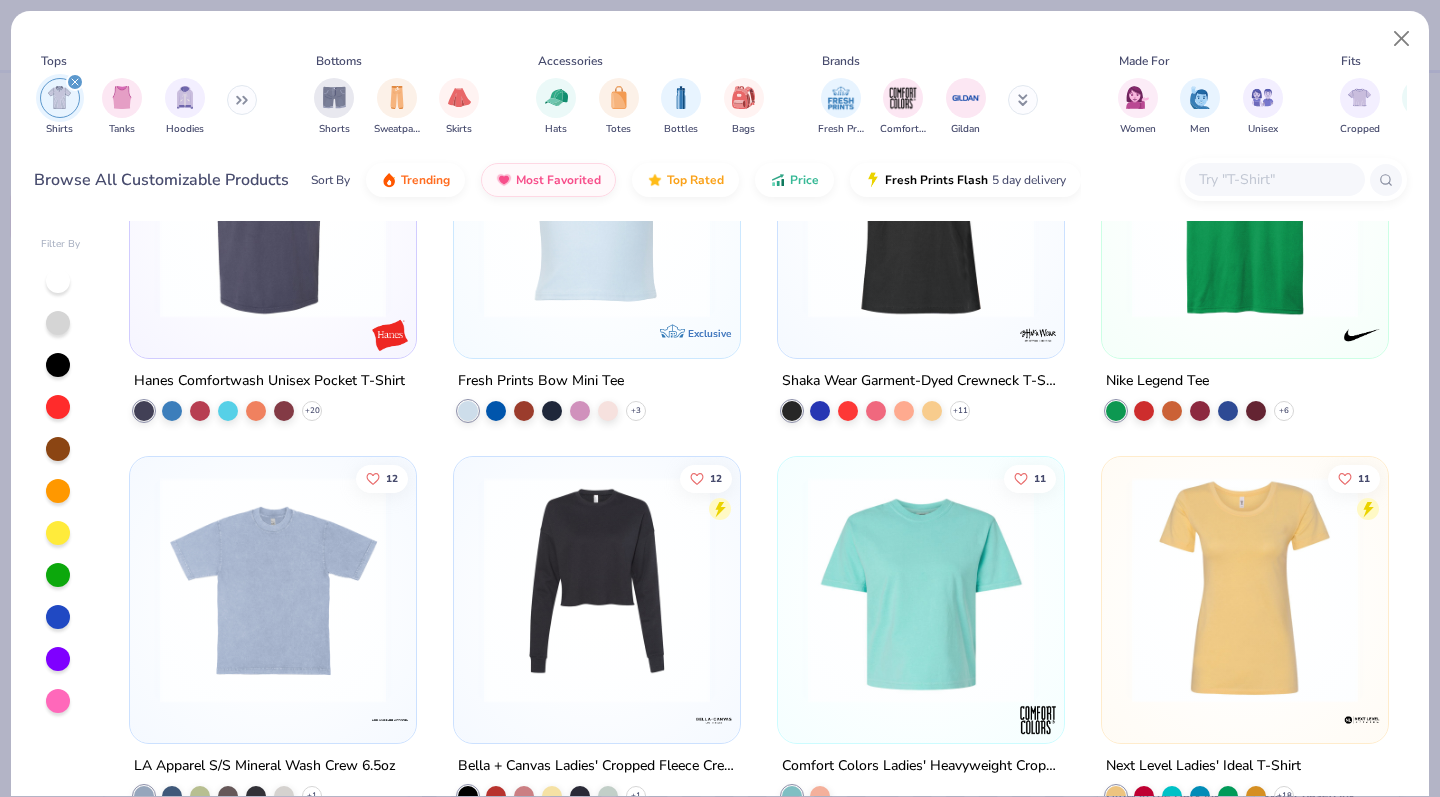 scroll, scrollTop: 3198, scrollLeft: 0, axis: vertical 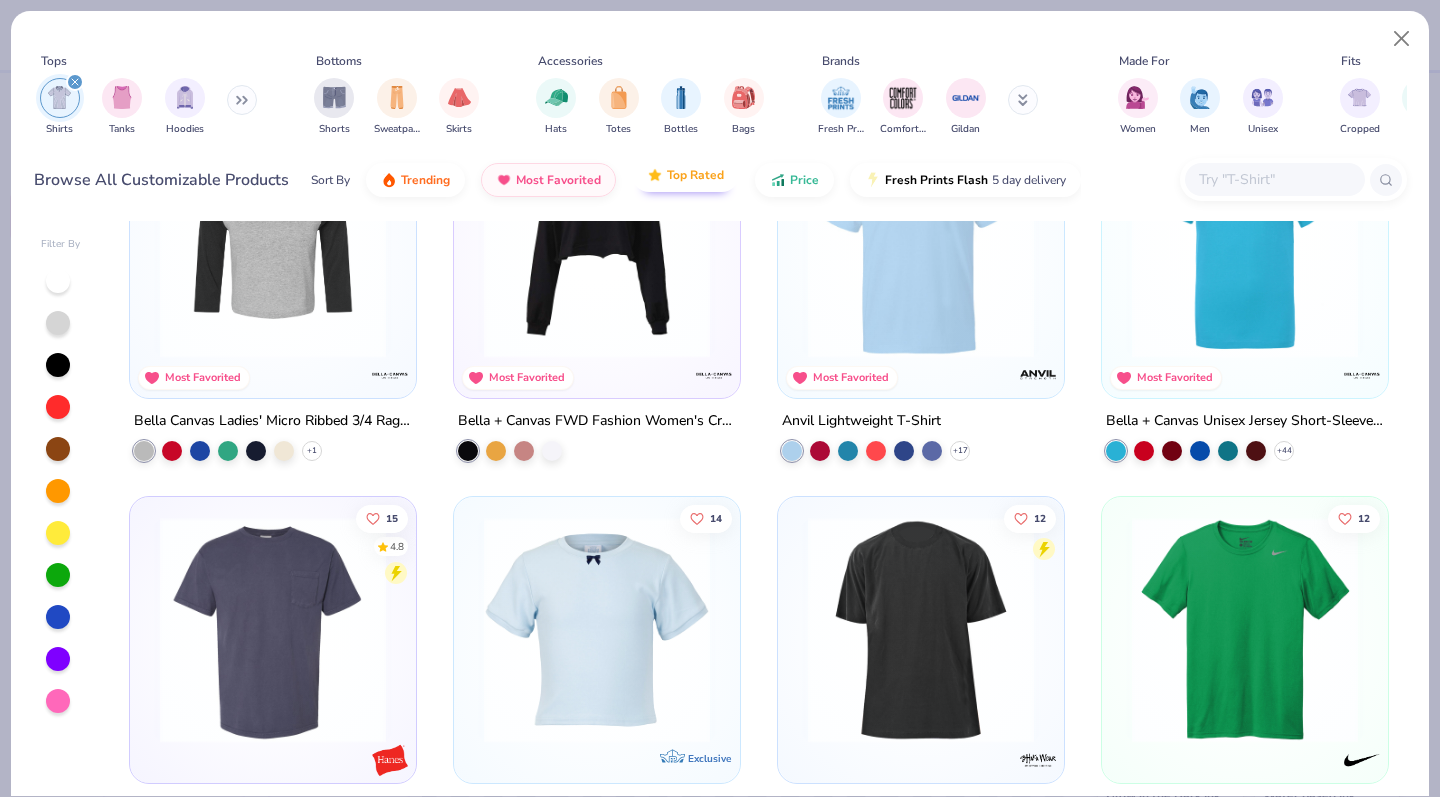 click on "Sort By Trending Most Favorited Top Rated Price Fresh Prints Flash 5 day delivery" at bounding box center [696, 180] 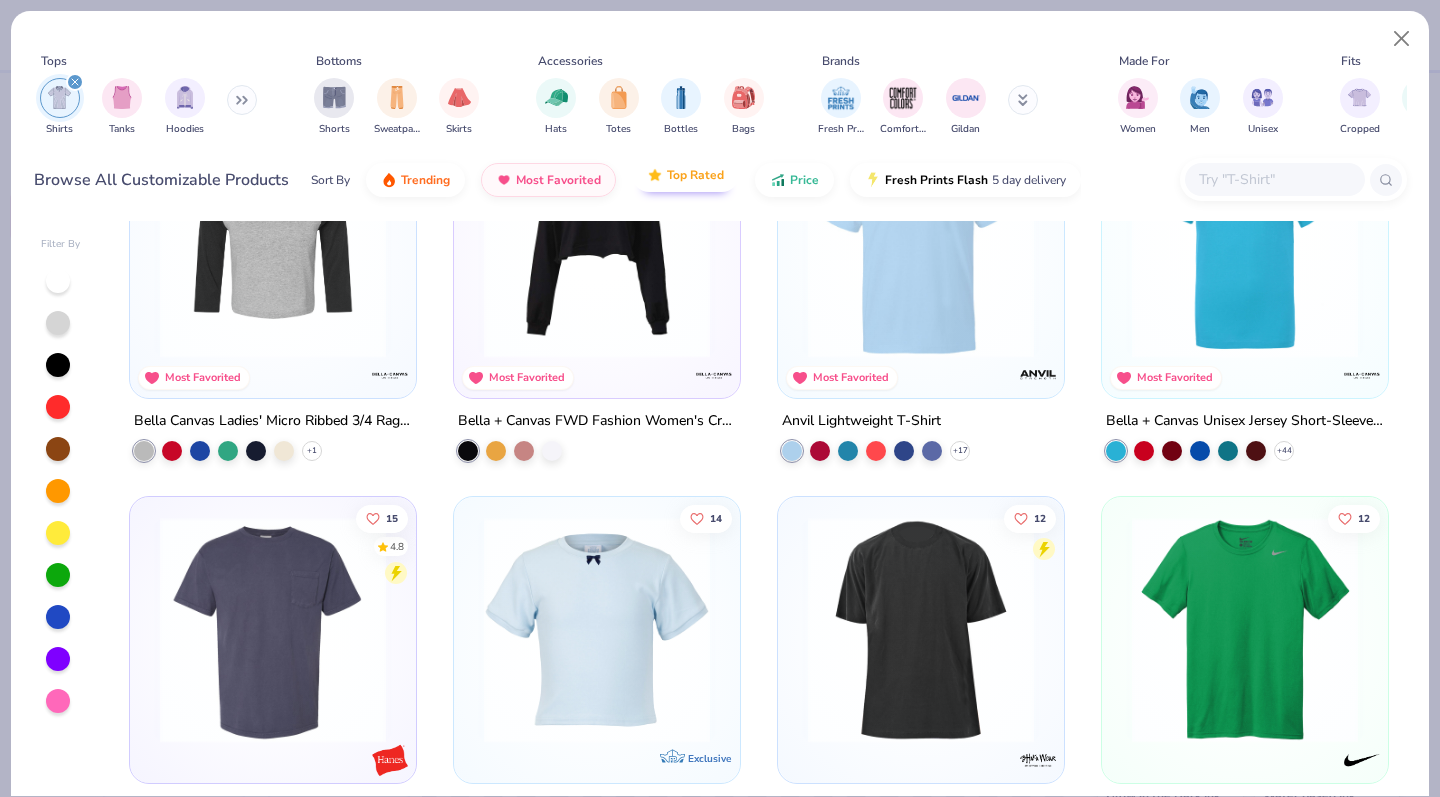 click on "Top Rated" at bounding box center (695, 175) 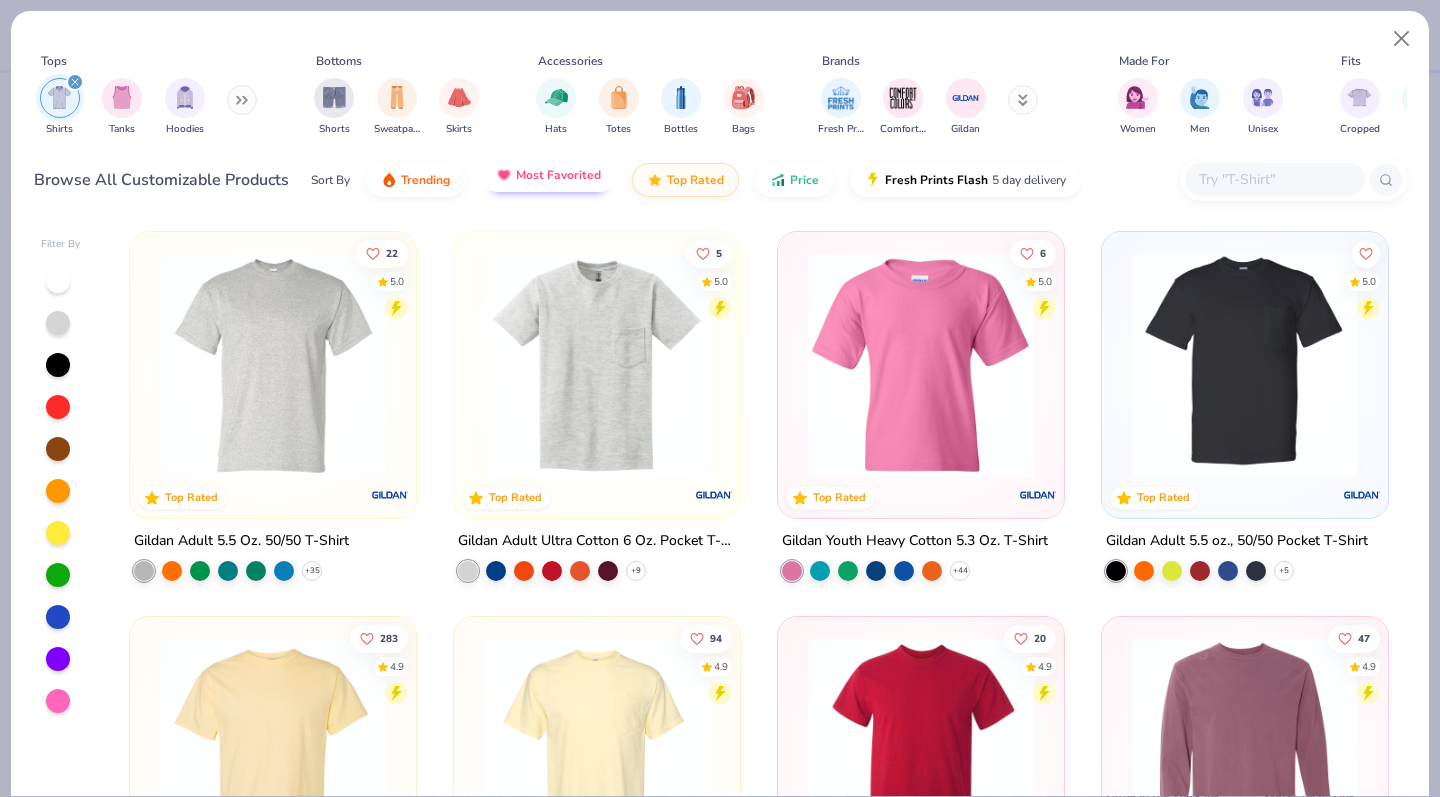 click on "Most Favorited" at bounding box center [548, 175] 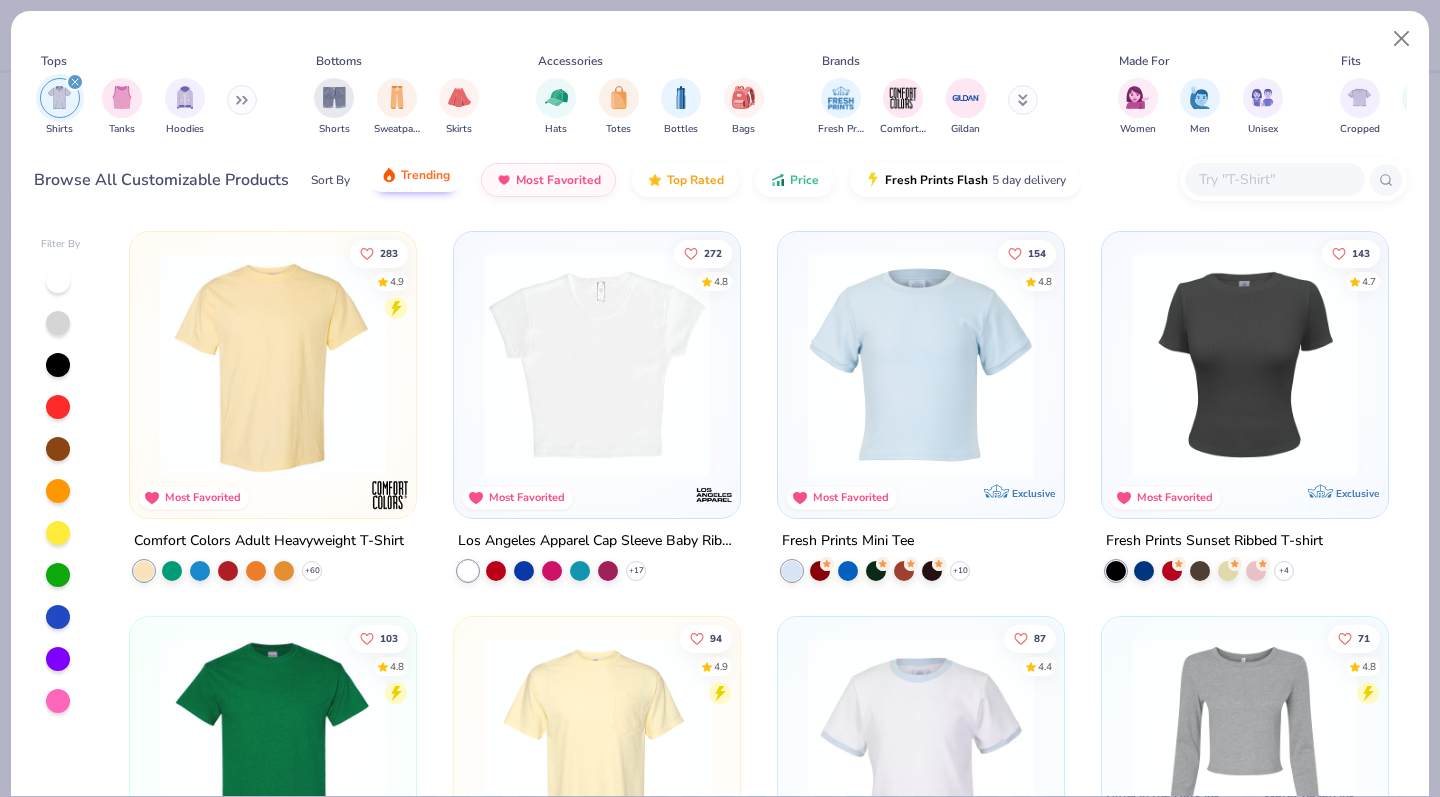 click on "Trending" at bounding box center [425, 175] 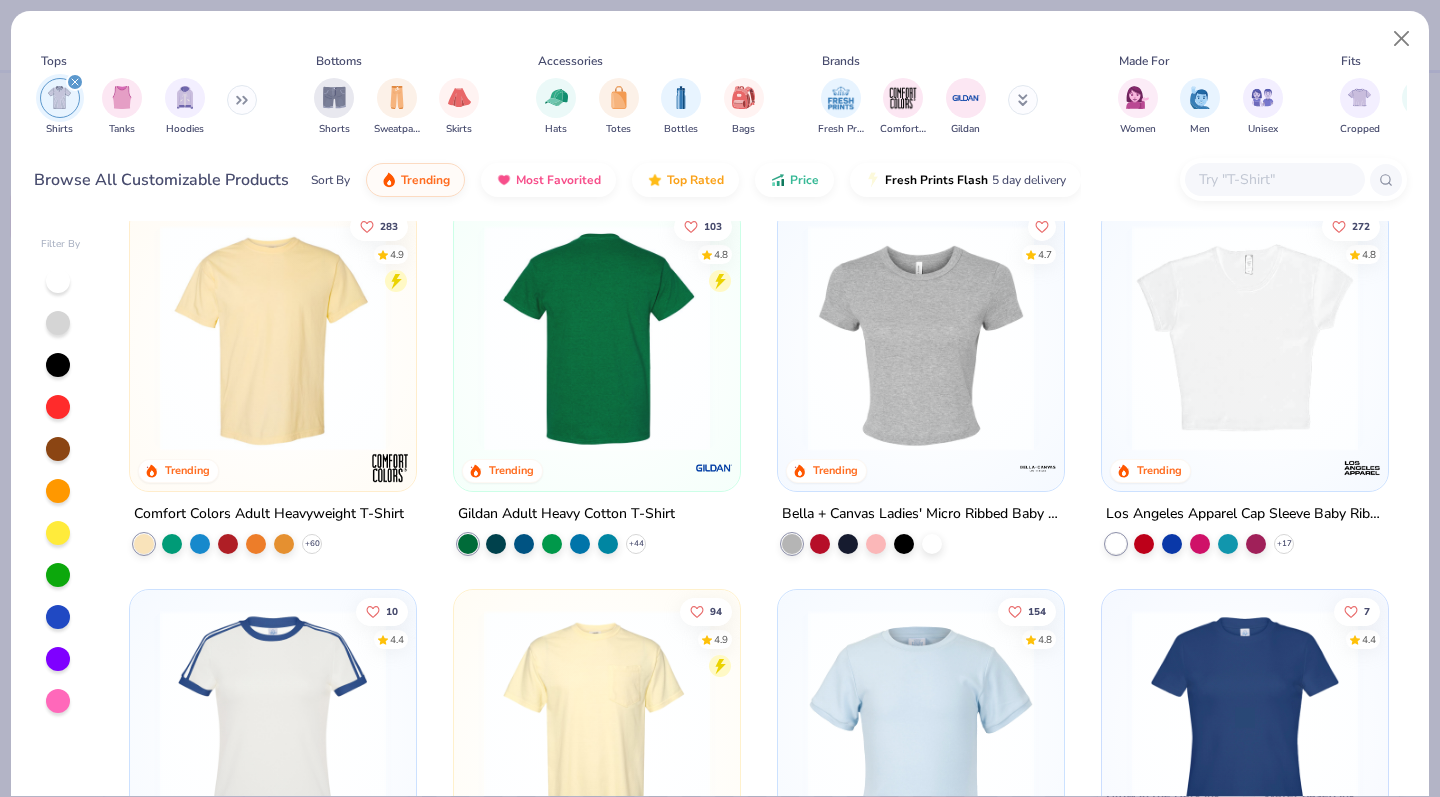 scroll, scrollTop: 21, scrollLeft: 0, axis: vertical 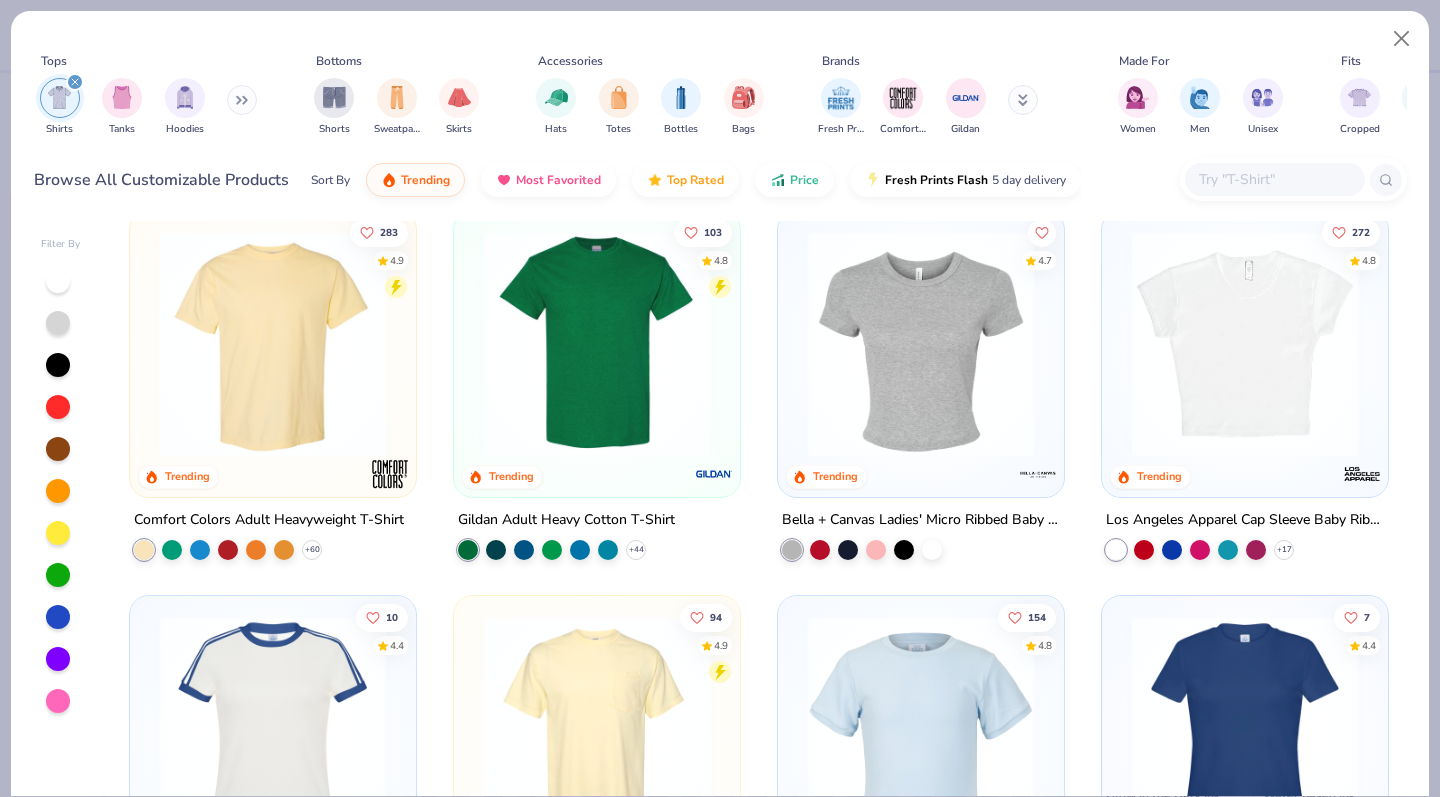 click at bounding box center [921, 344] 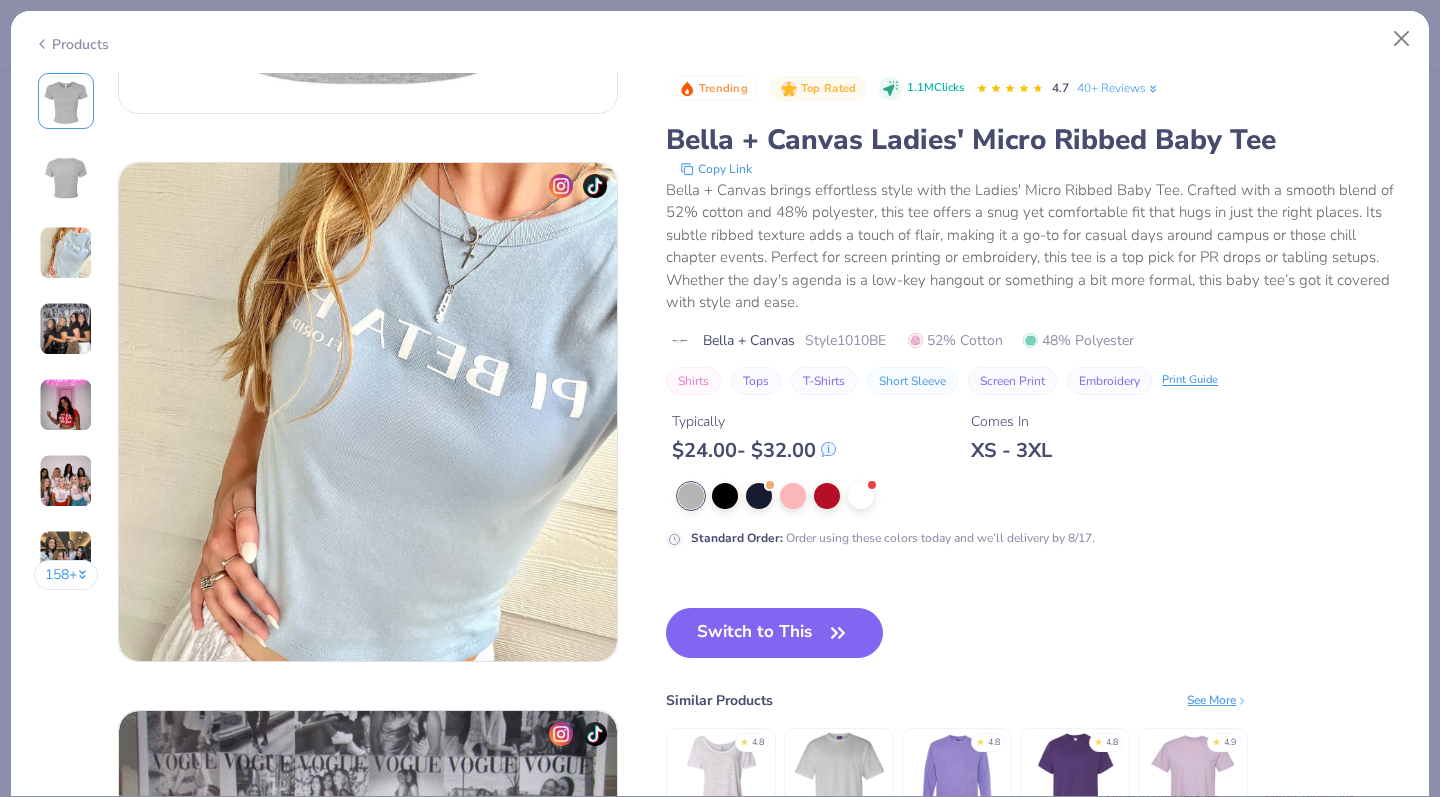 scroll, scrollTop: 1007, scrollLeft: 0, axis: vertical 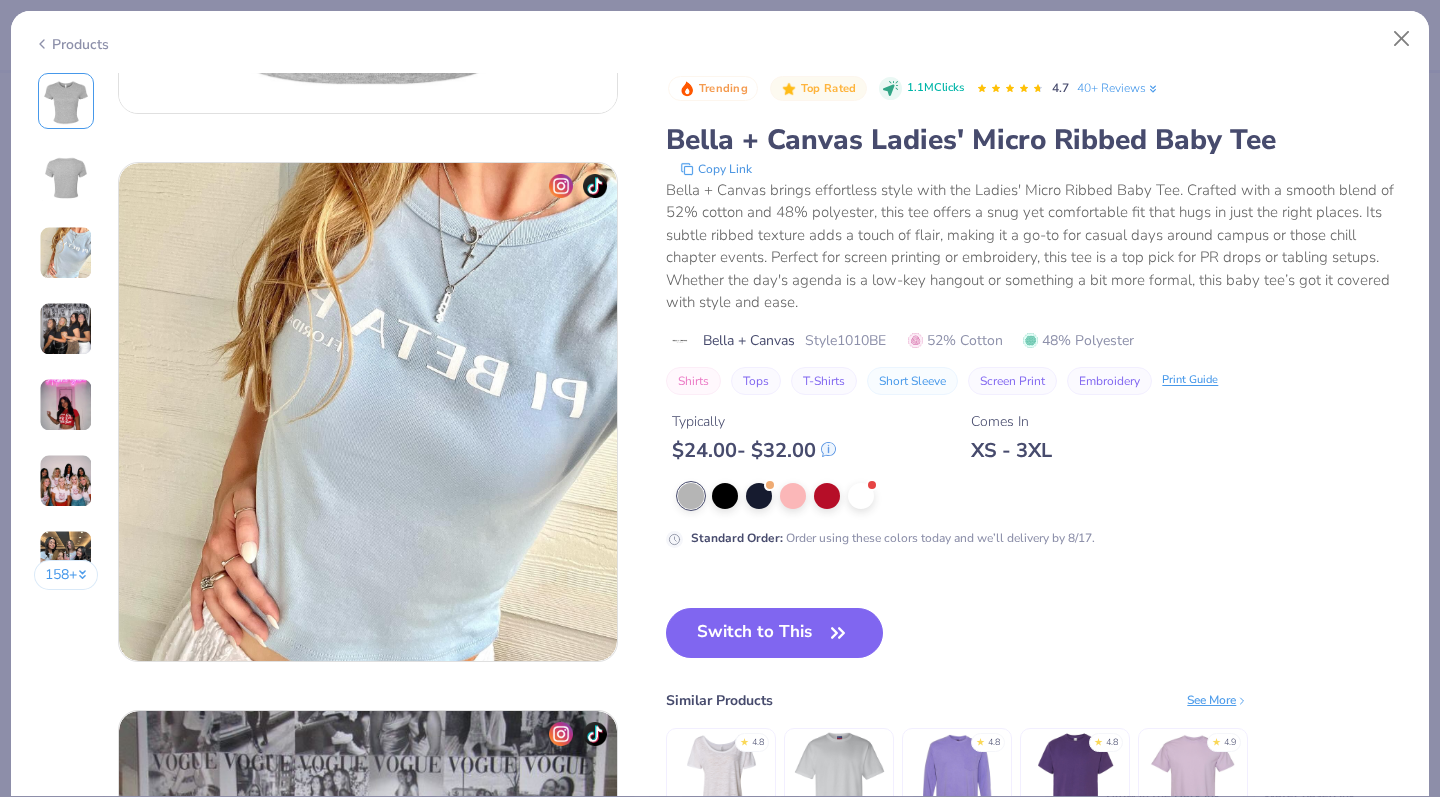 click at bounding box center [368, 412] 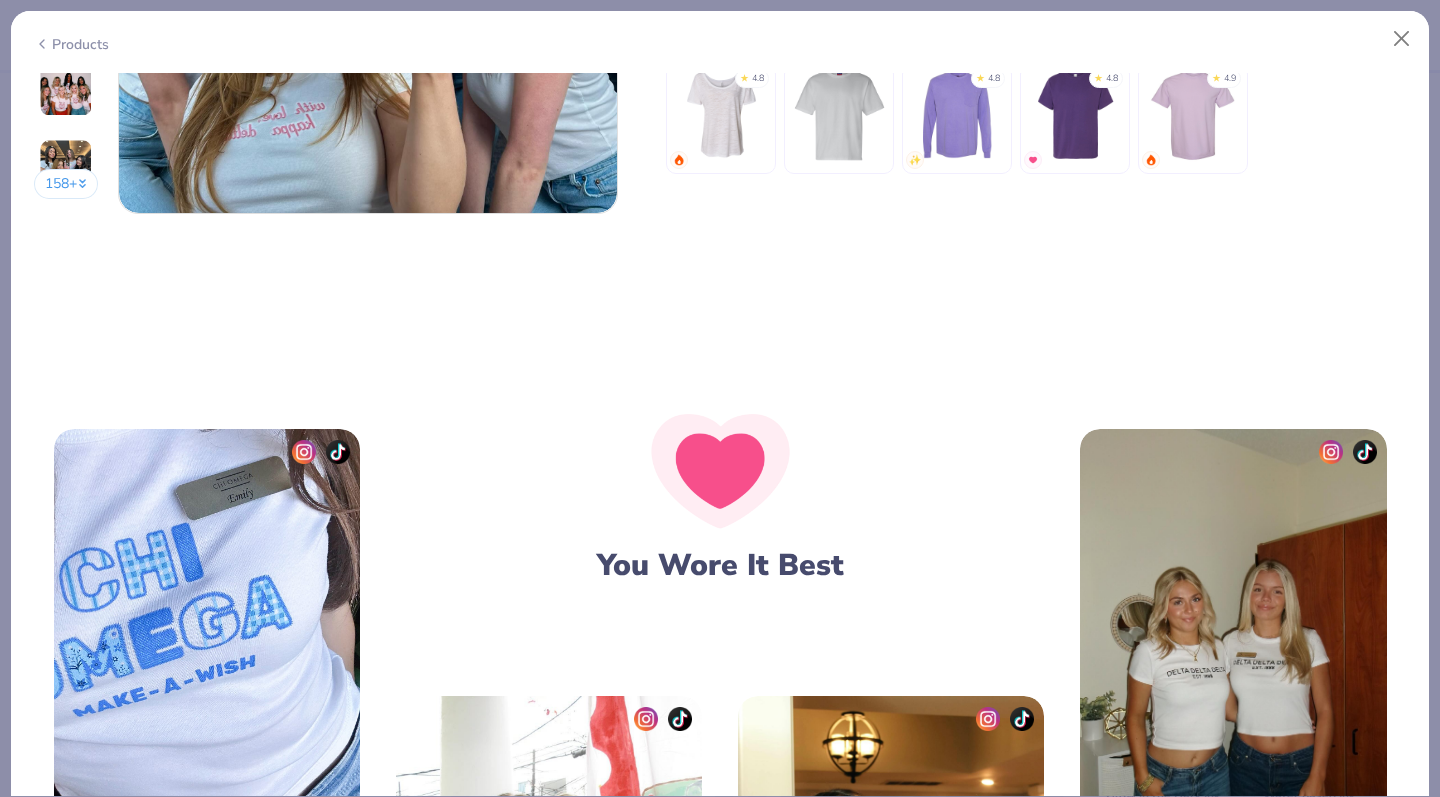 scroll, scrollTop: 3689, scrollLeft: 0, axis: vertical 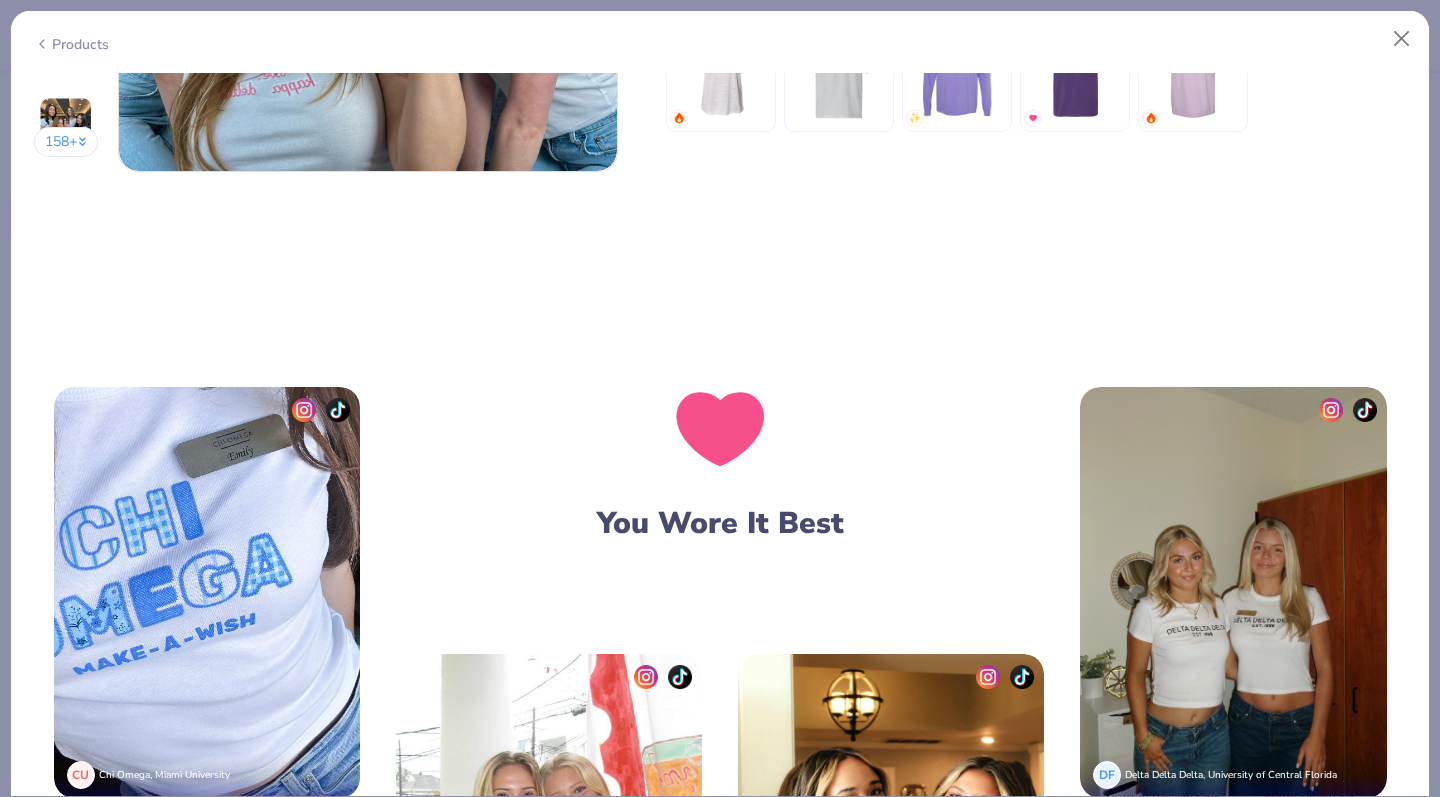 click at bounding box center (207, 593) 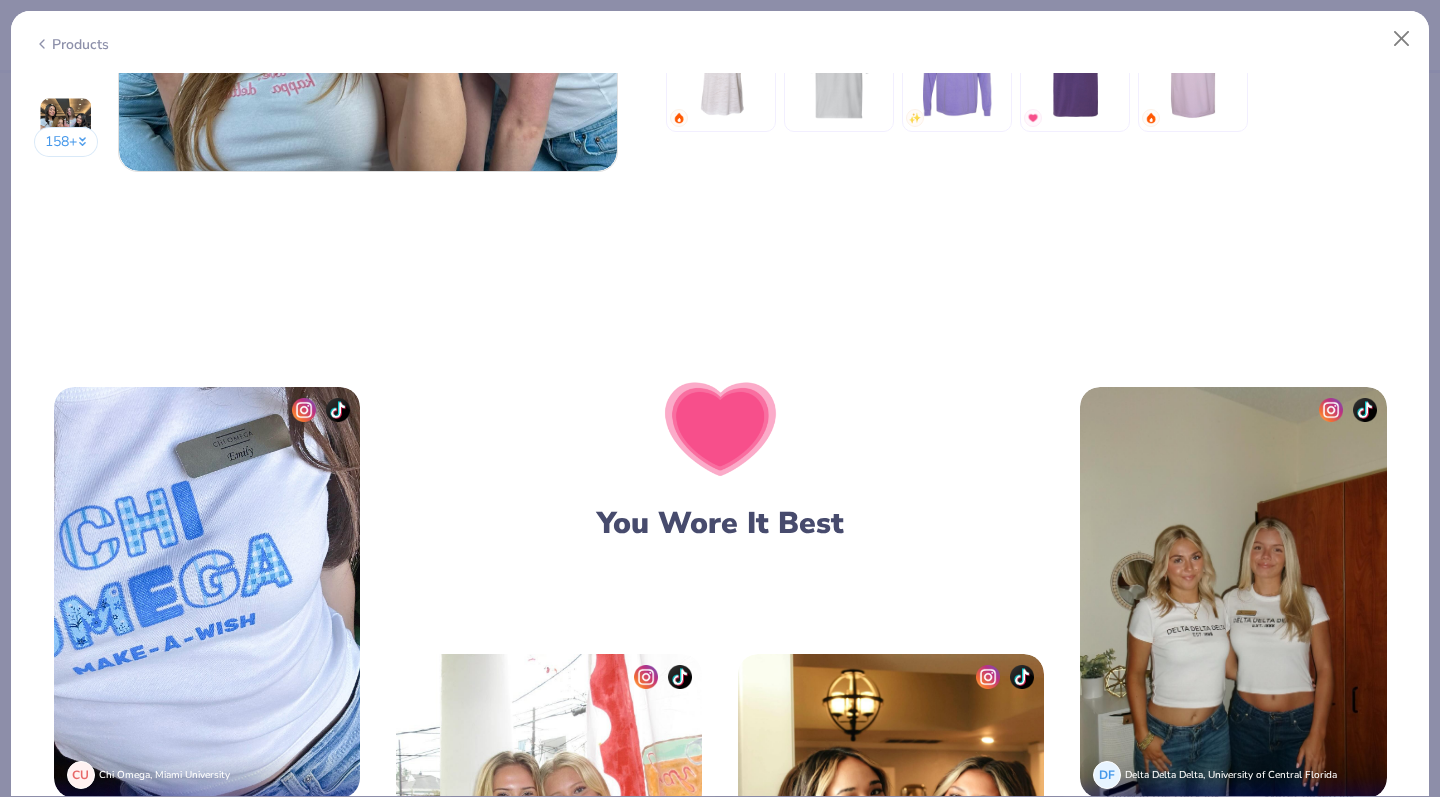click at bounding box center [304, 410] 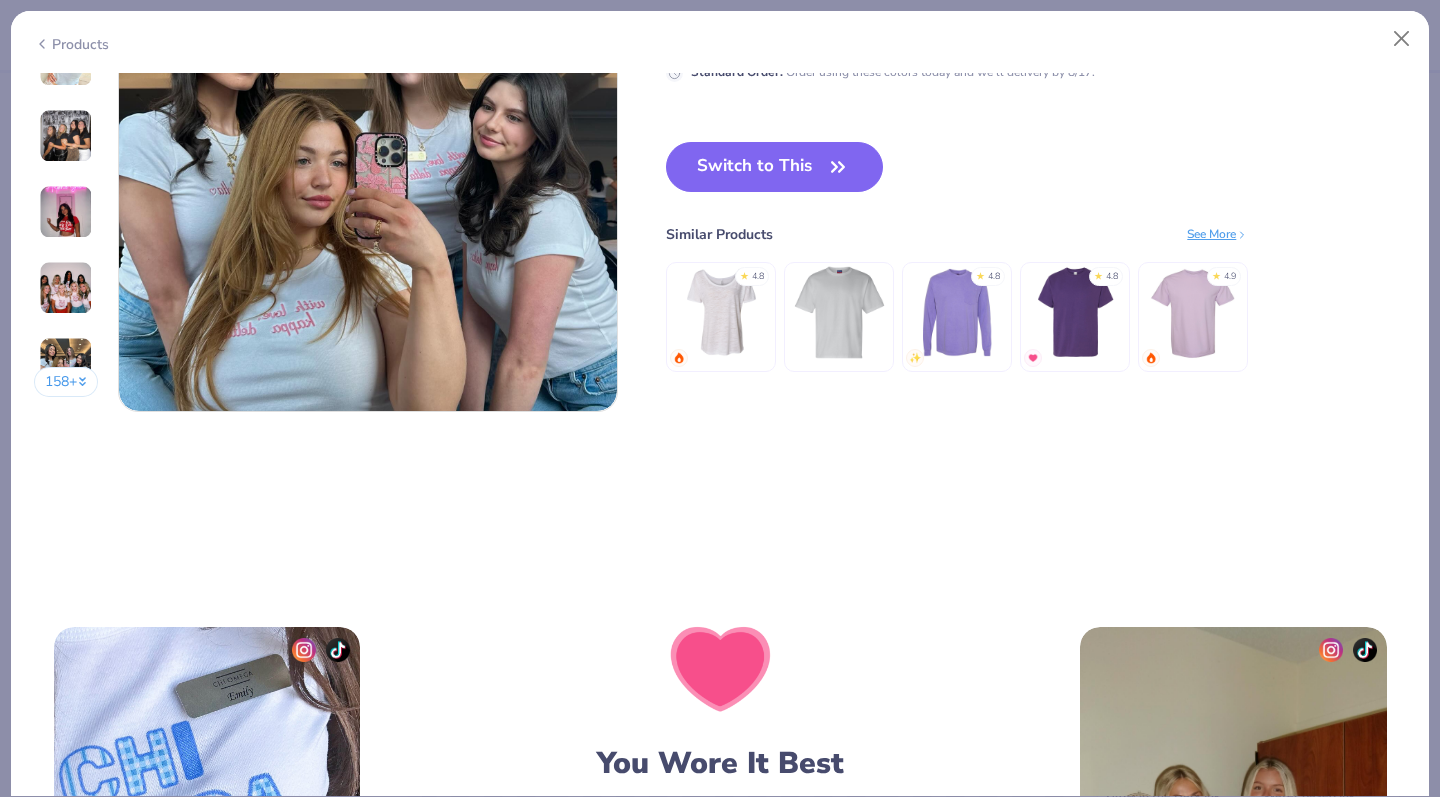 scroll, scrollTop: 3630, scrollLeft: 0, axis: vertical 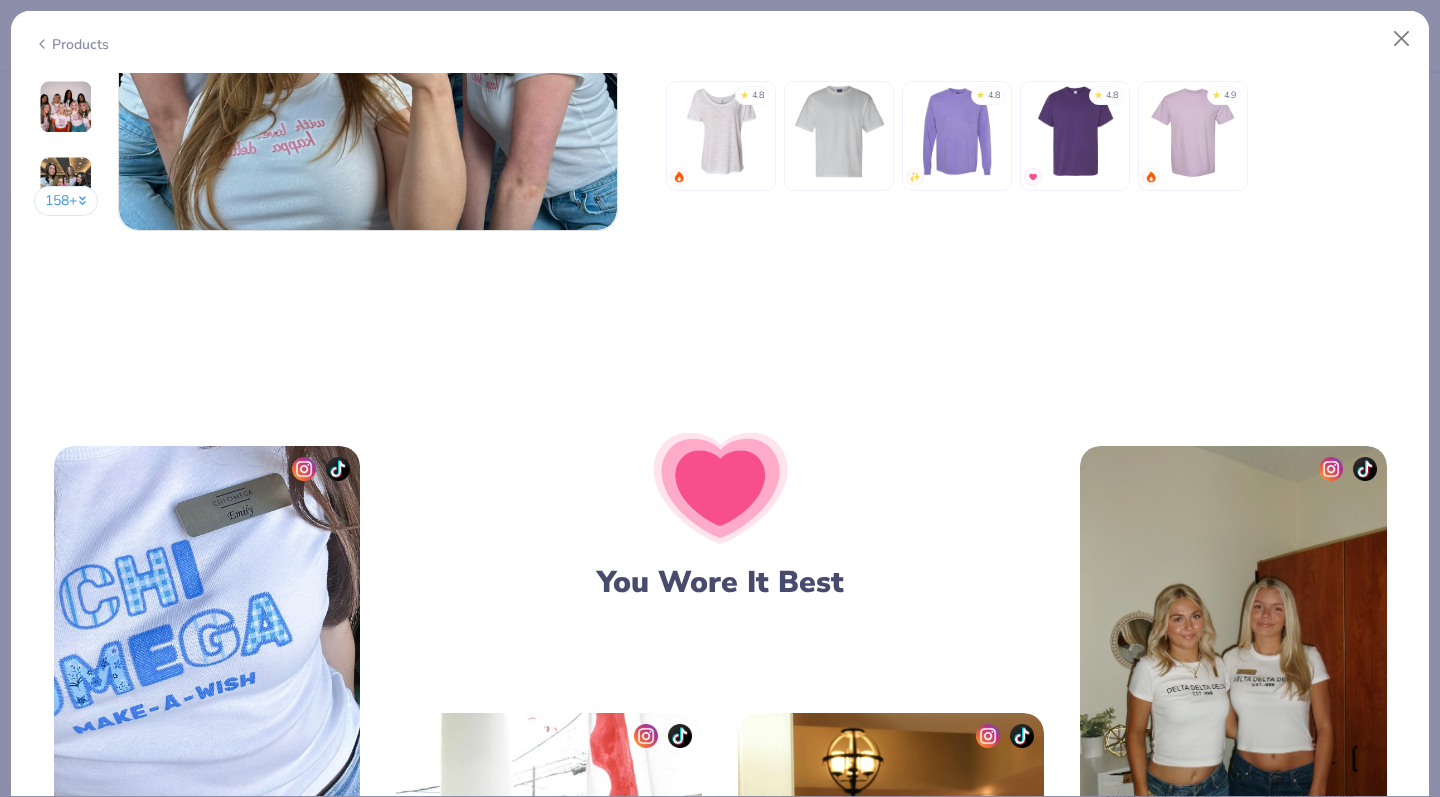 click at bounding box center (207, 652) 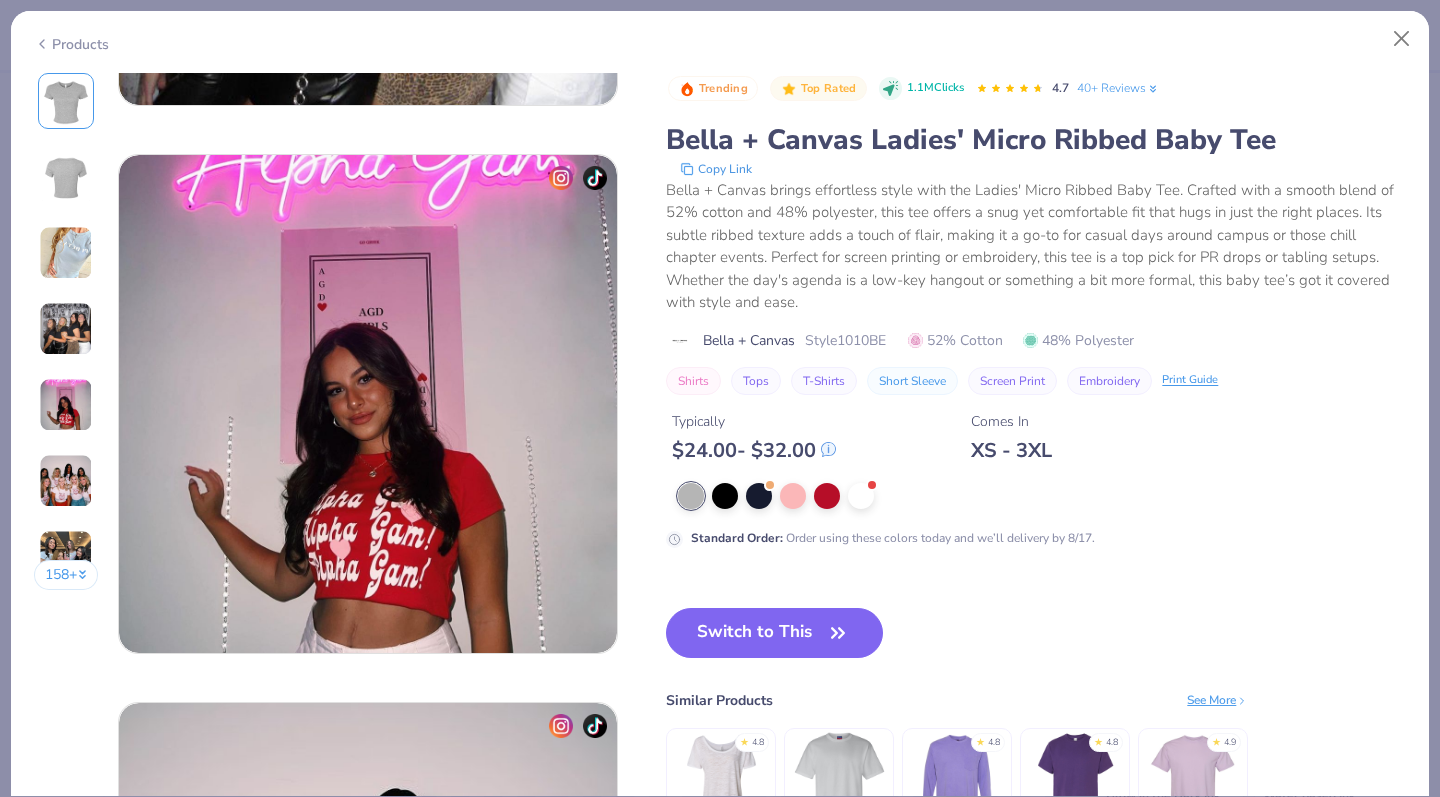 scroll, scrollTop: 2110, scrollLeft: 0, axis: vertical 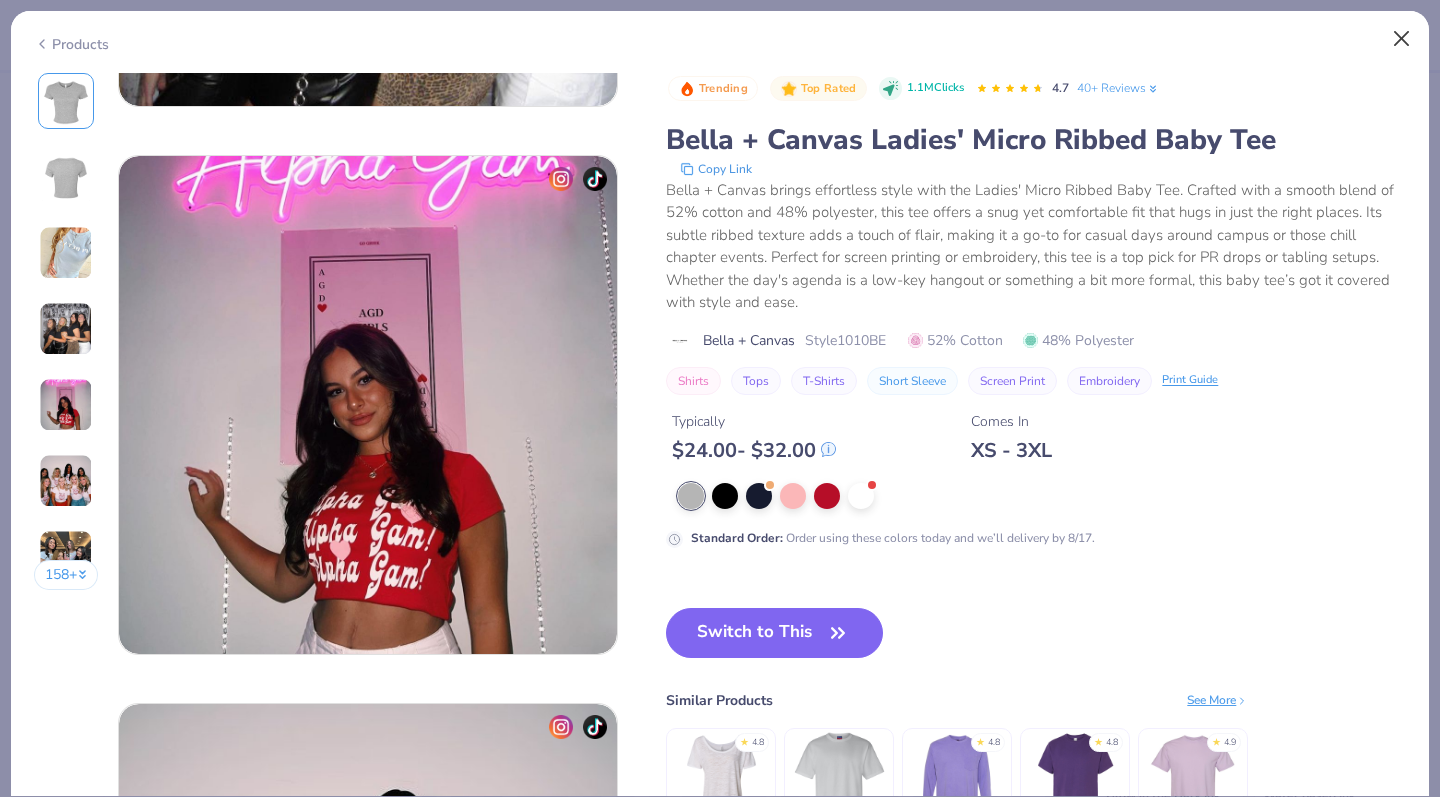 click at bounding box center (1402, 39) 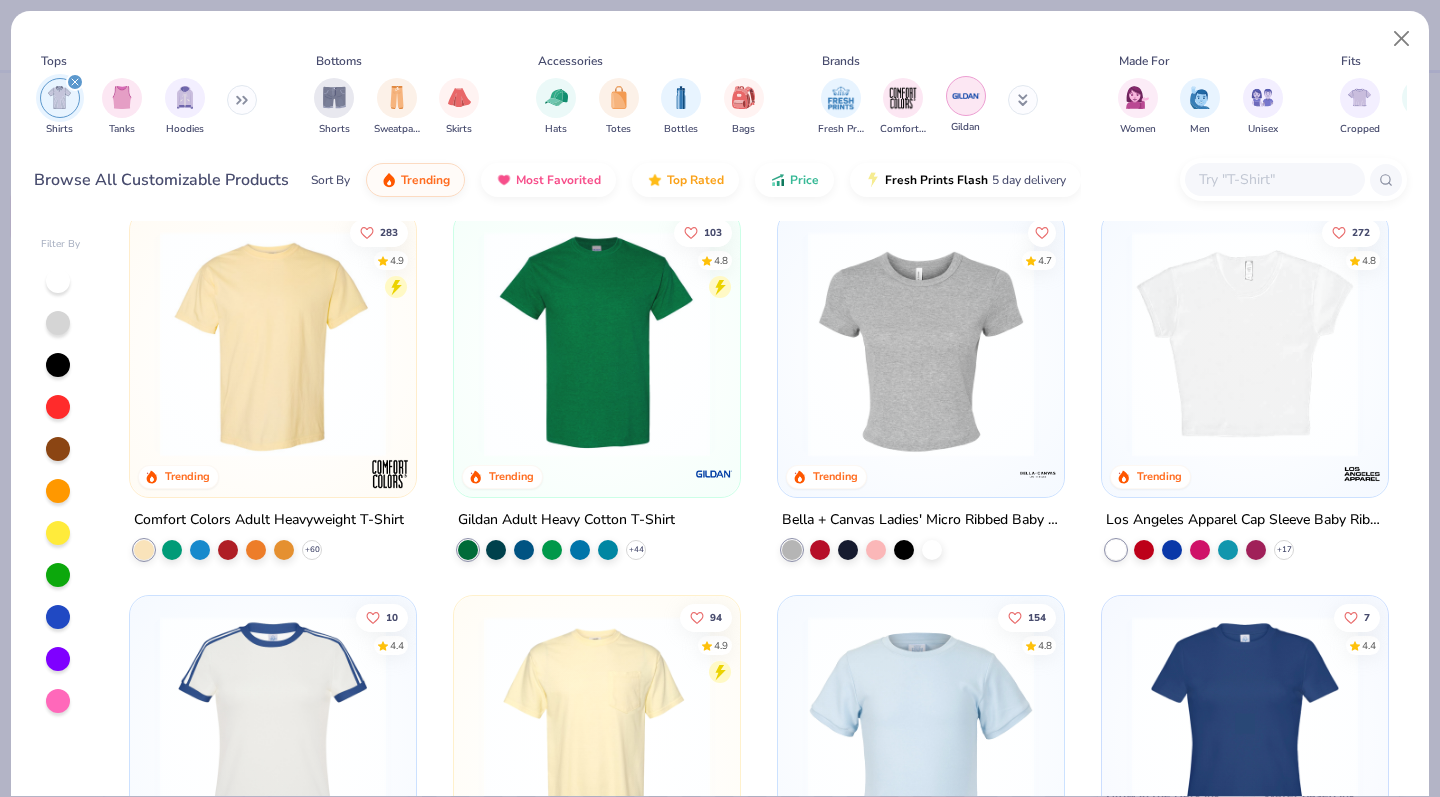 click at bounding box center [966, 96] 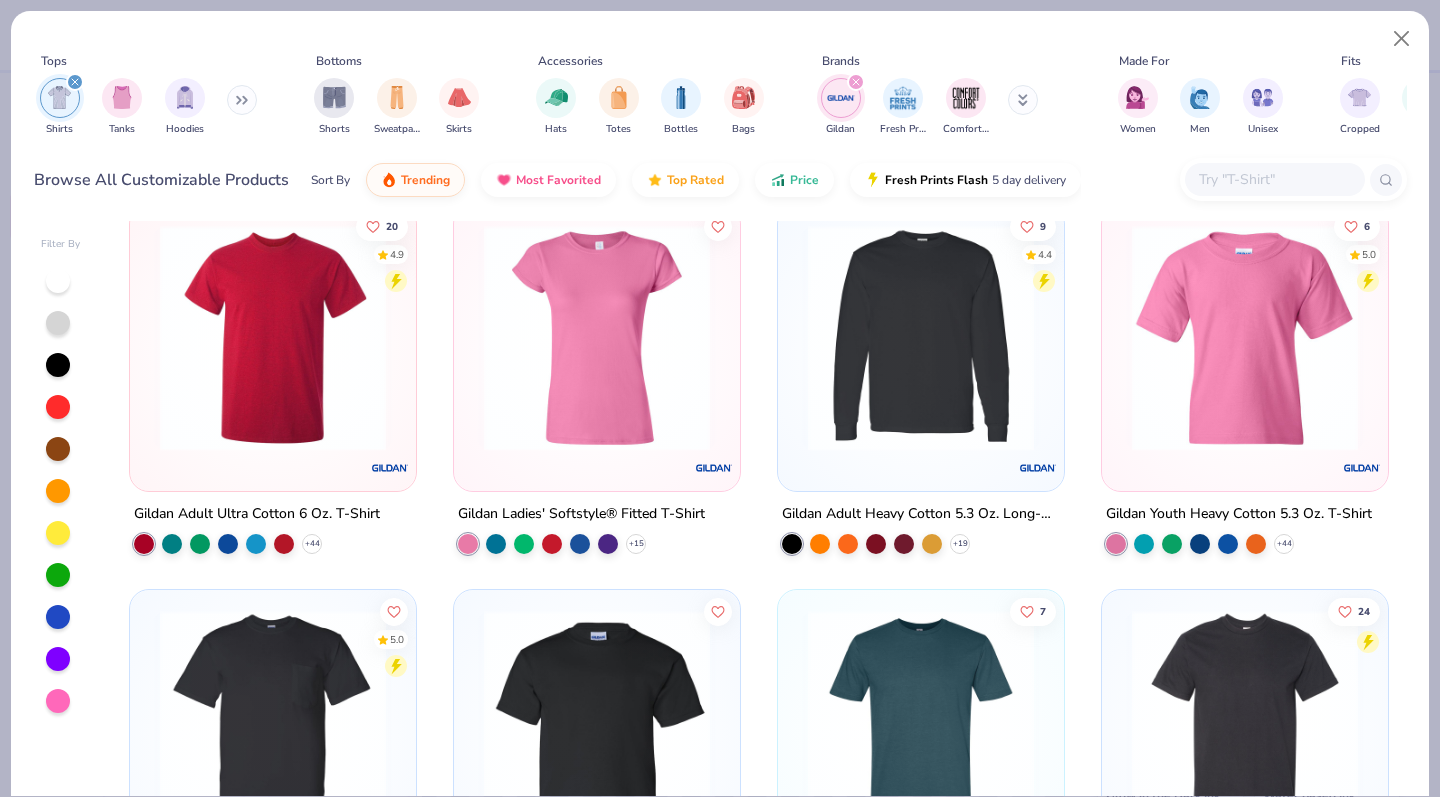 scroll, scrollTop: 356, scrollLeft: 0, axis: vertical 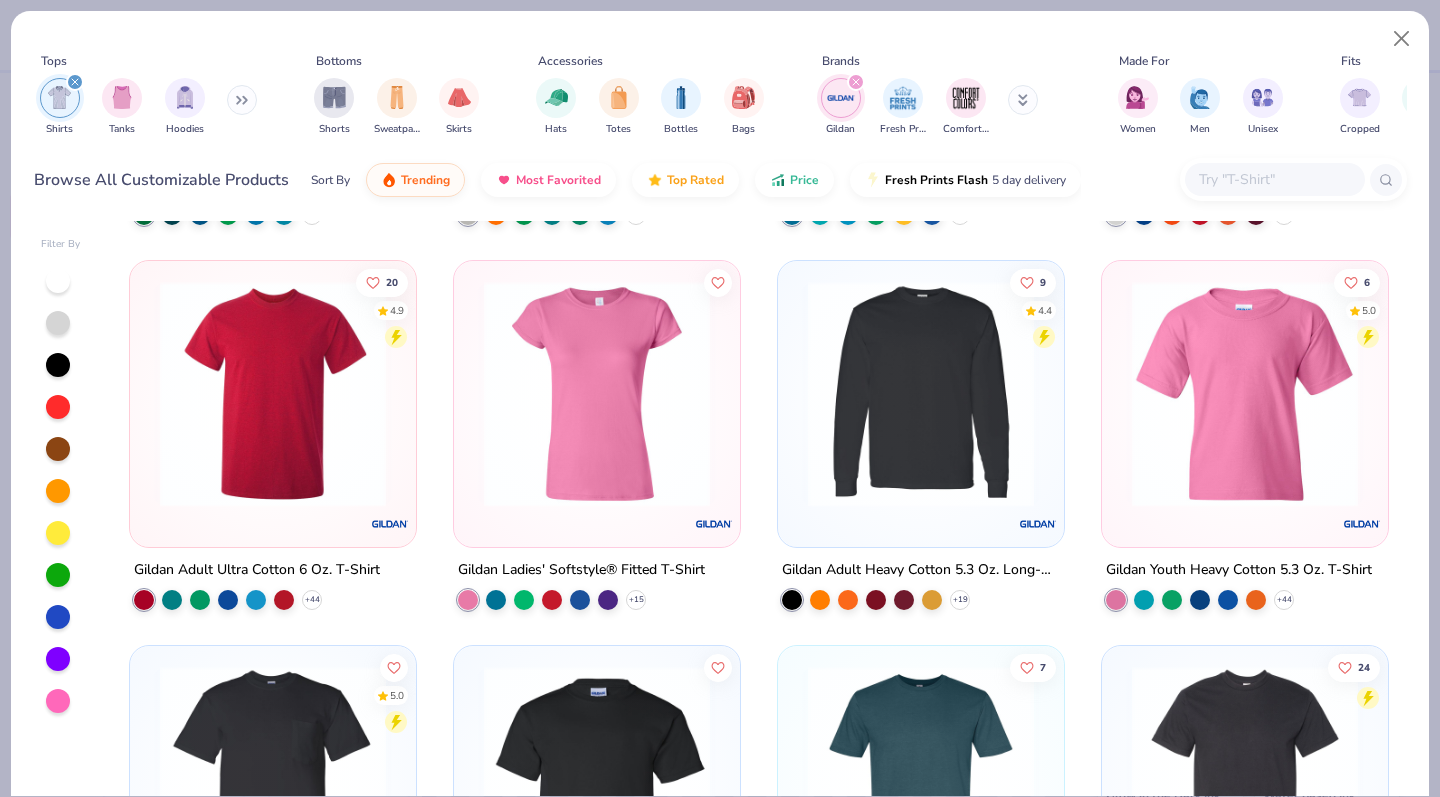 click at bounding box center (1245, 394) 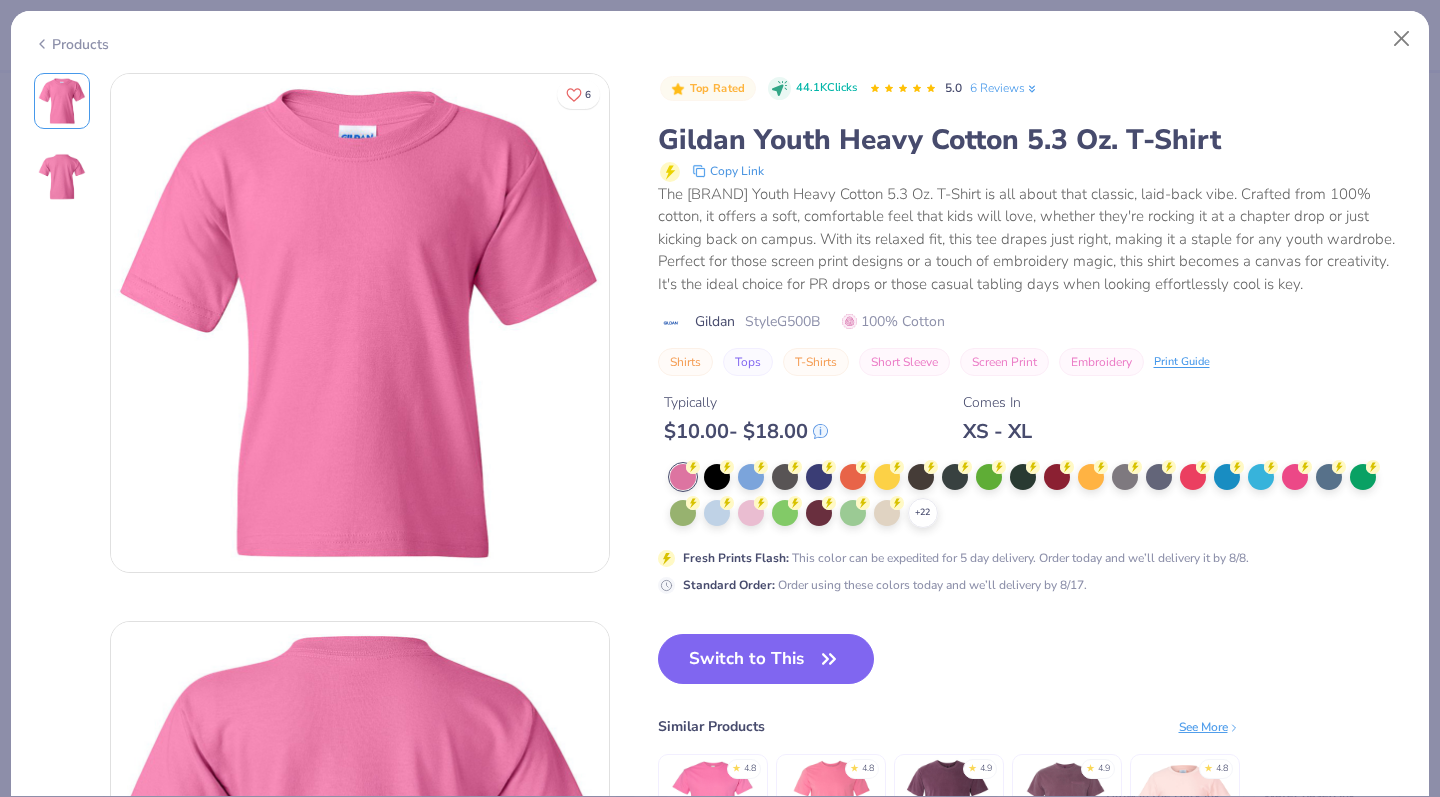 scroll, scrollTop: 0, scrollLeft: 0, axis: both 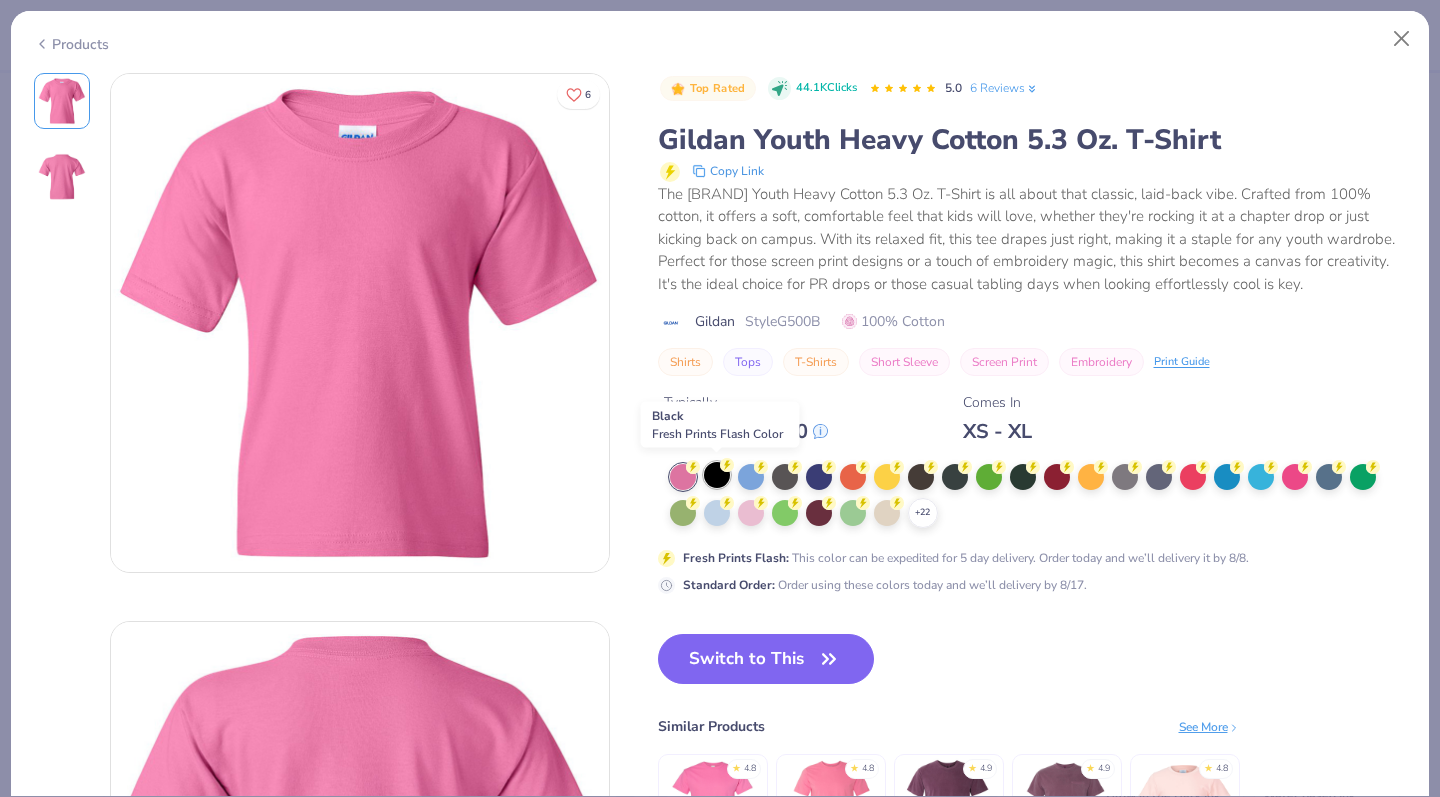 click at bounding box center [717, 475] 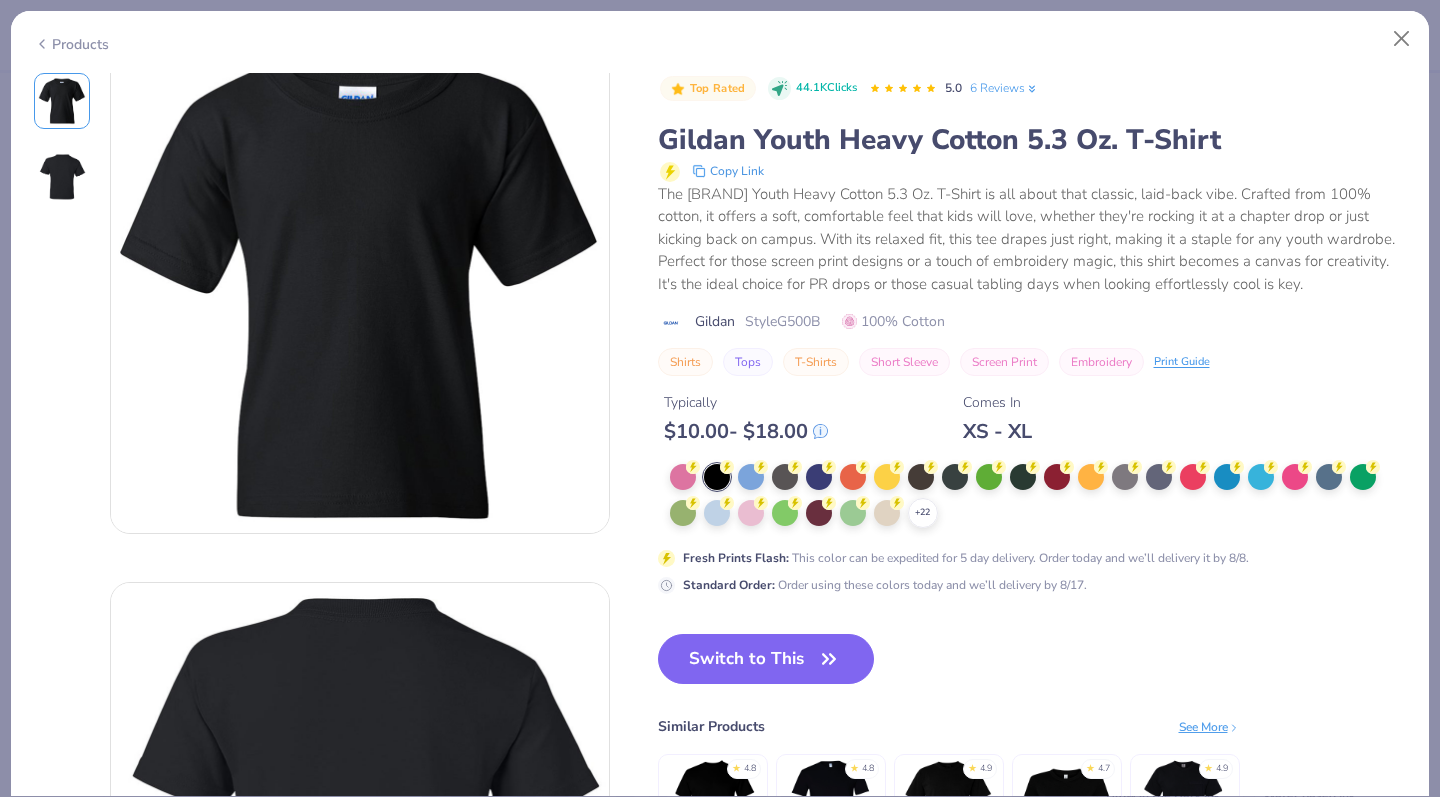 scroll, scrollTop: 44, scrollLeft: 0, axis: vertical 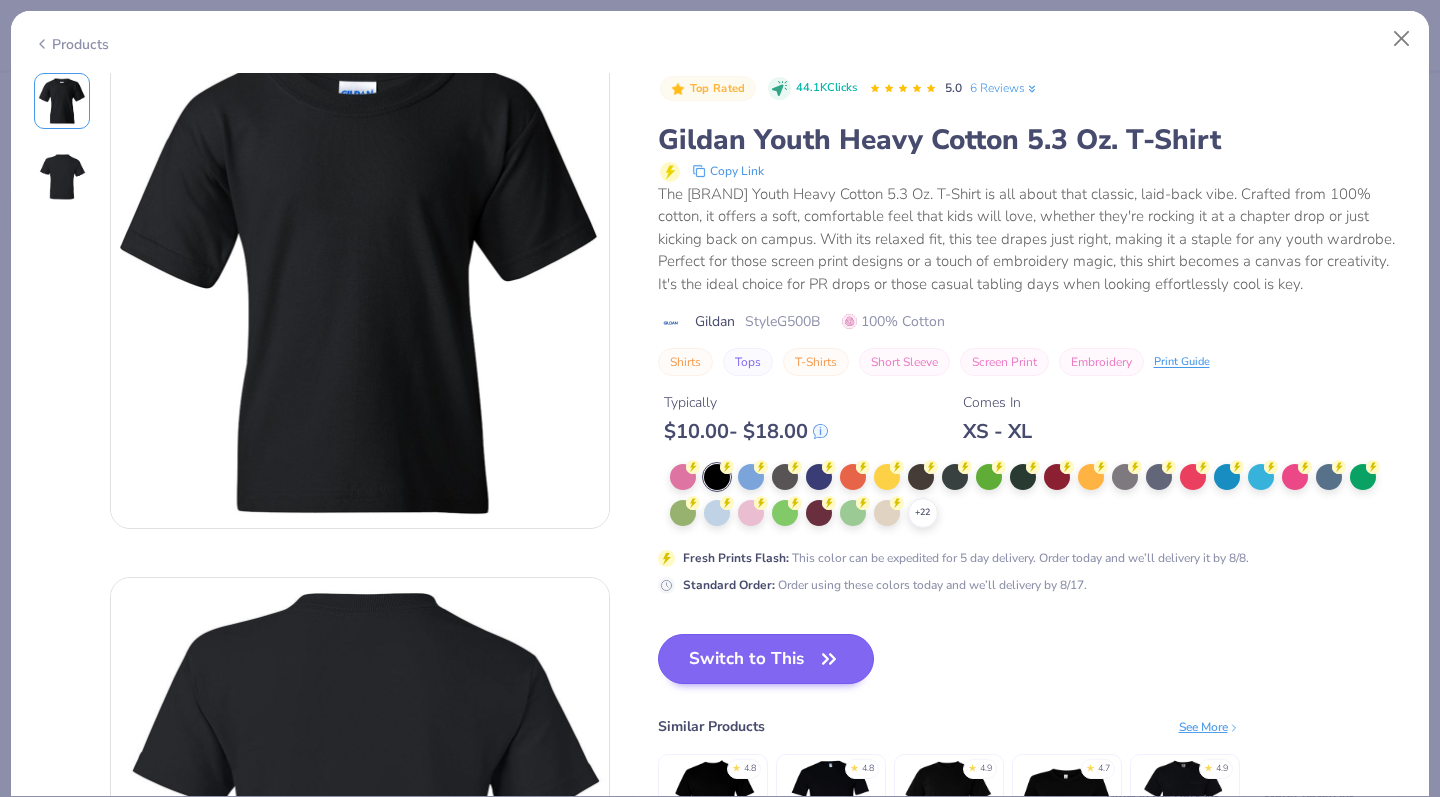 click on "Switch to This" at bounding box center [766, 659] 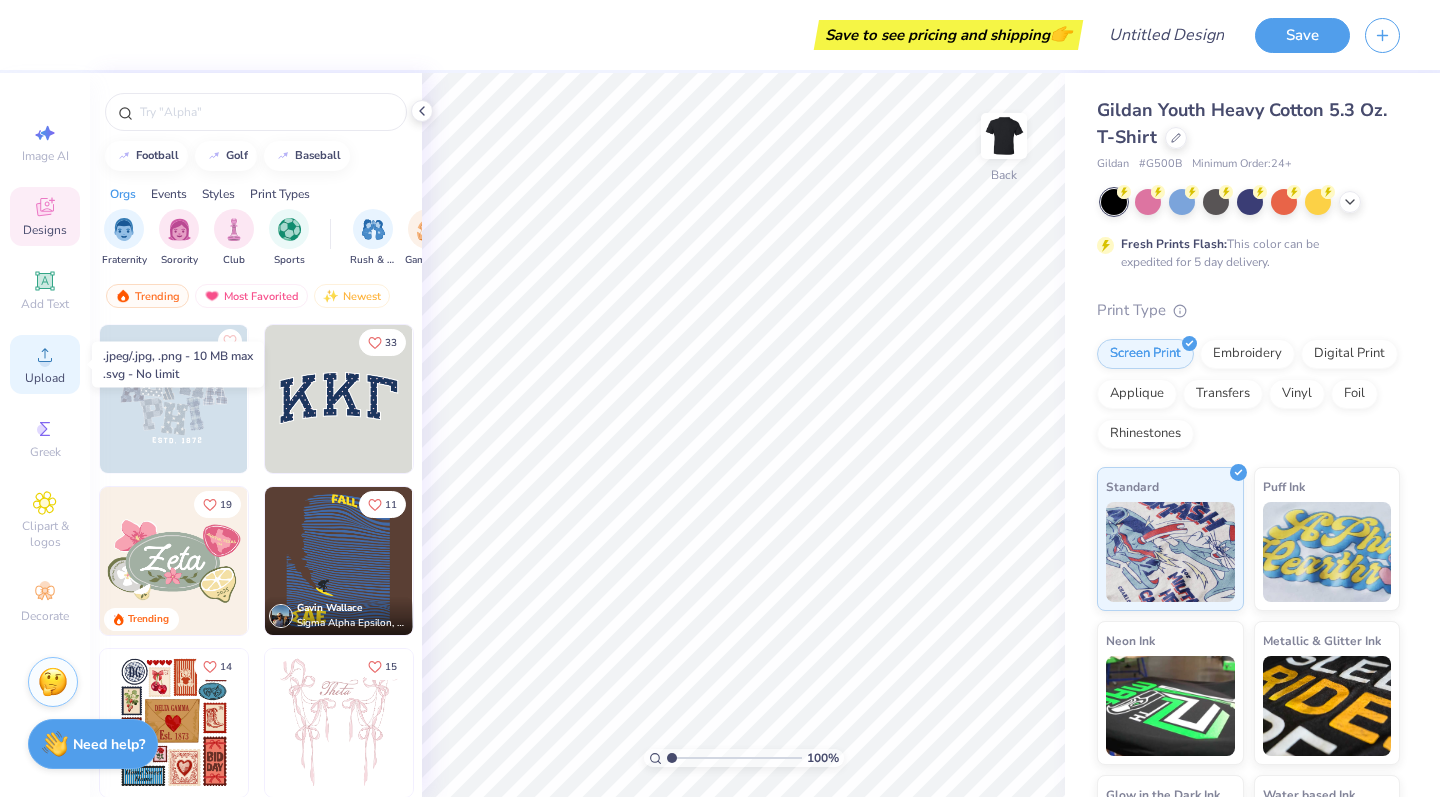 click on "Upload" at bounding box center (45, 364) 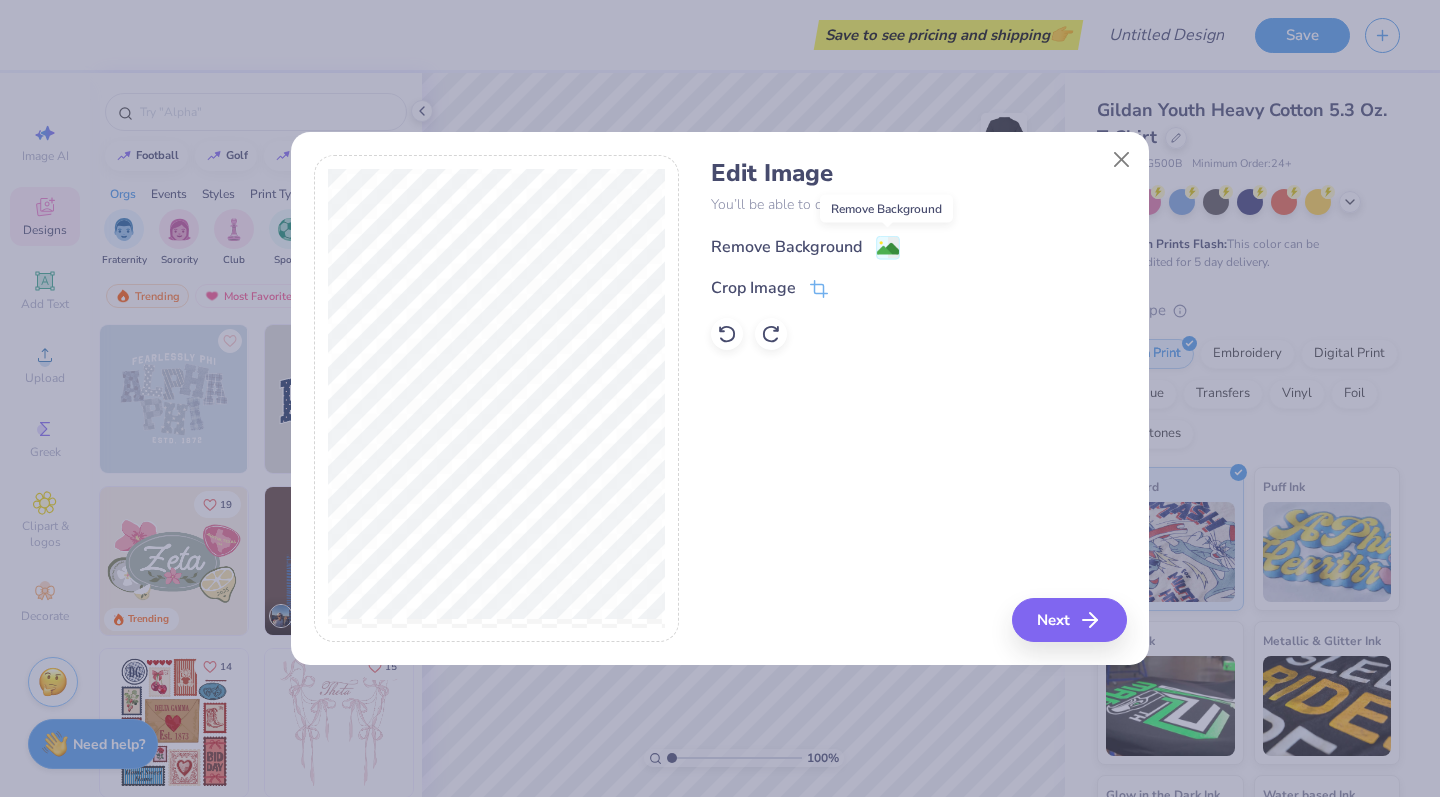 click 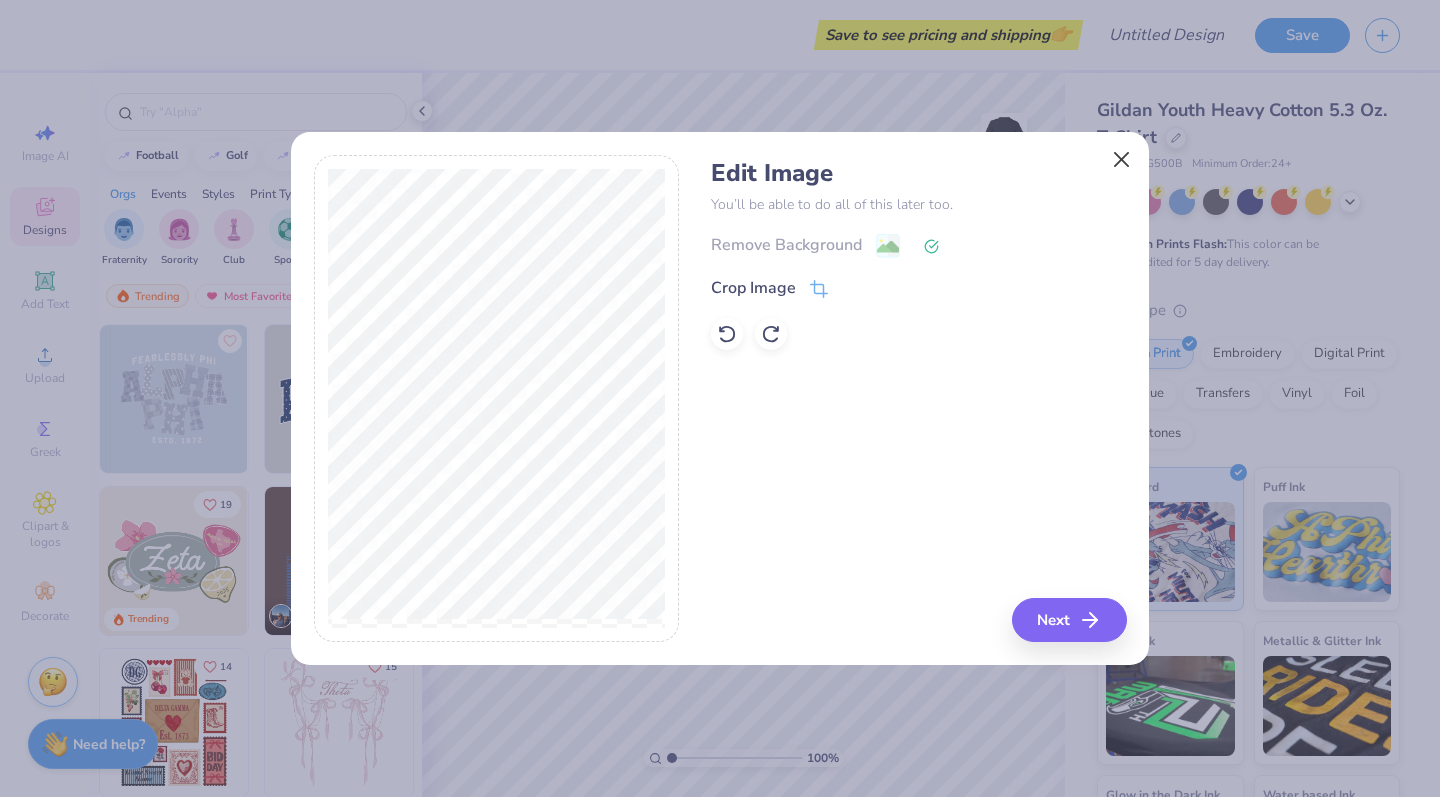 click at bounding box center (1122, 160) 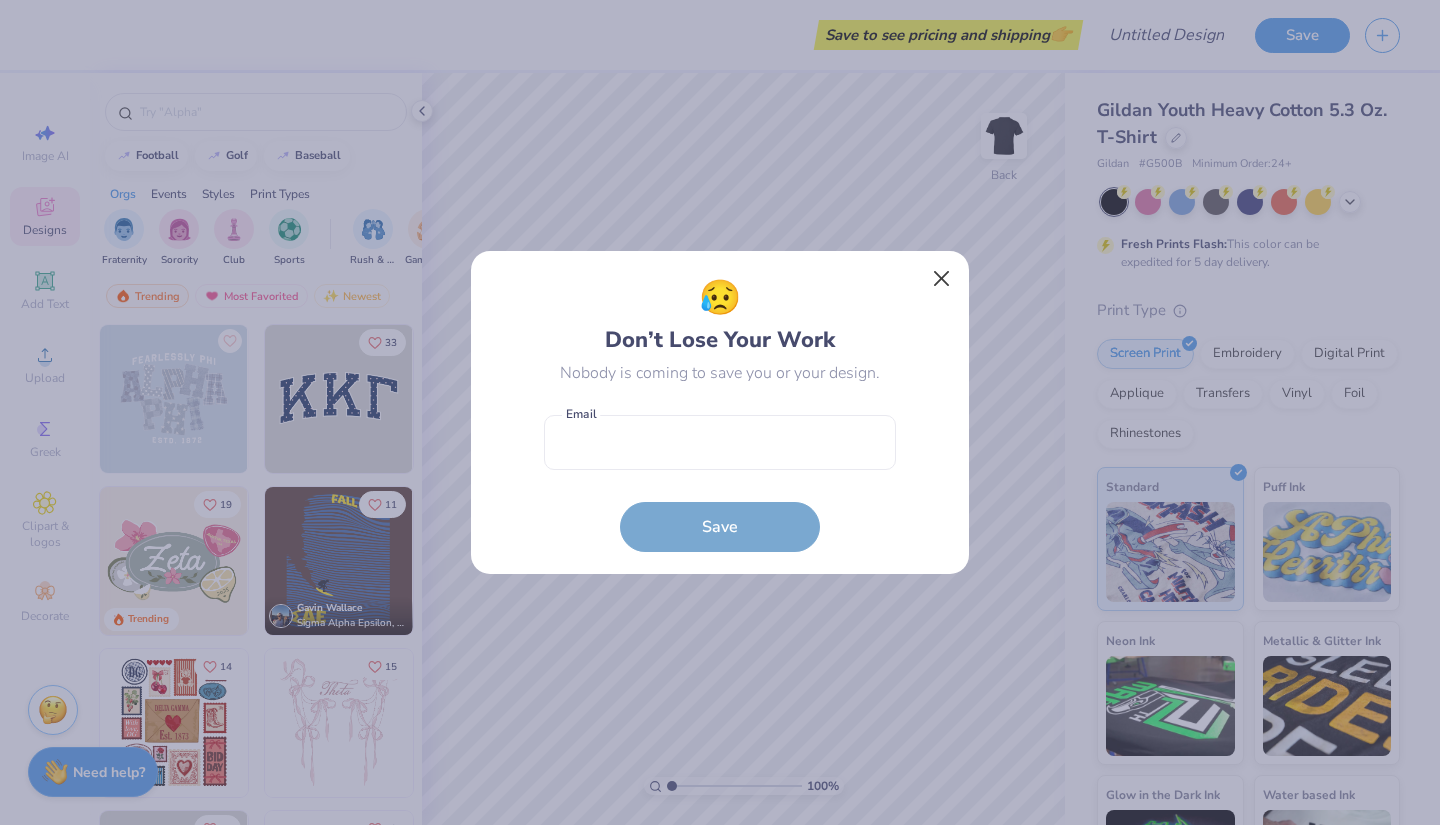 click at bounding box center (942, 279) 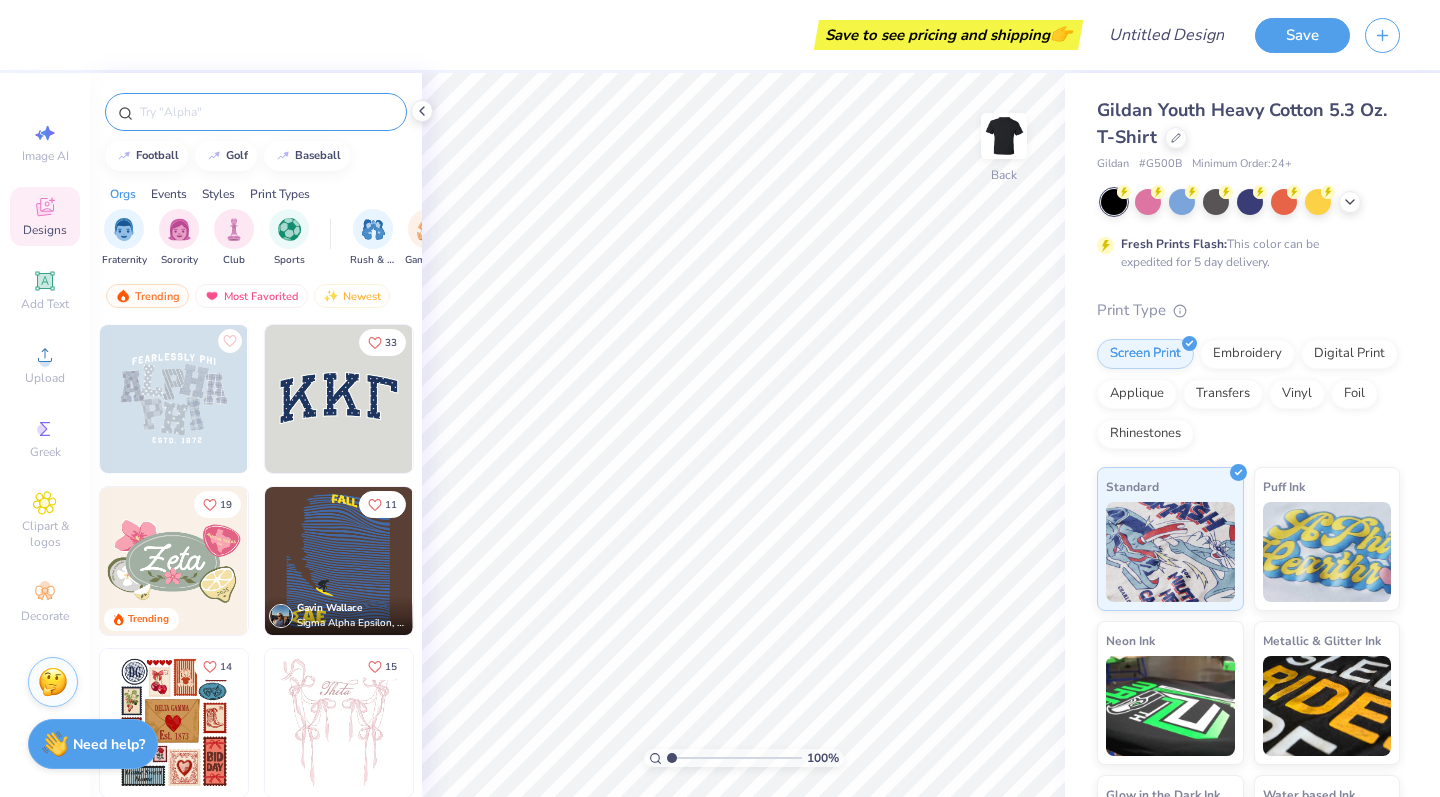 click at bounding box center (266, 112) 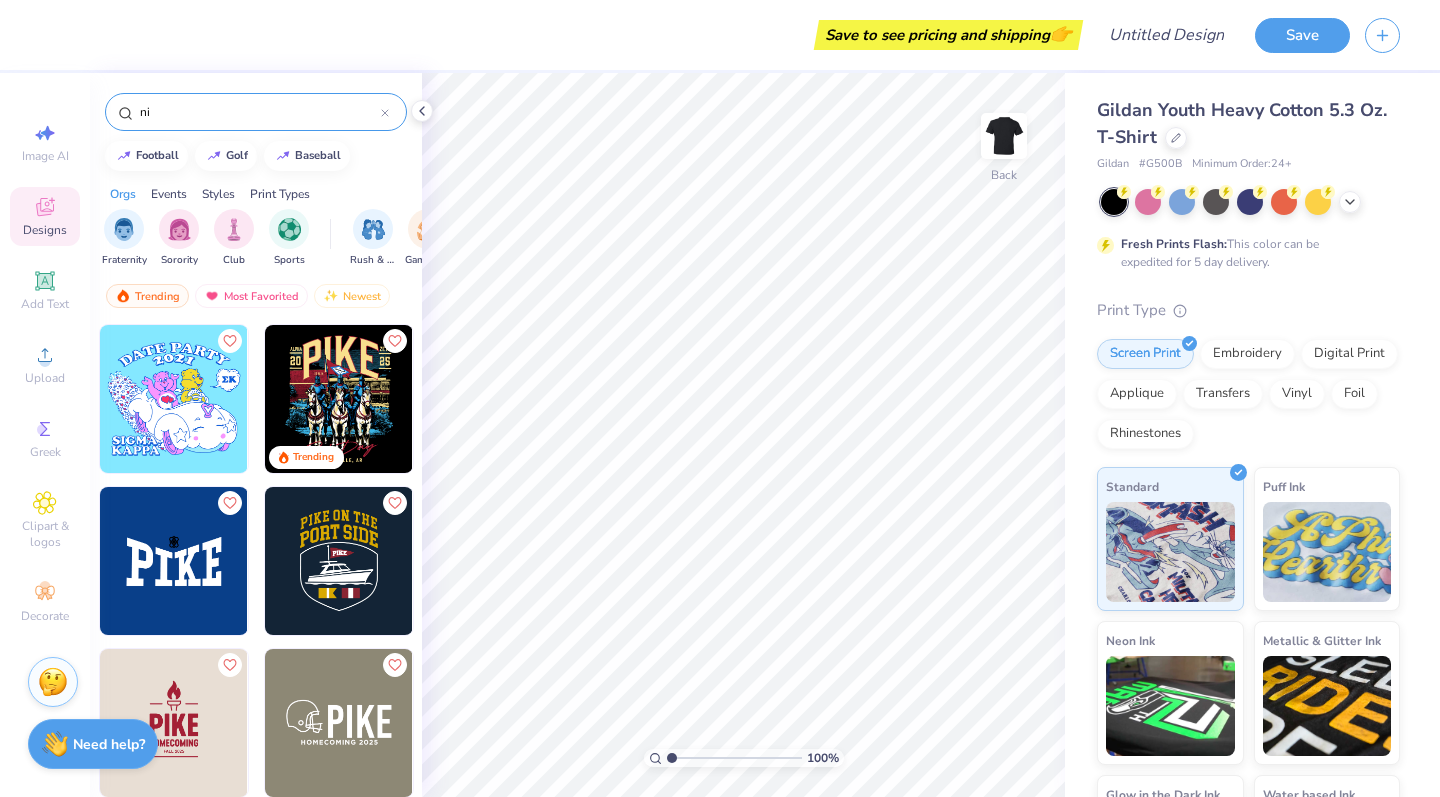 type on "n" 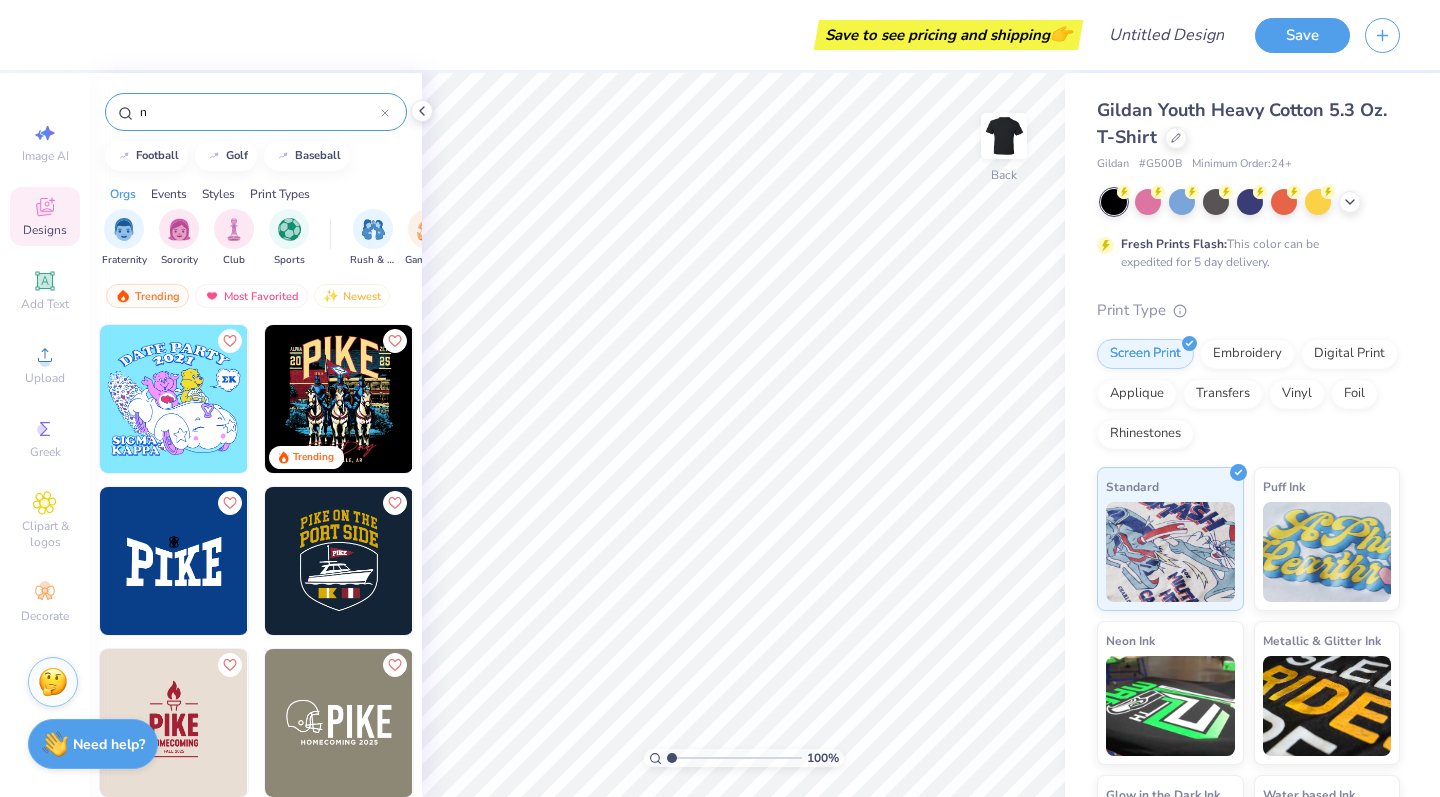 type 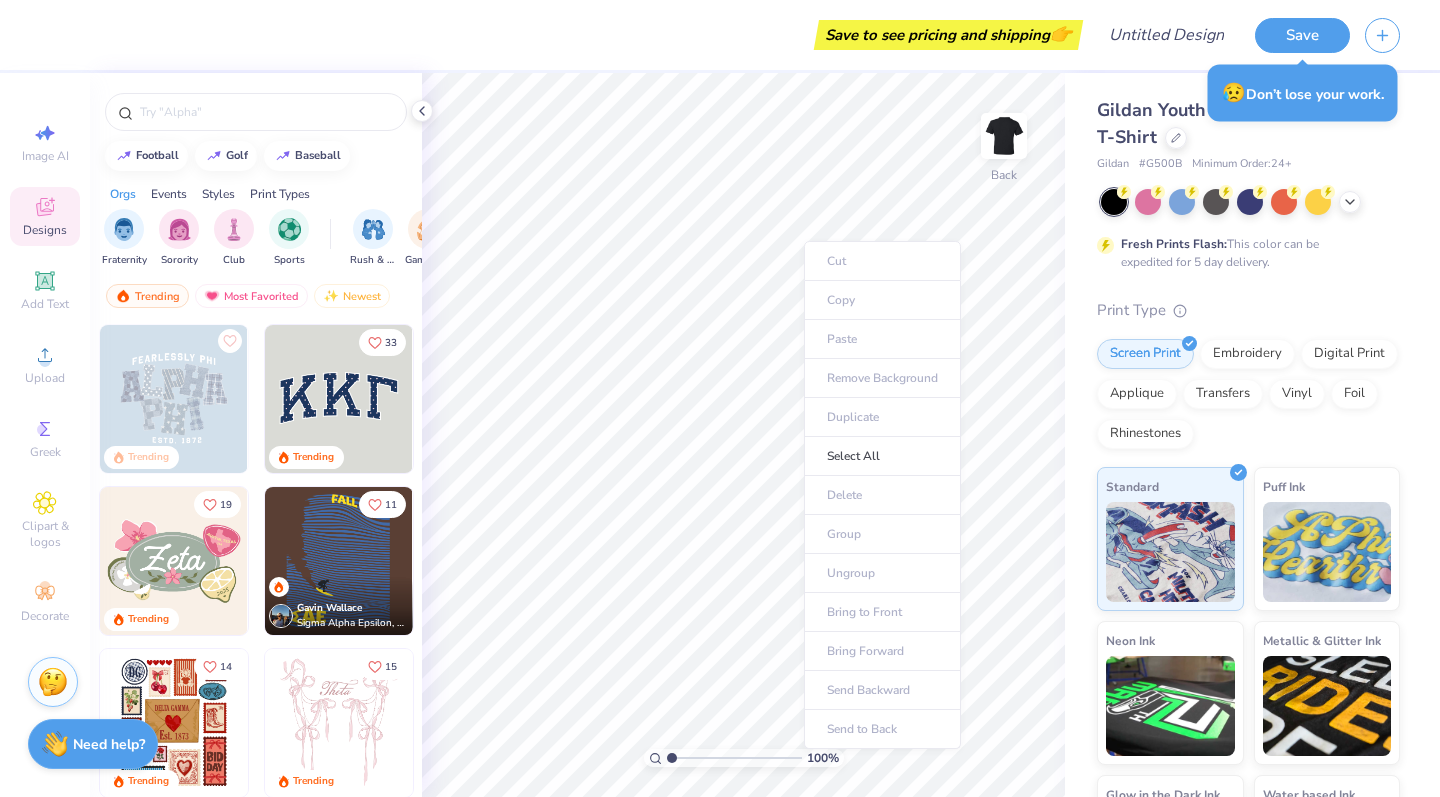 click on "Cut Copy Paste Remove Background Duplicate Select All Delete Group Ungroup Bring to Front Bring Forward Send Backward Send to Back" at bounding box center [882, 495] 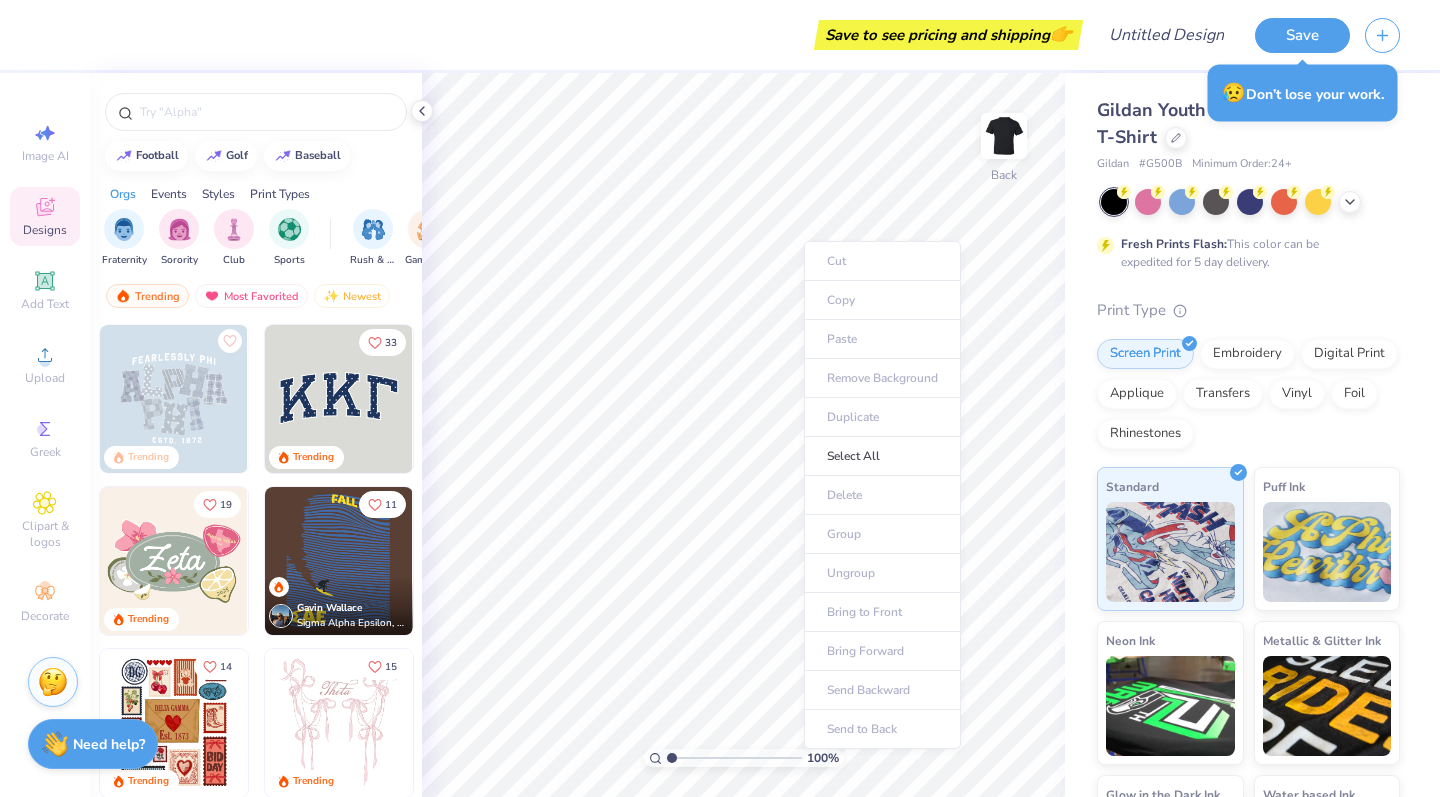 click on "Cut Copy Paste Remove Background Duplicate Select All Delete Group Ungroup Bring to Front Bring Forward Send Backward Send to Back" at bounding box center [882, 495] 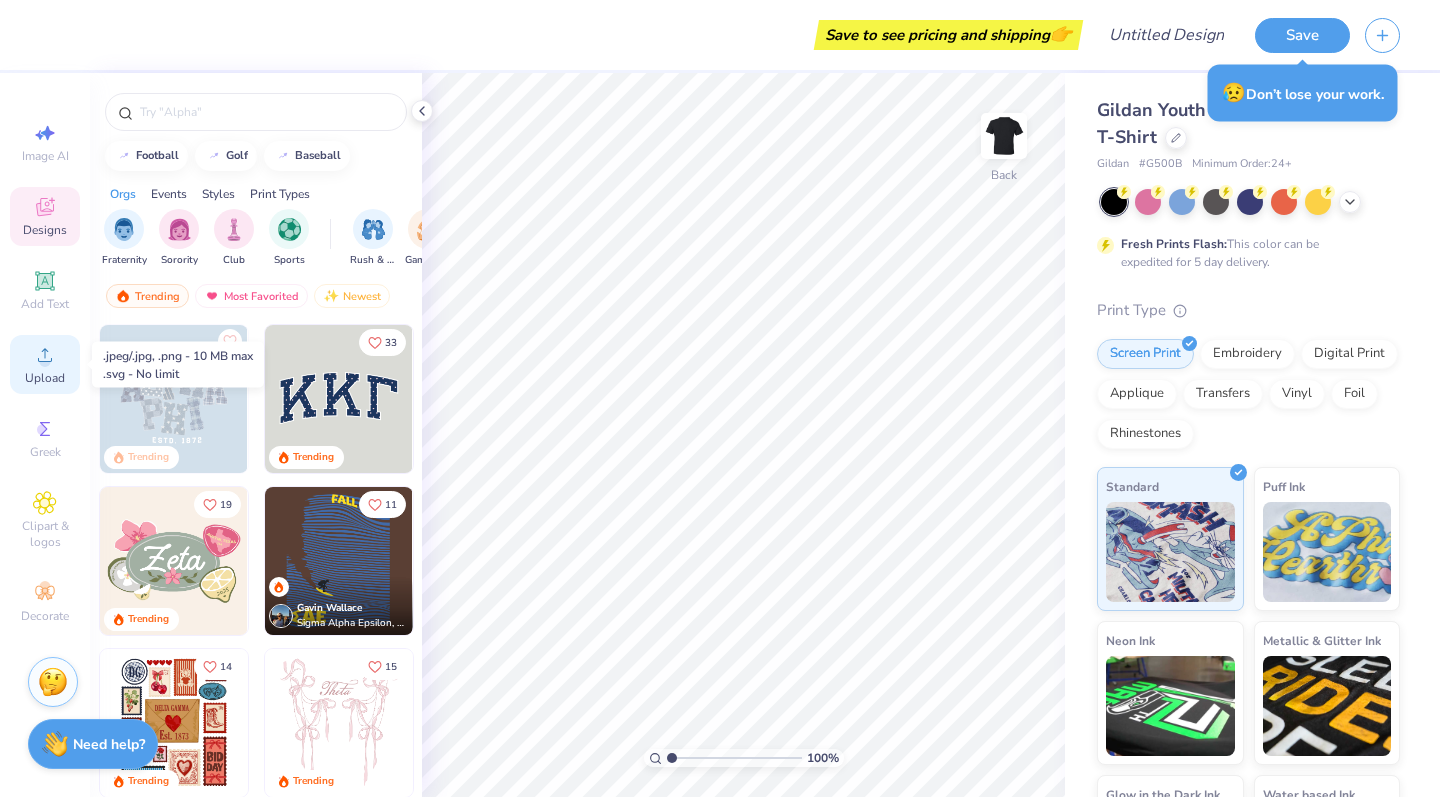 click 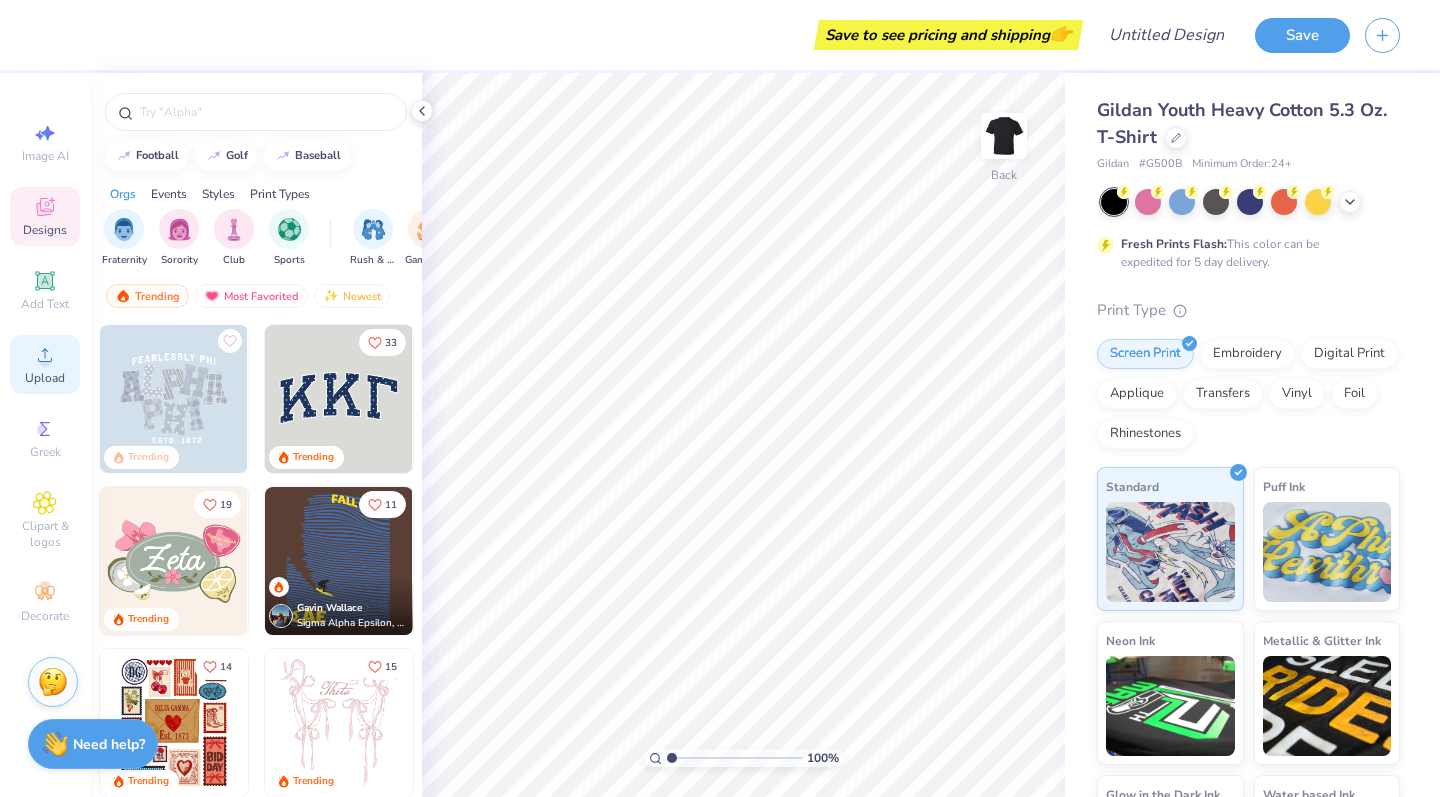 click 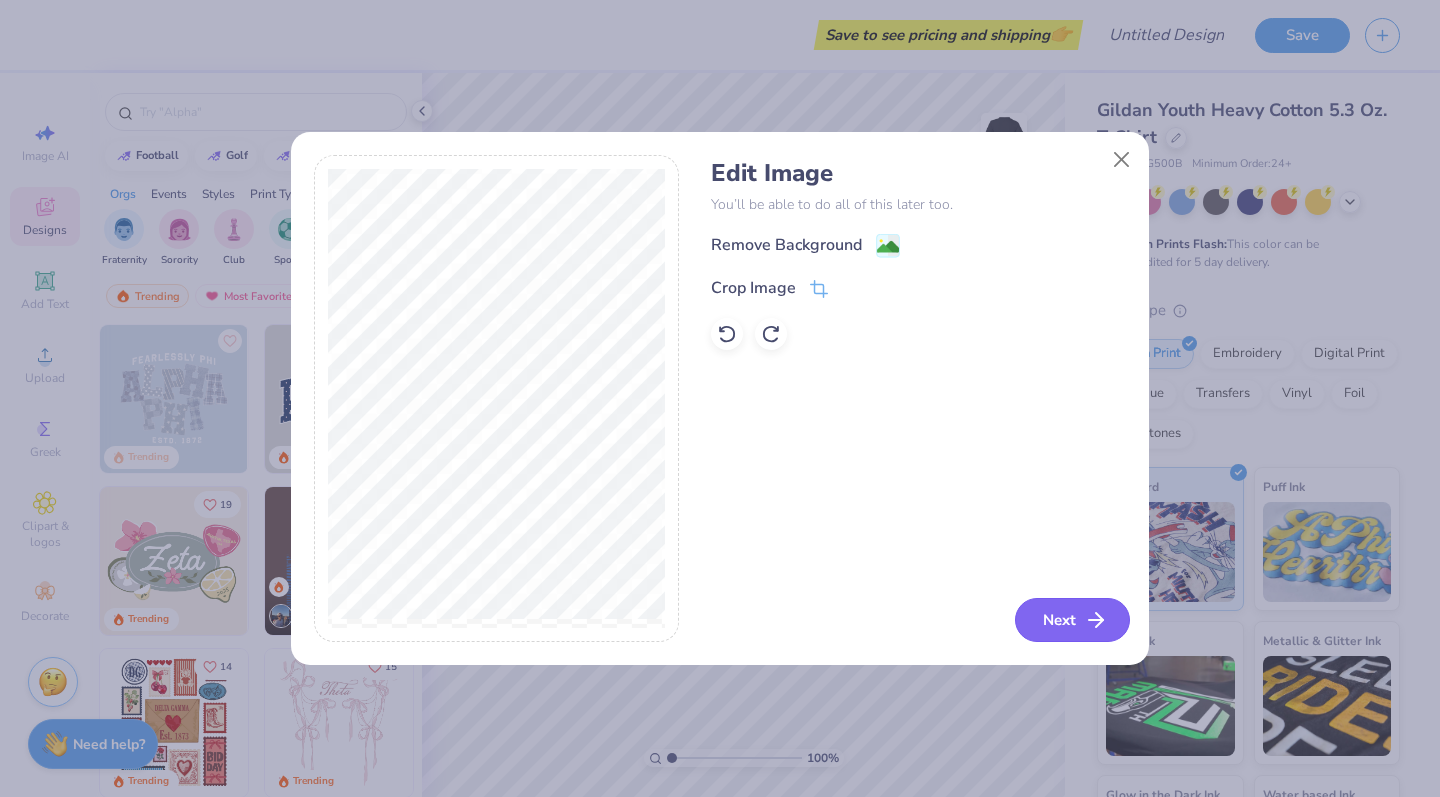 click on "Next" at bounding box center [1072, 620] 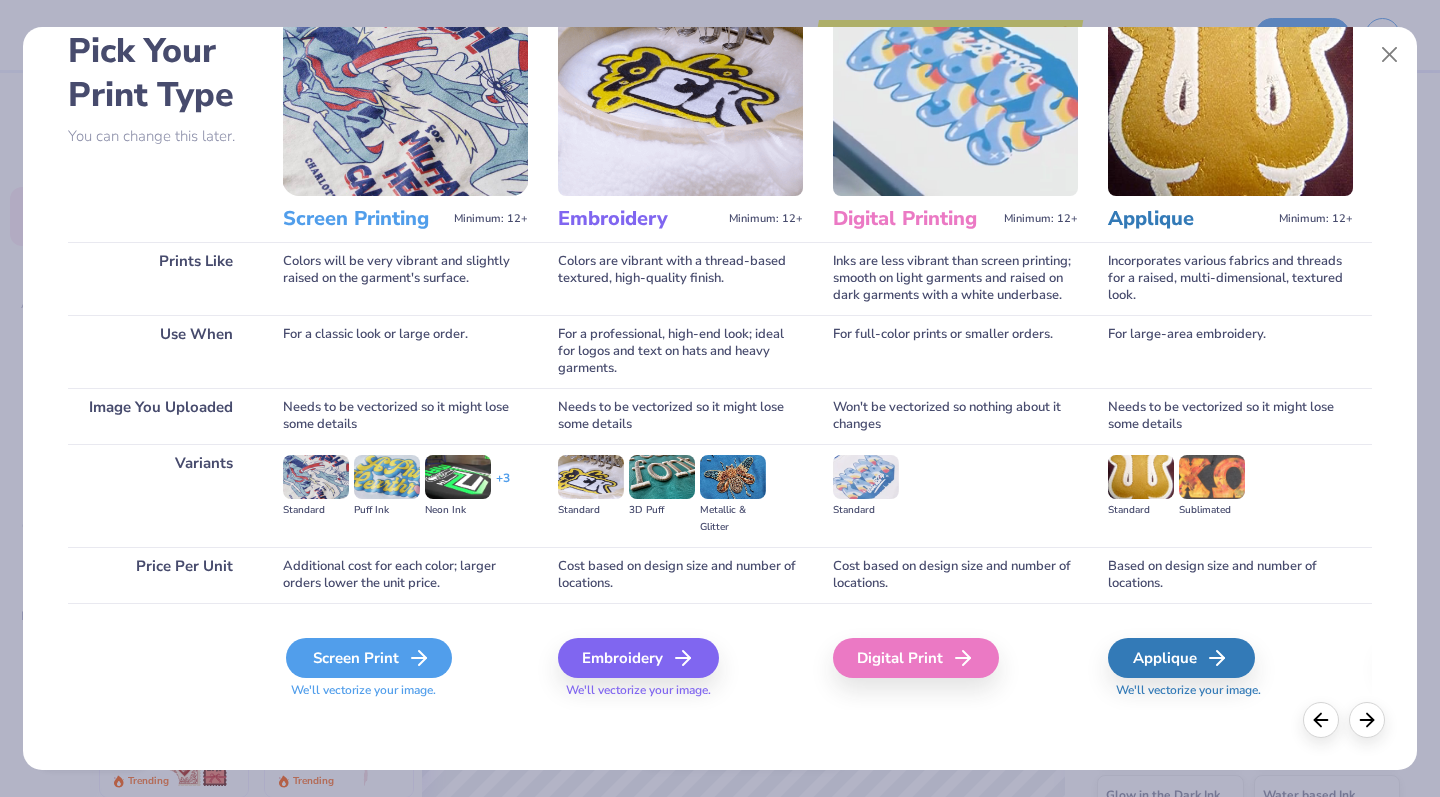 scroll, scrollTop: 100, scrollLeft: 0, axis: vertical 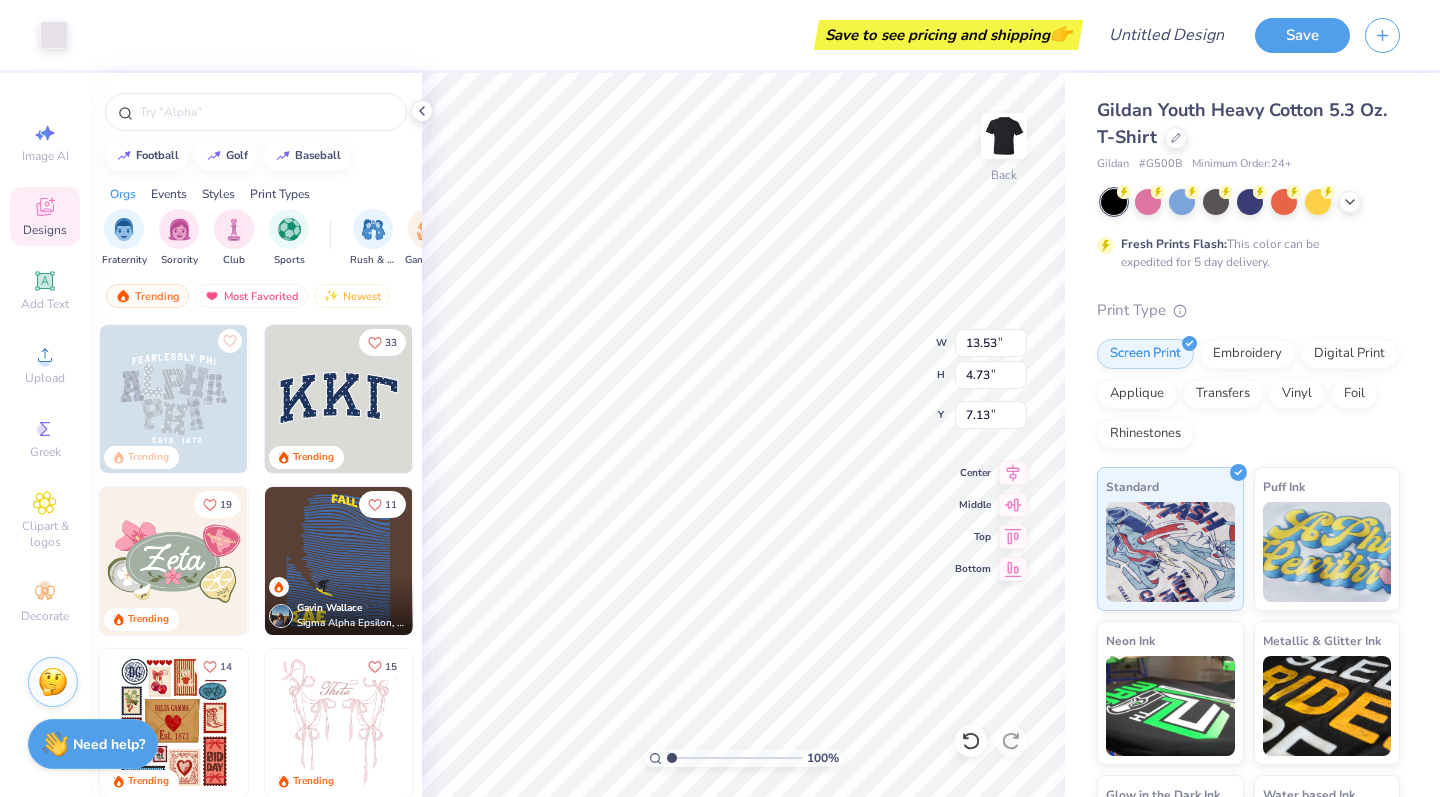 type on "3.23" 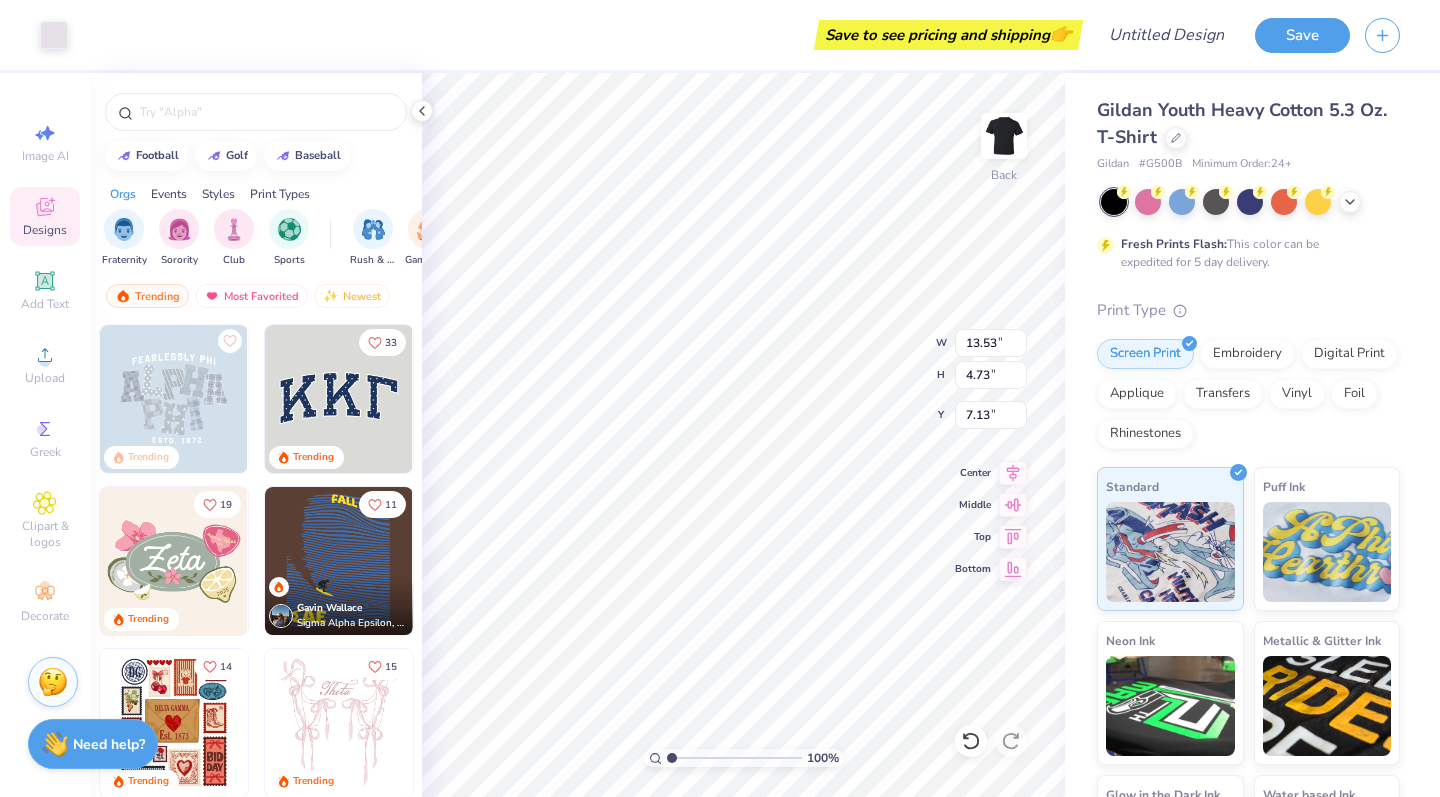 type on "1.13" 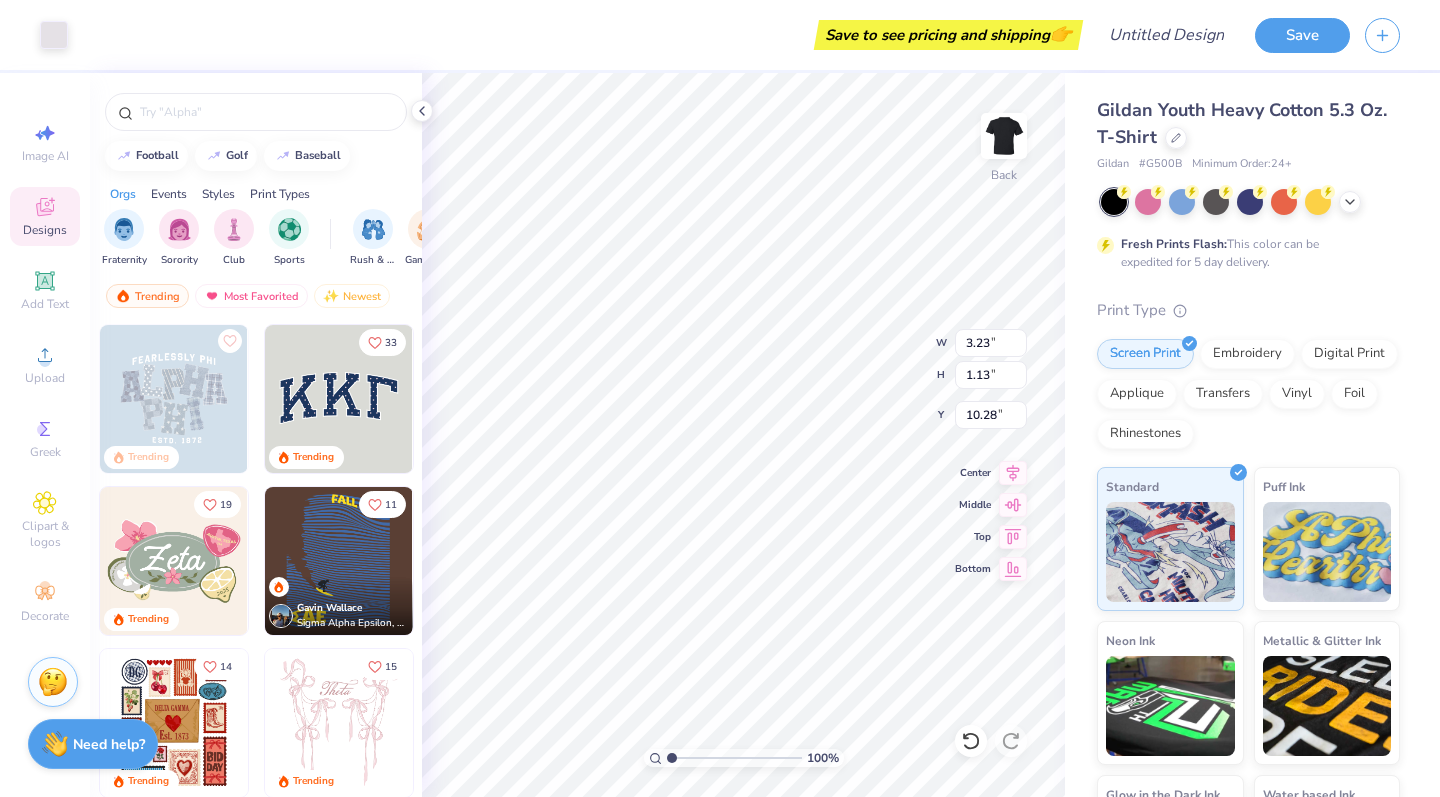 type on "0.50" 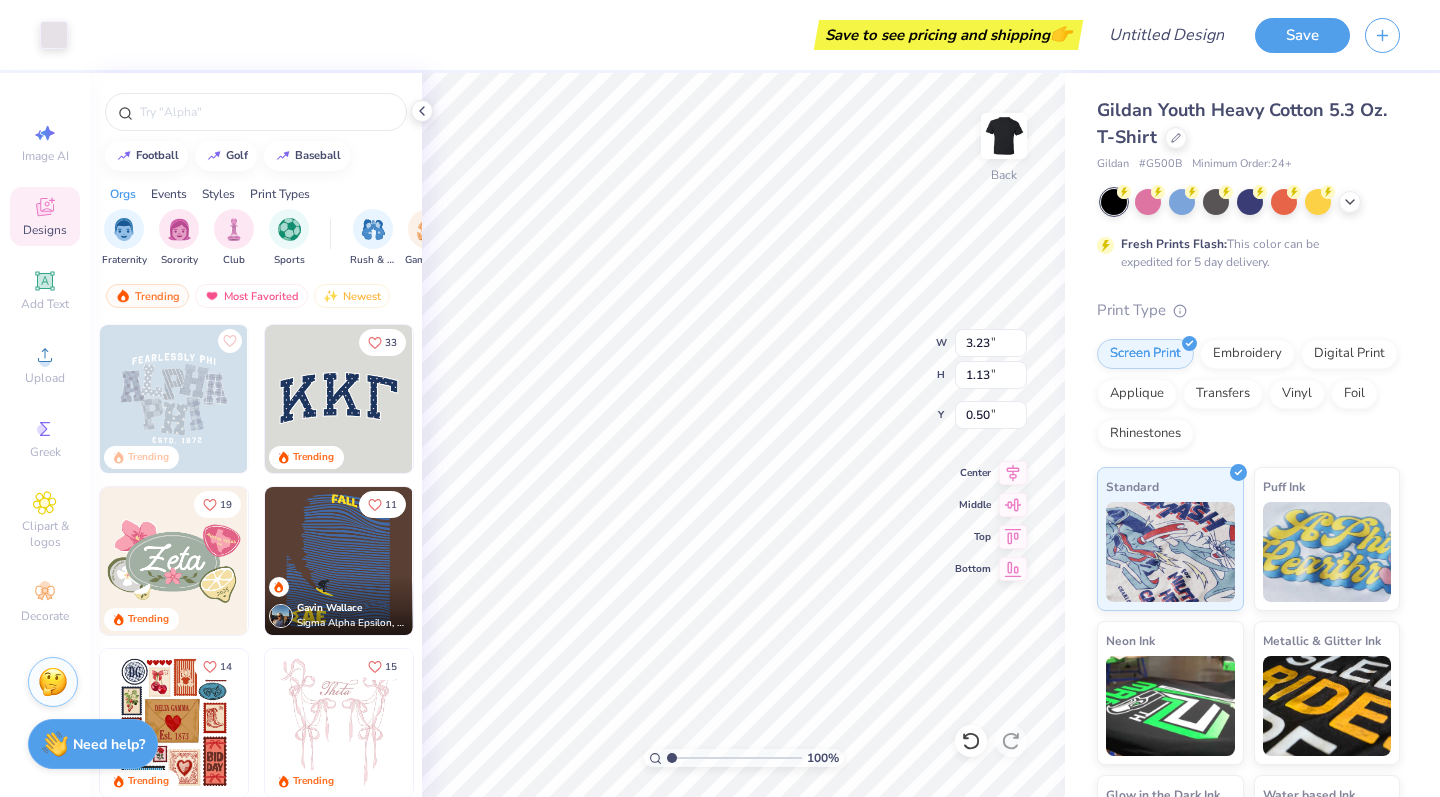 type on "1.15" 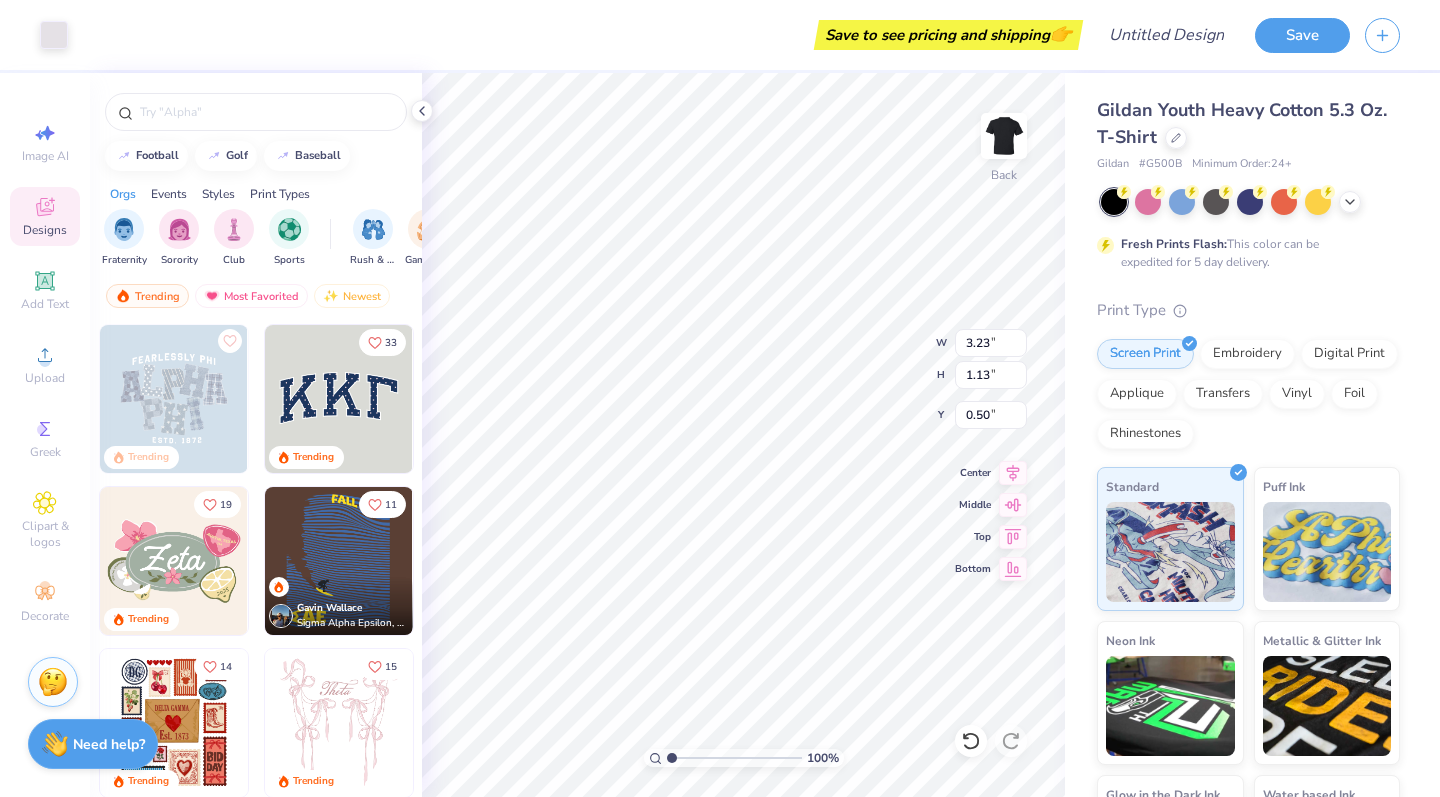 type on "0.40" 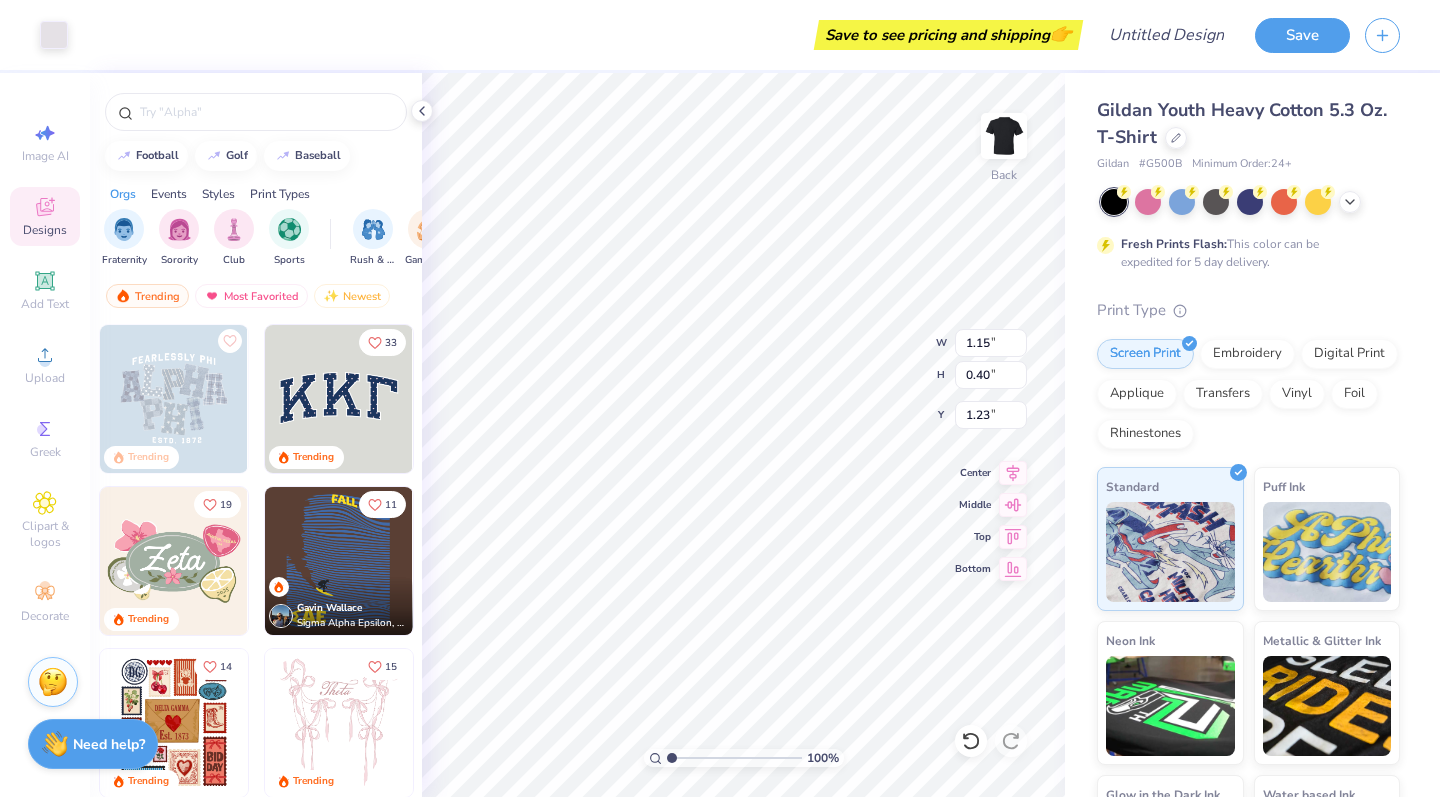 type on "0.50" 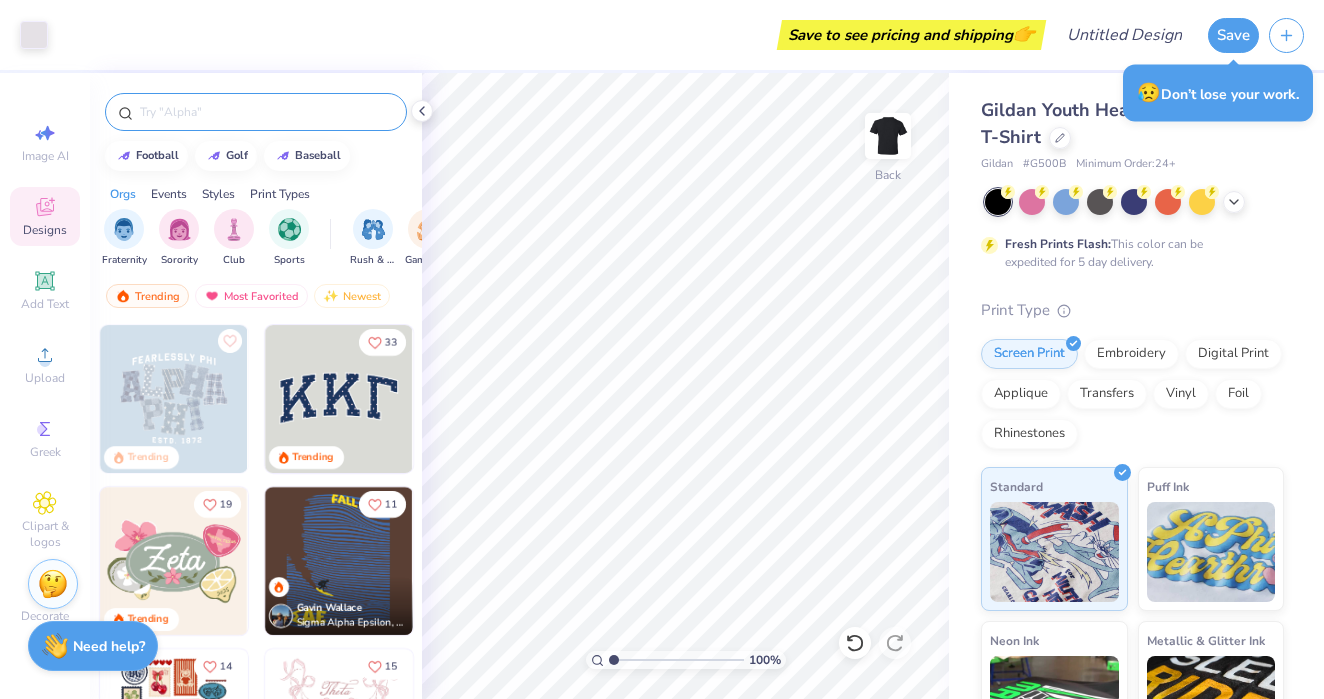 click at bounding box center [256, 112] 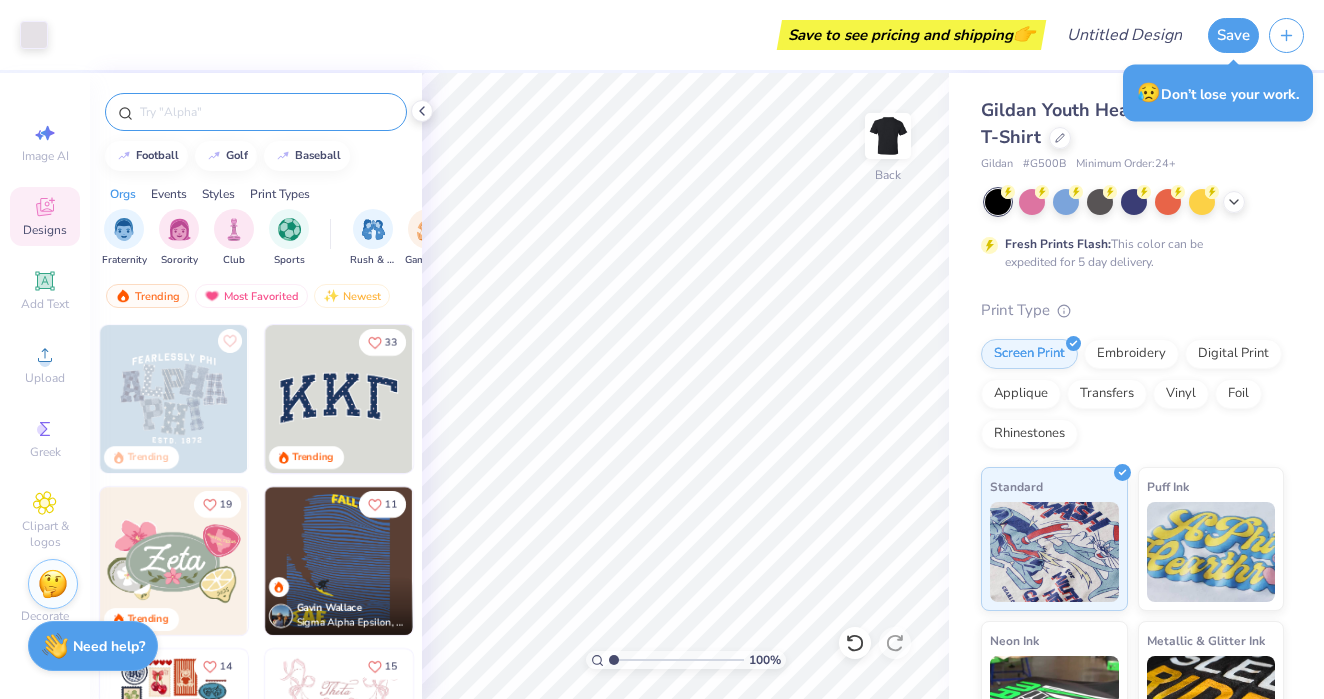 click at bounding box center (266, 112) 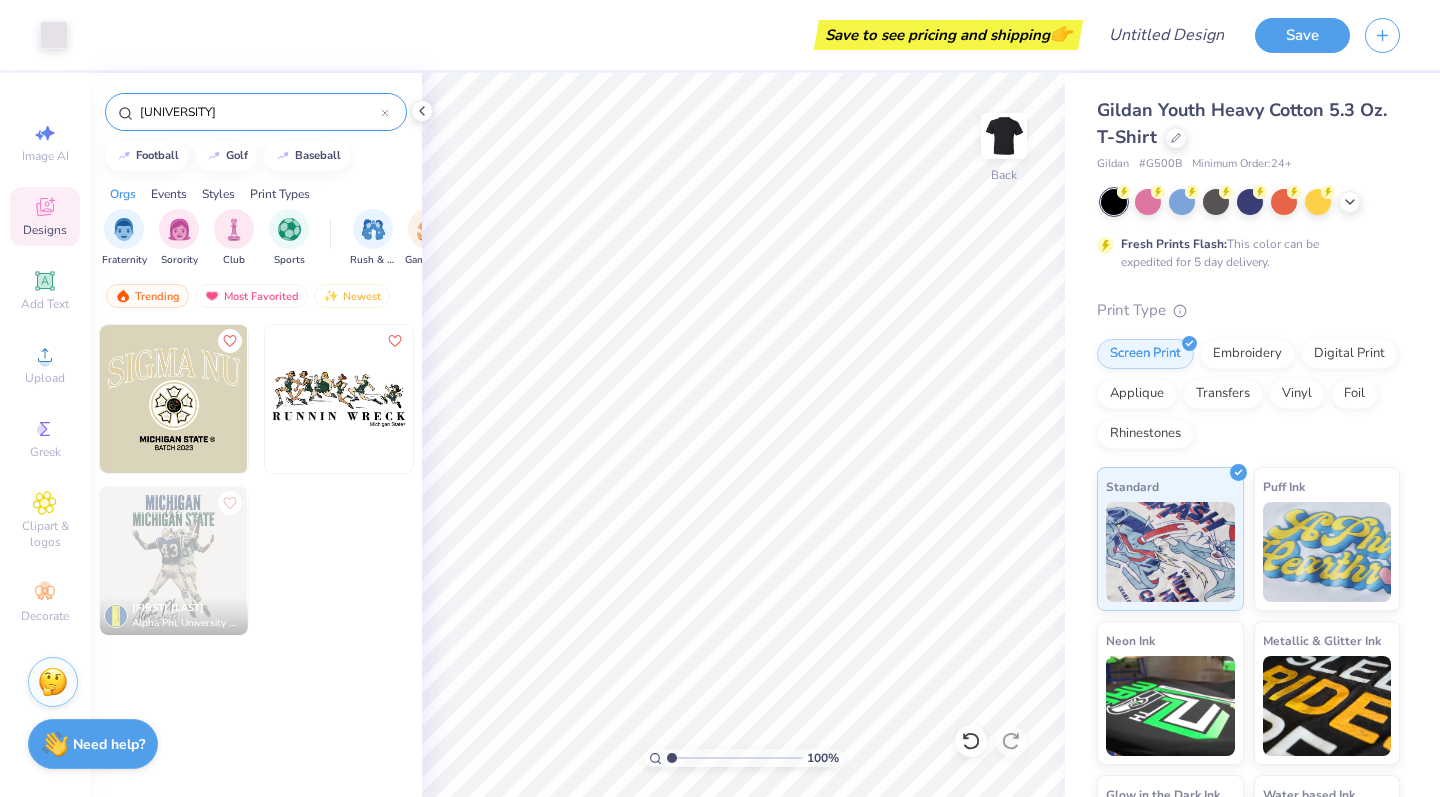 type on "[UNIVERSITY]" 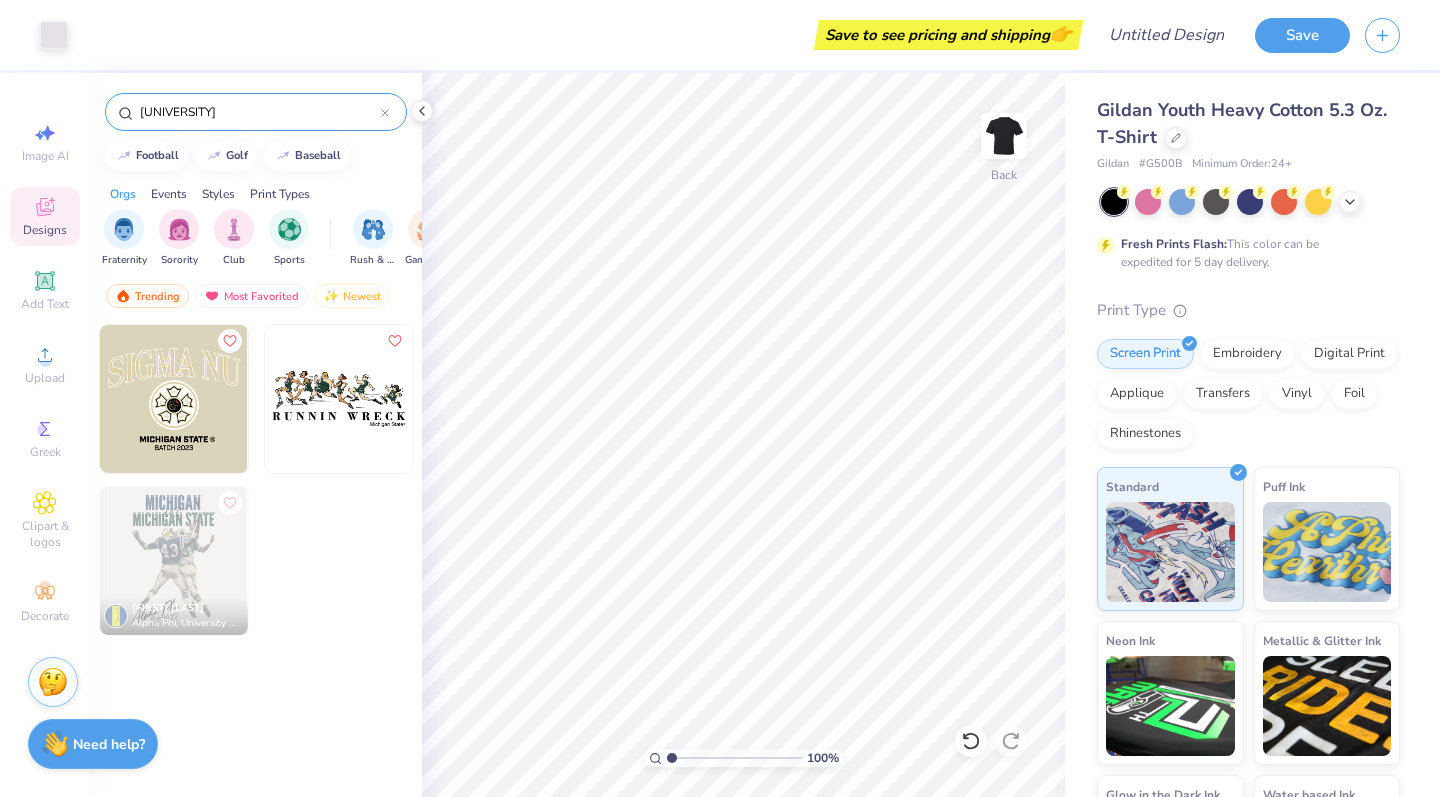 click on "Orgs" at bounding box center (123, 194) 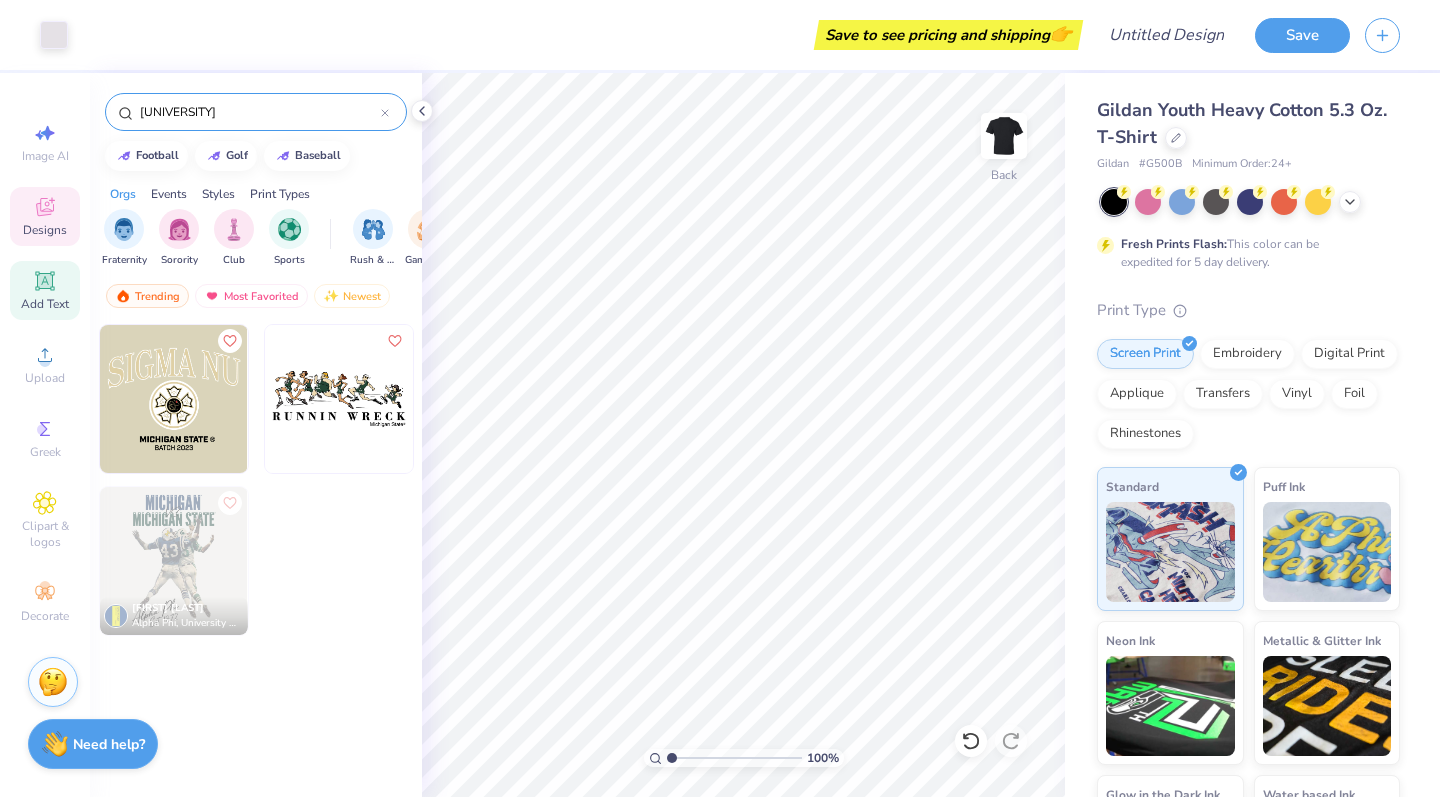 click 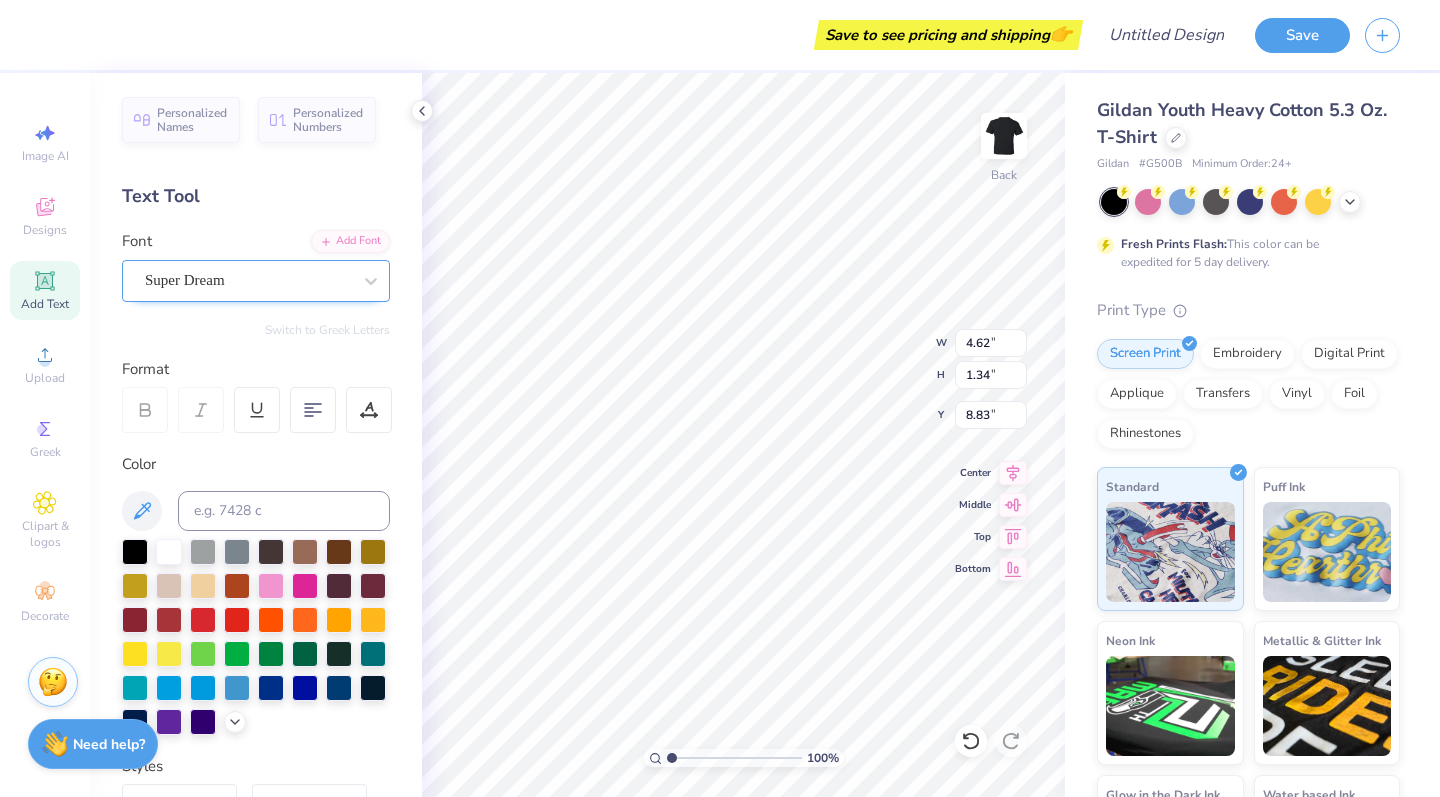click on "Super Dream" at bounding box center (185, 280) 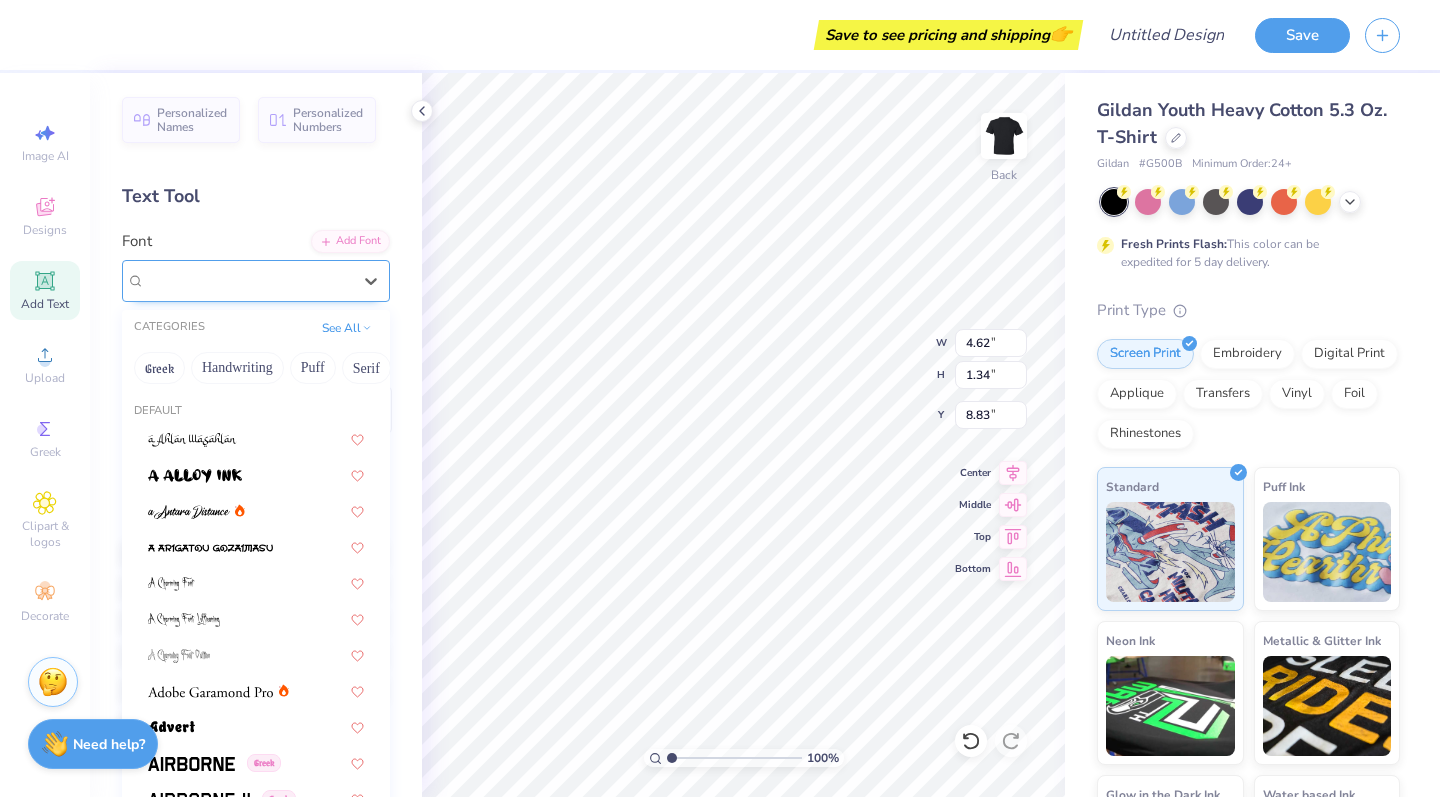 click on "Super Dream" at bounding box center [185, 280] 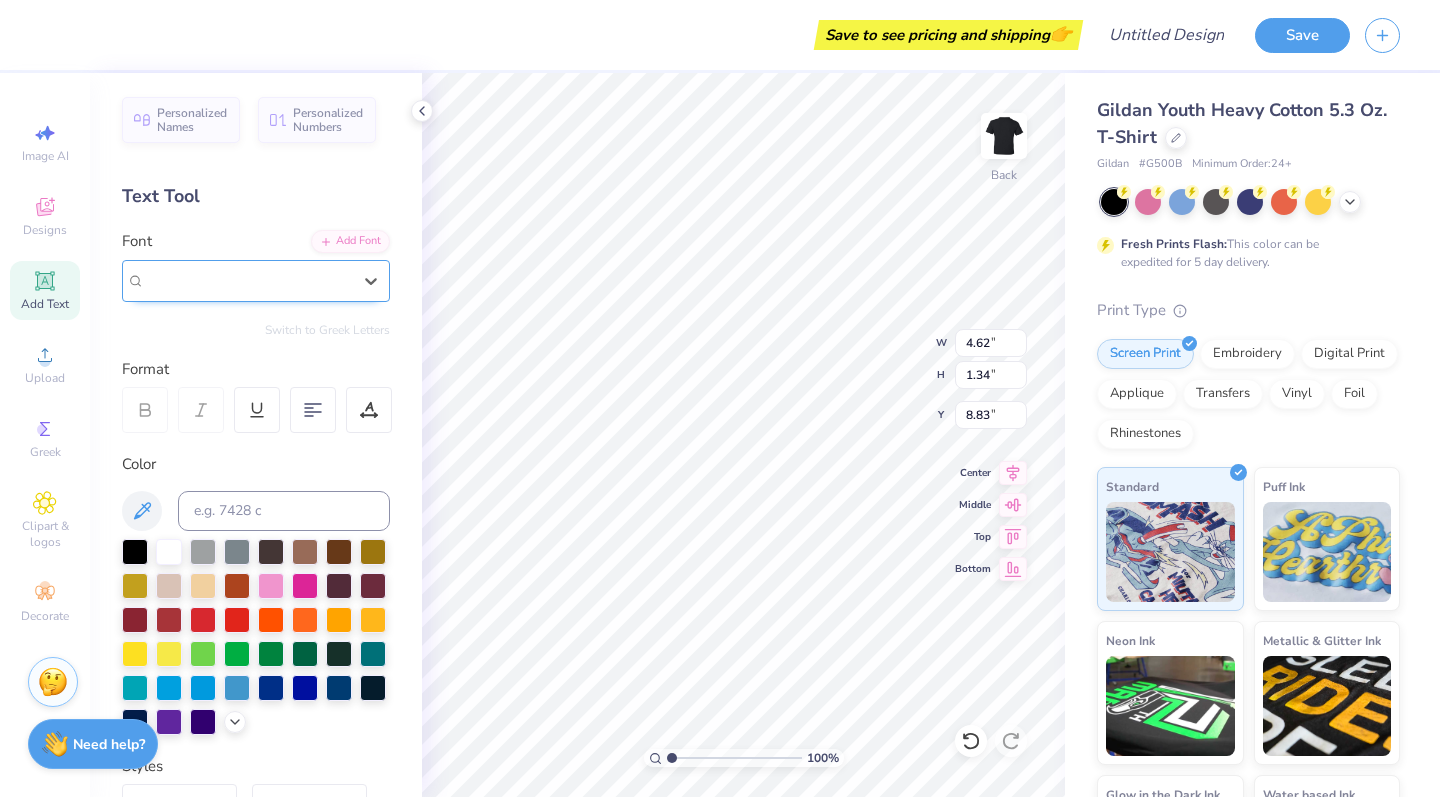 click on "Super Dream" at bounding box center (256, 281) 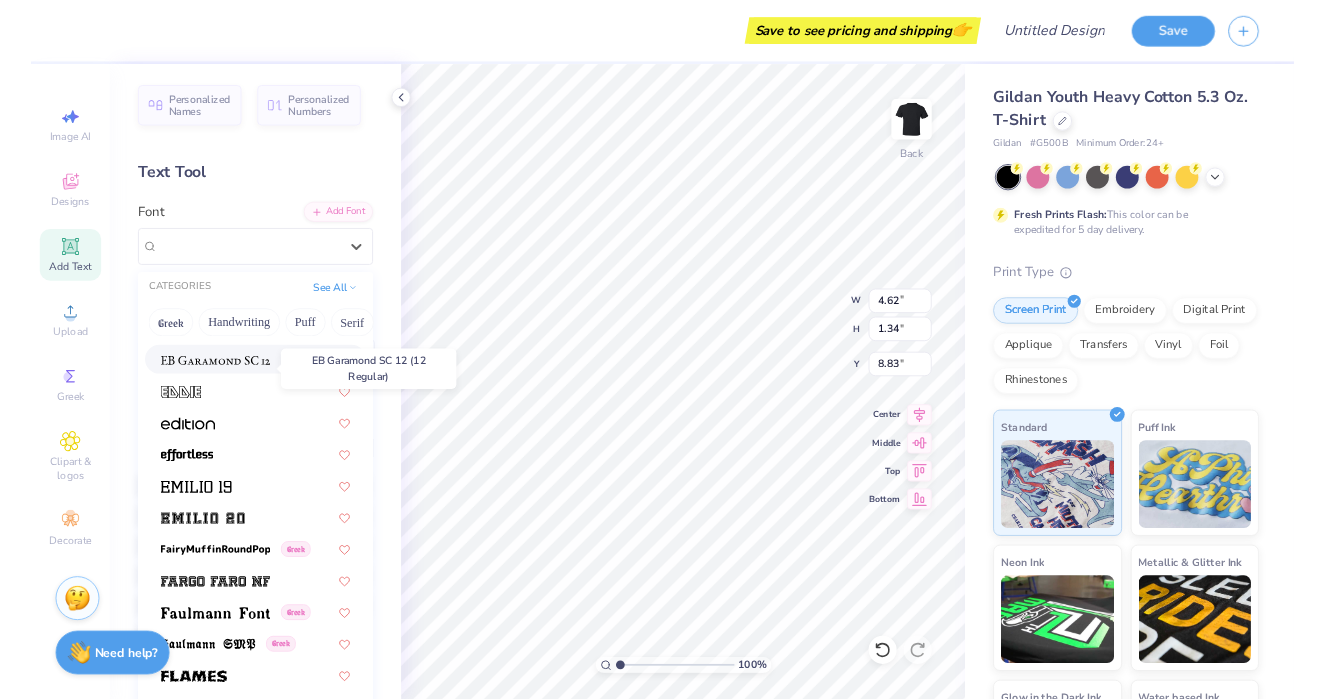 scroll, scrollTop: 3987, scrollLeft: 0, axis: vertical 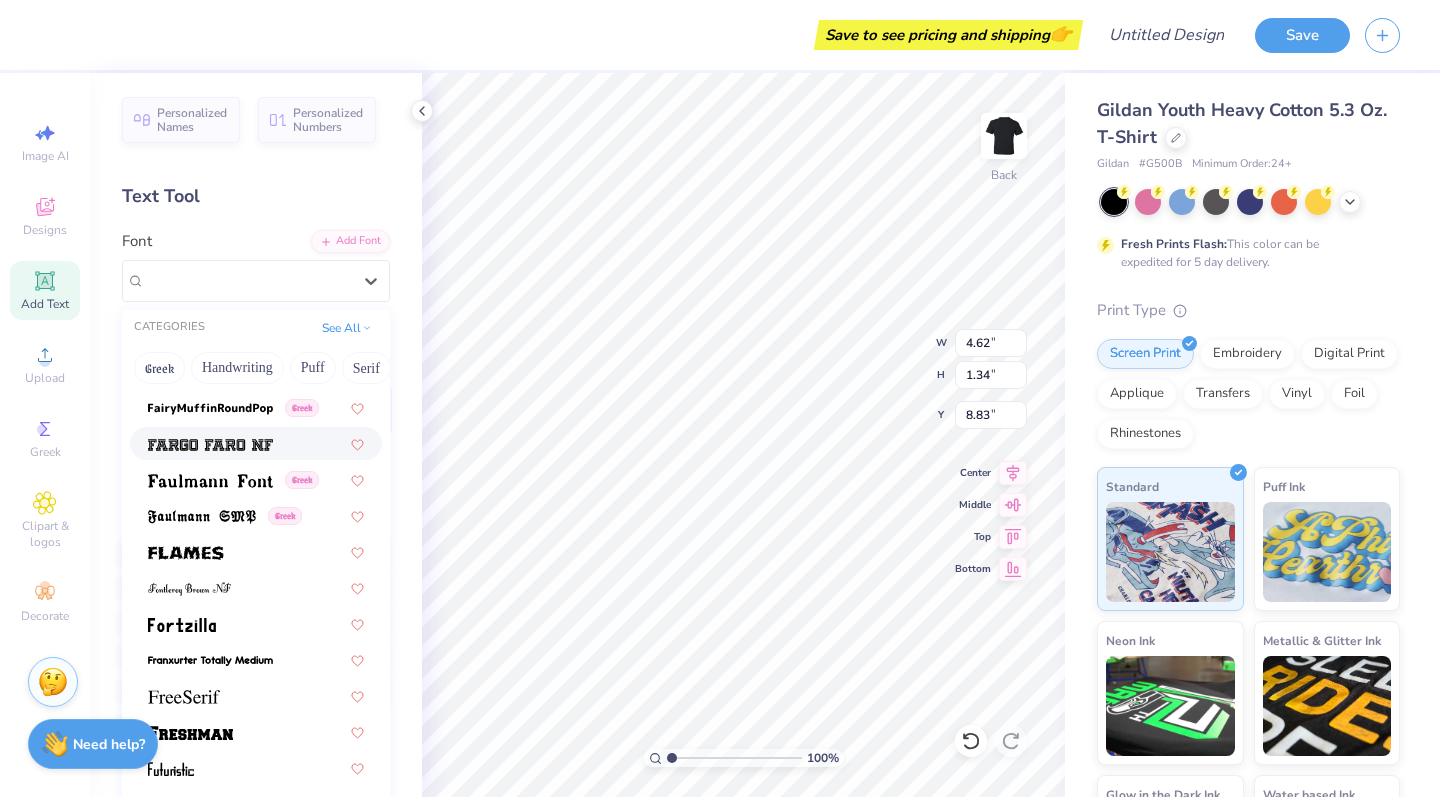 click at bounding box center (256, 443) 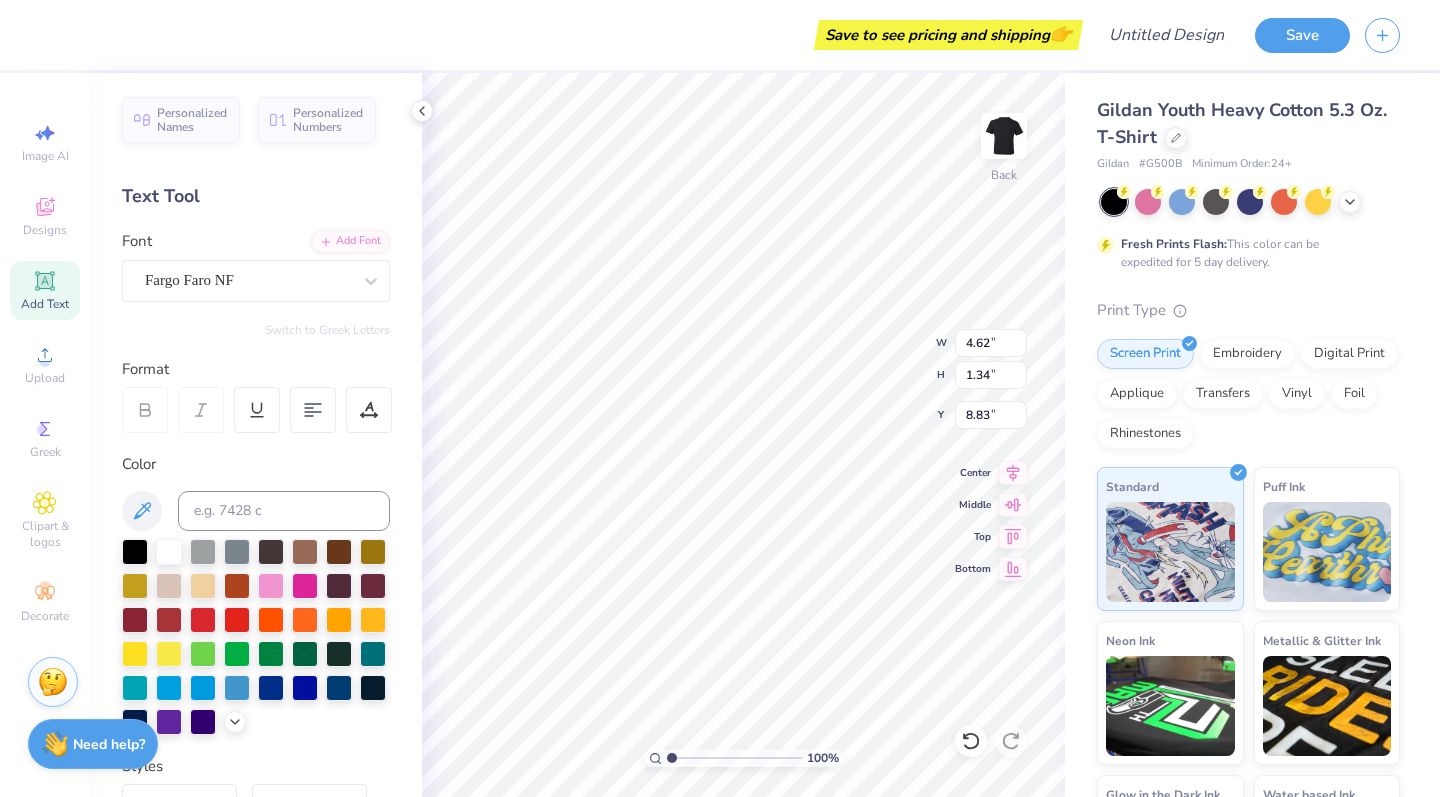type on "5.40" 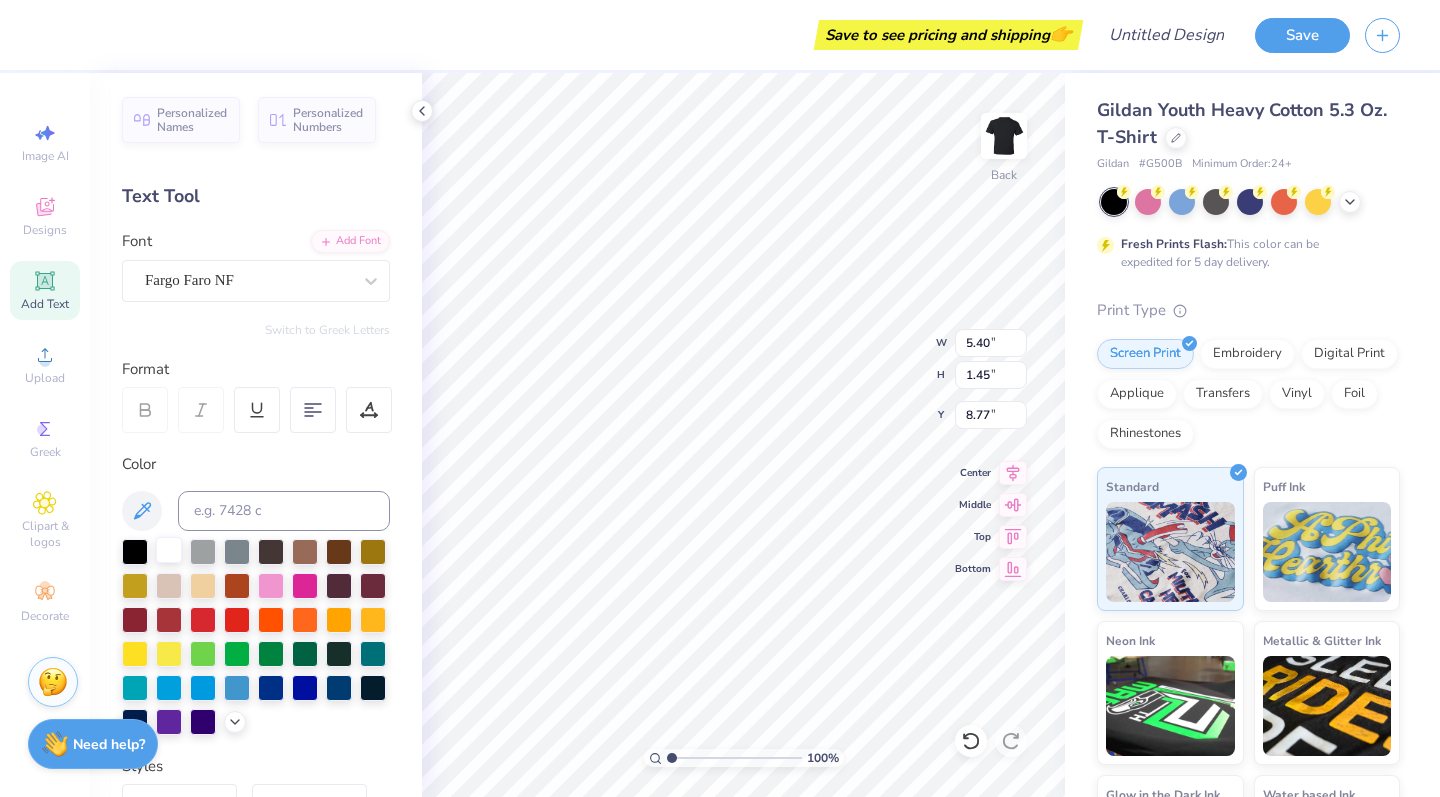 click at bounding box center (169, 550) 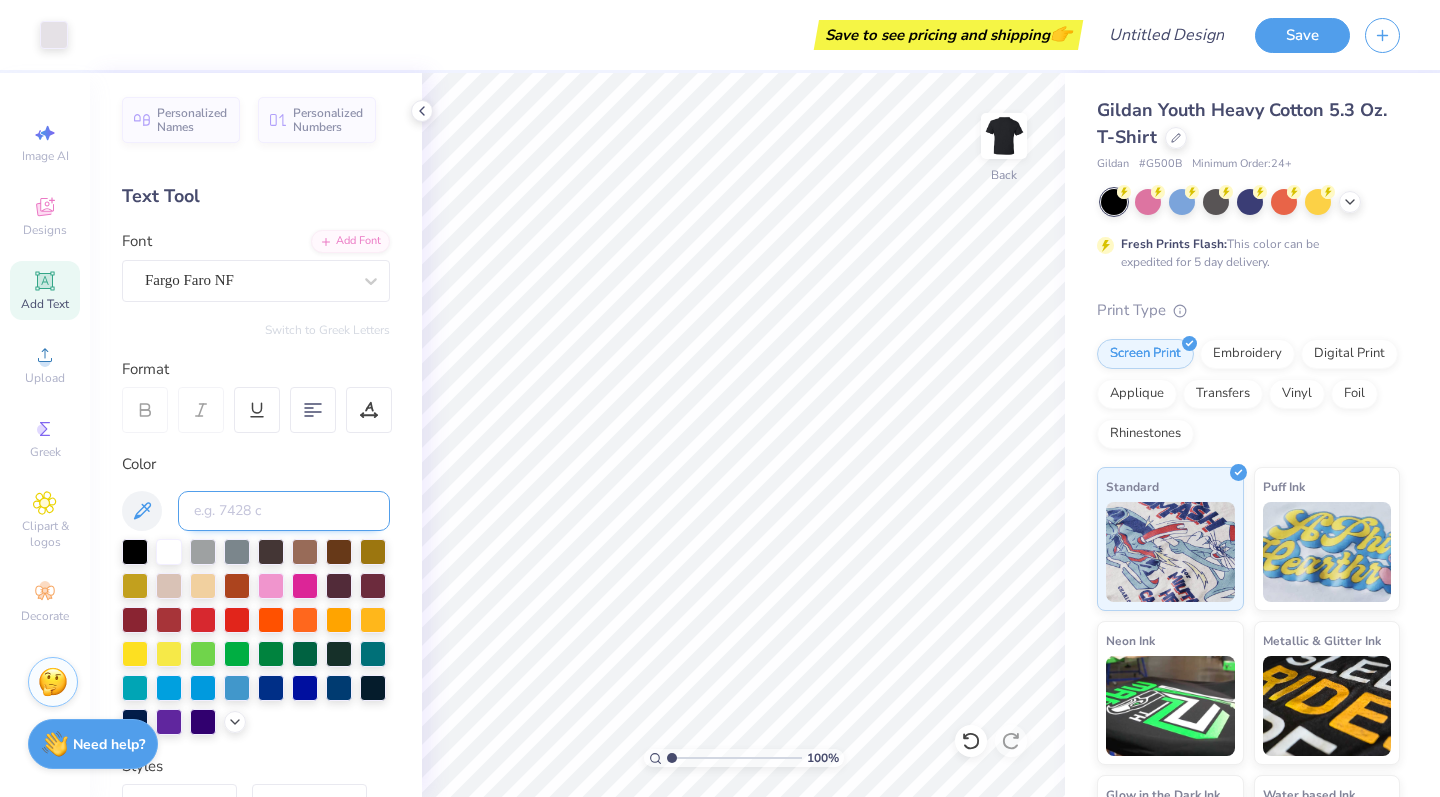 click at bounding box center (284, 511) 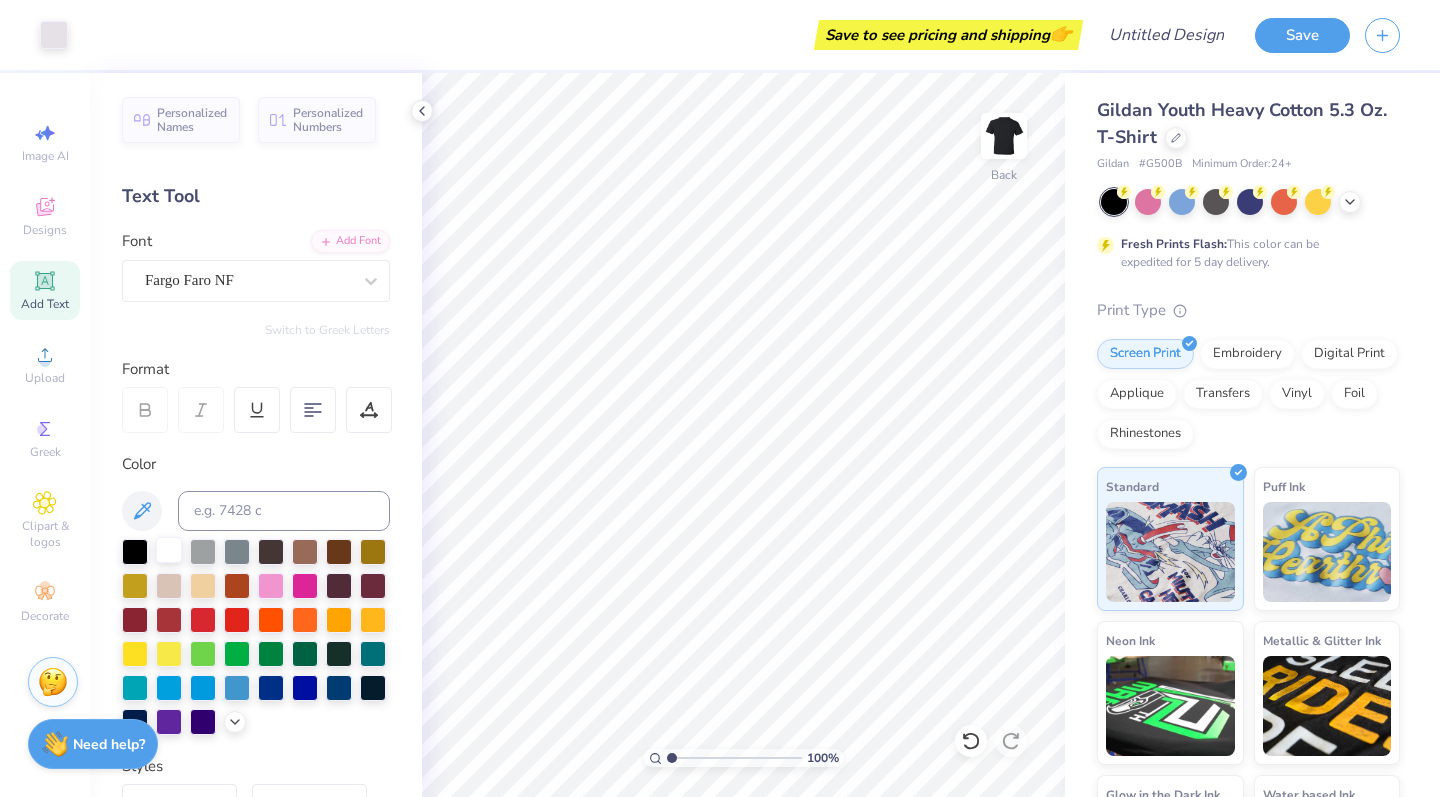 click at bounding box center [169, 550] 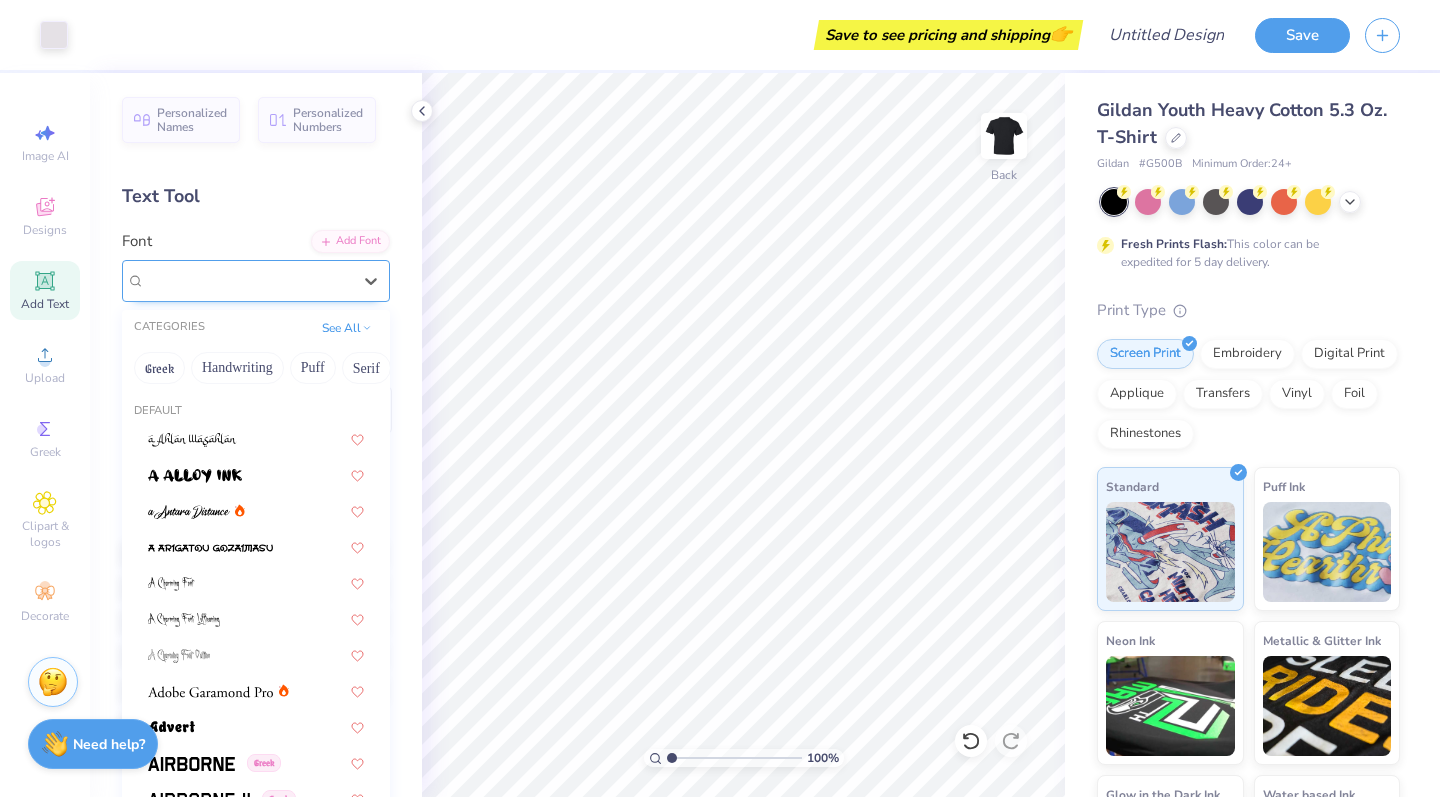 click on "Fargo Faro NF" at bounding box center [248, 280] 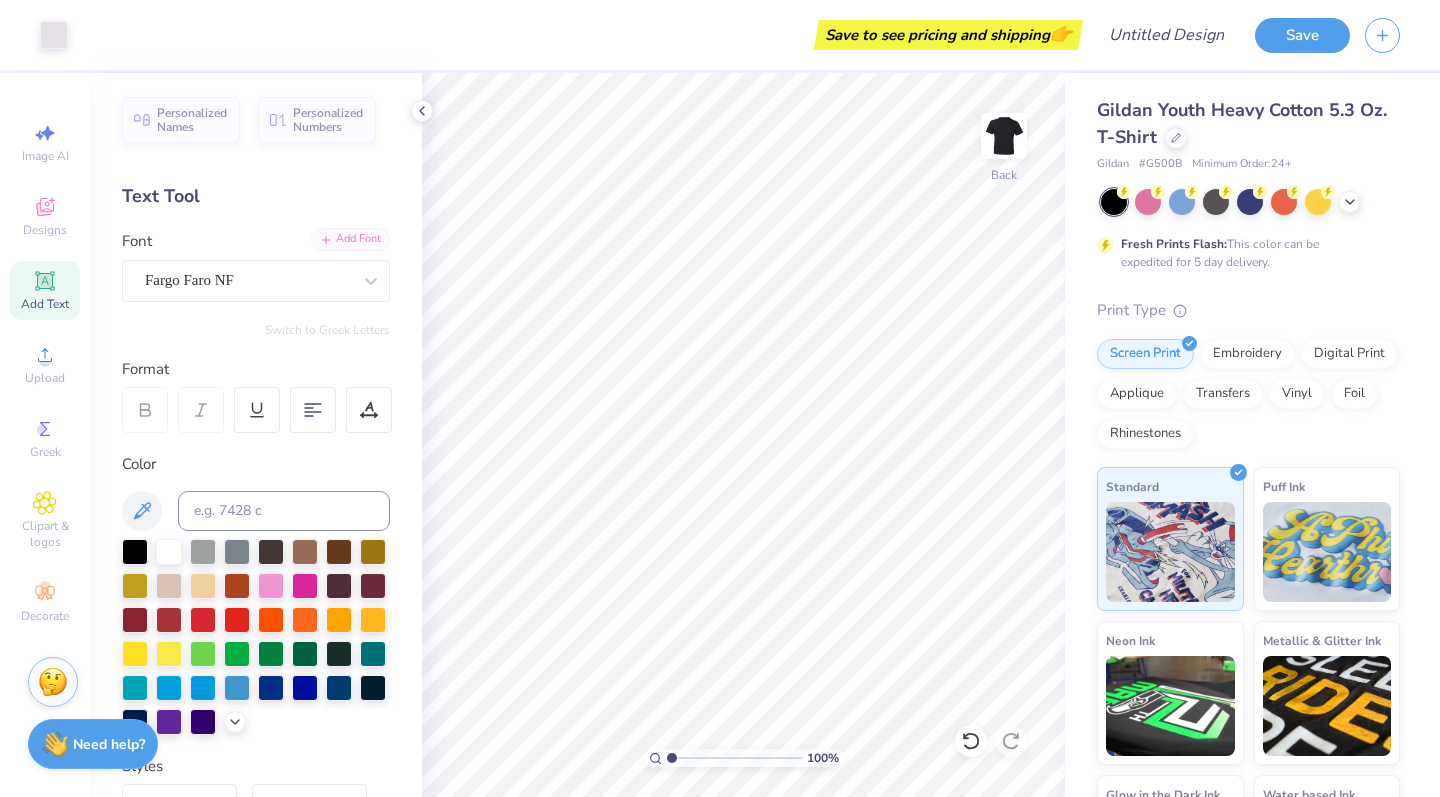 click on "Add Font" at bounding box center (350, 239) 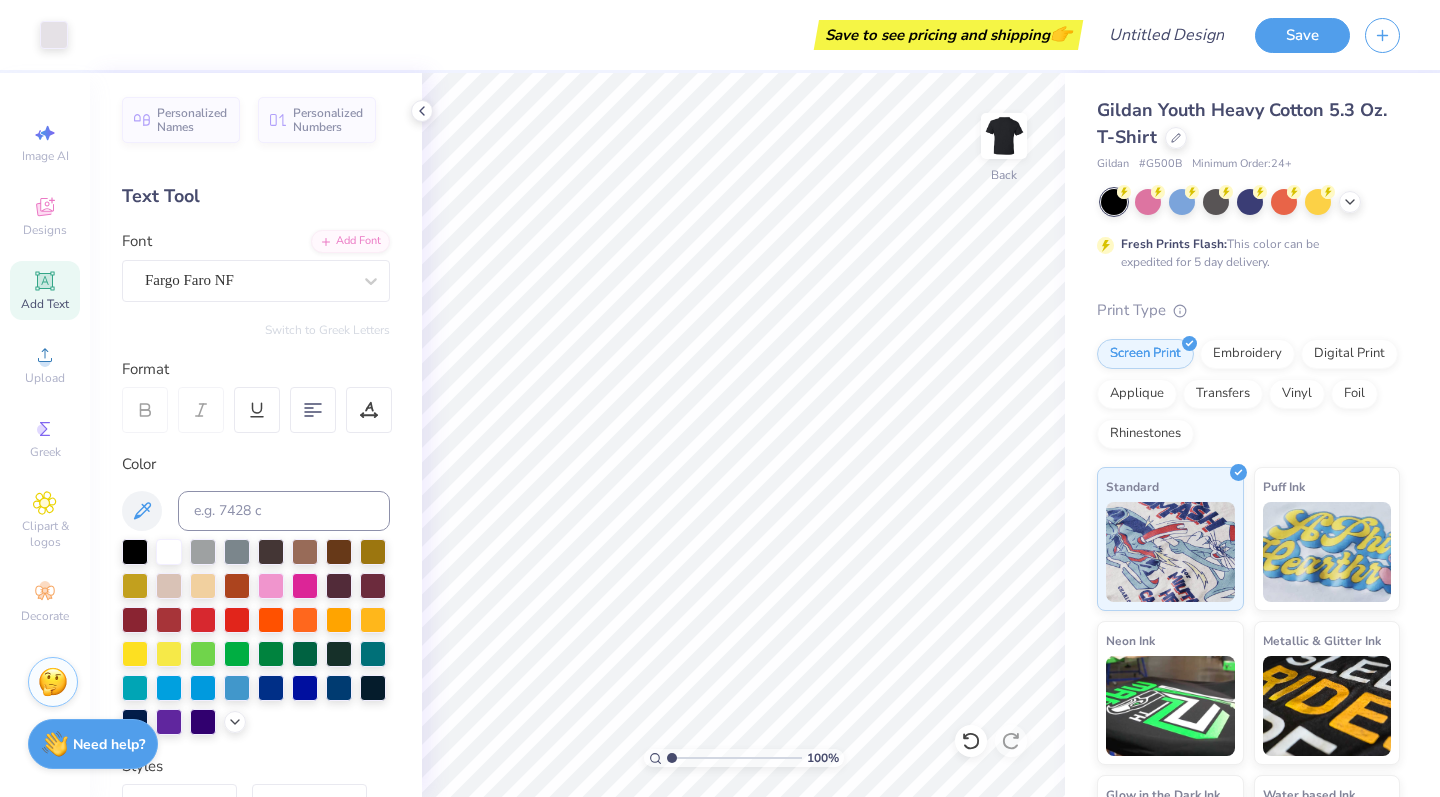 scroll, scrollTop: 0, scrollLeft: 0, axis: both 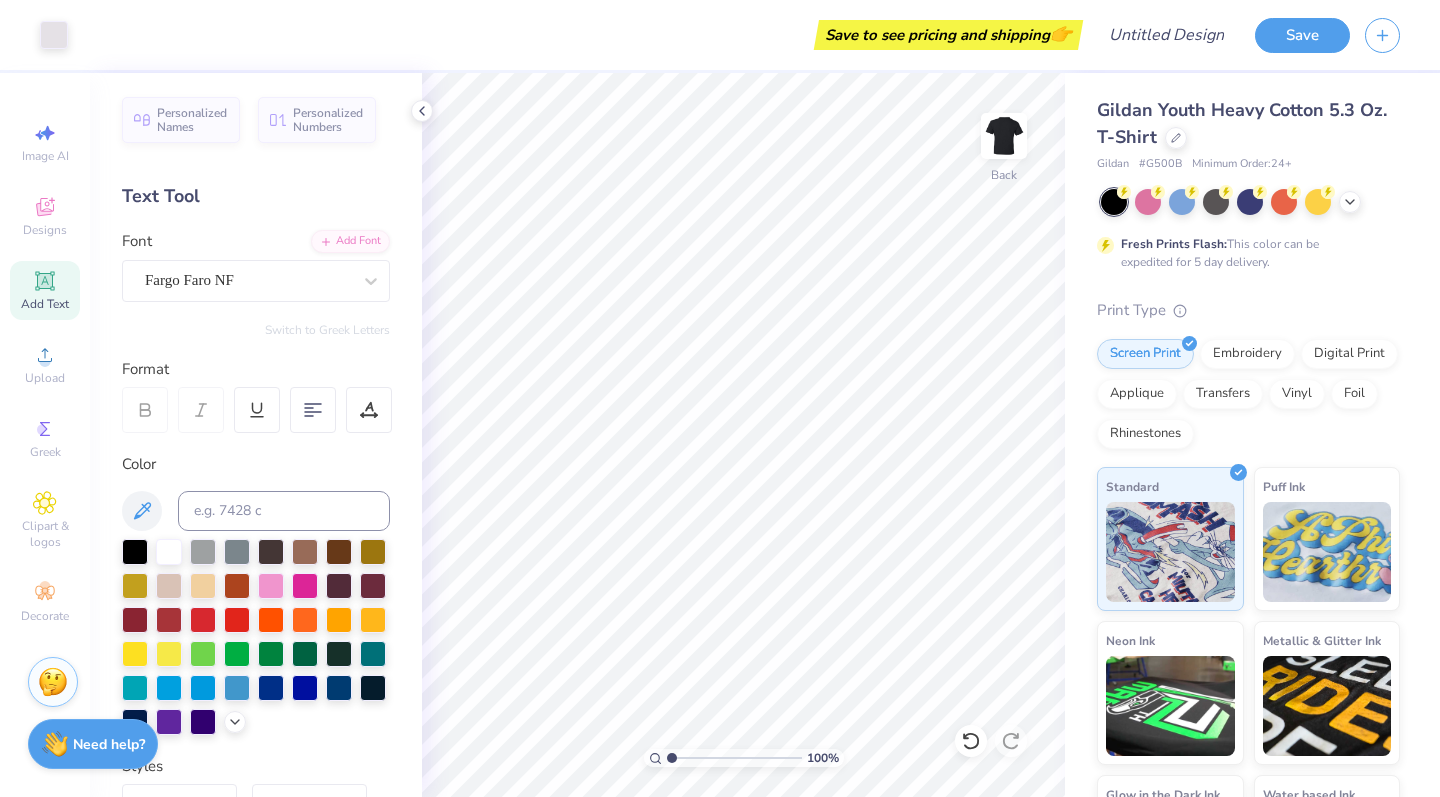 click on "Add Text" at bounding box center [45, 290] 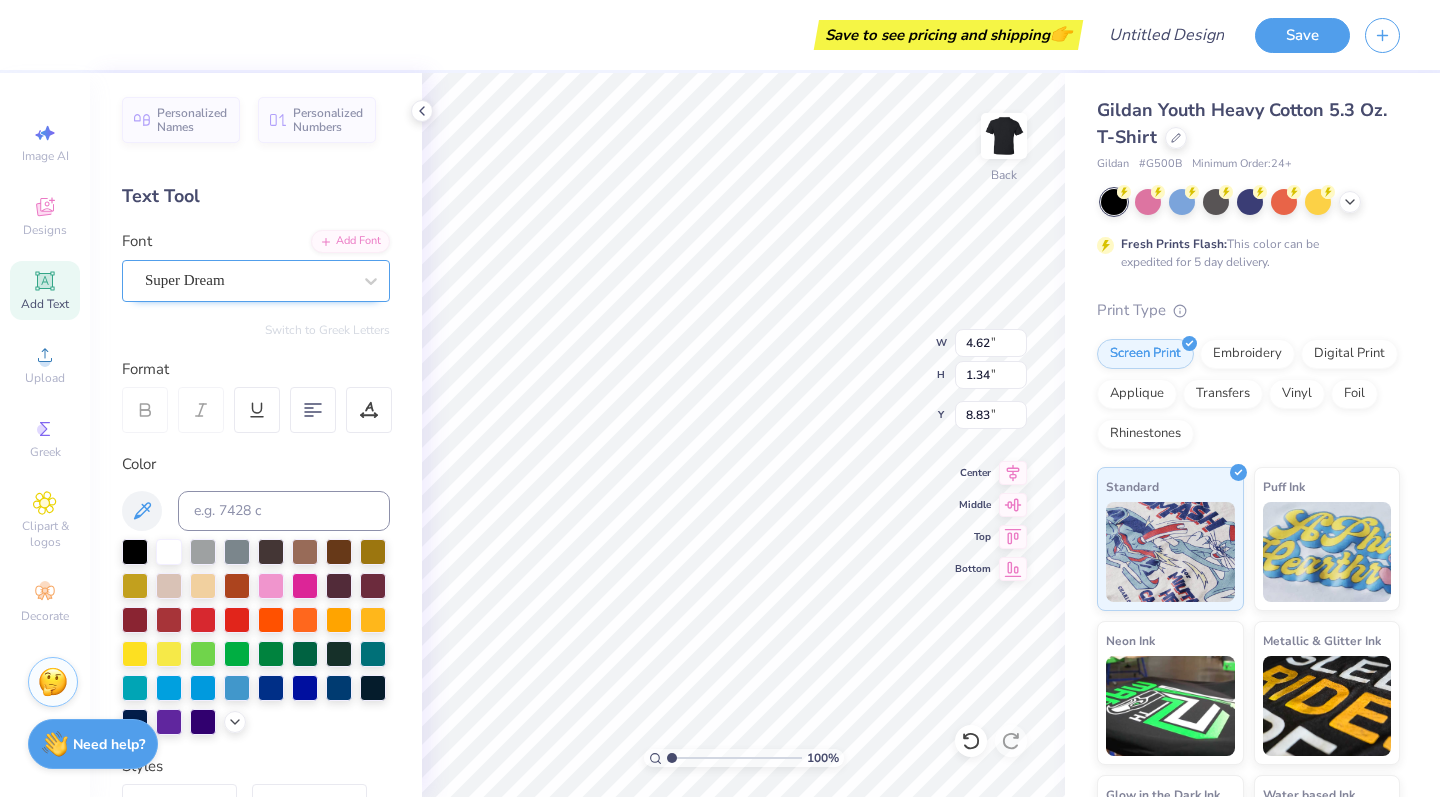 click on "Super Dream" at bounding box center [248, 280] 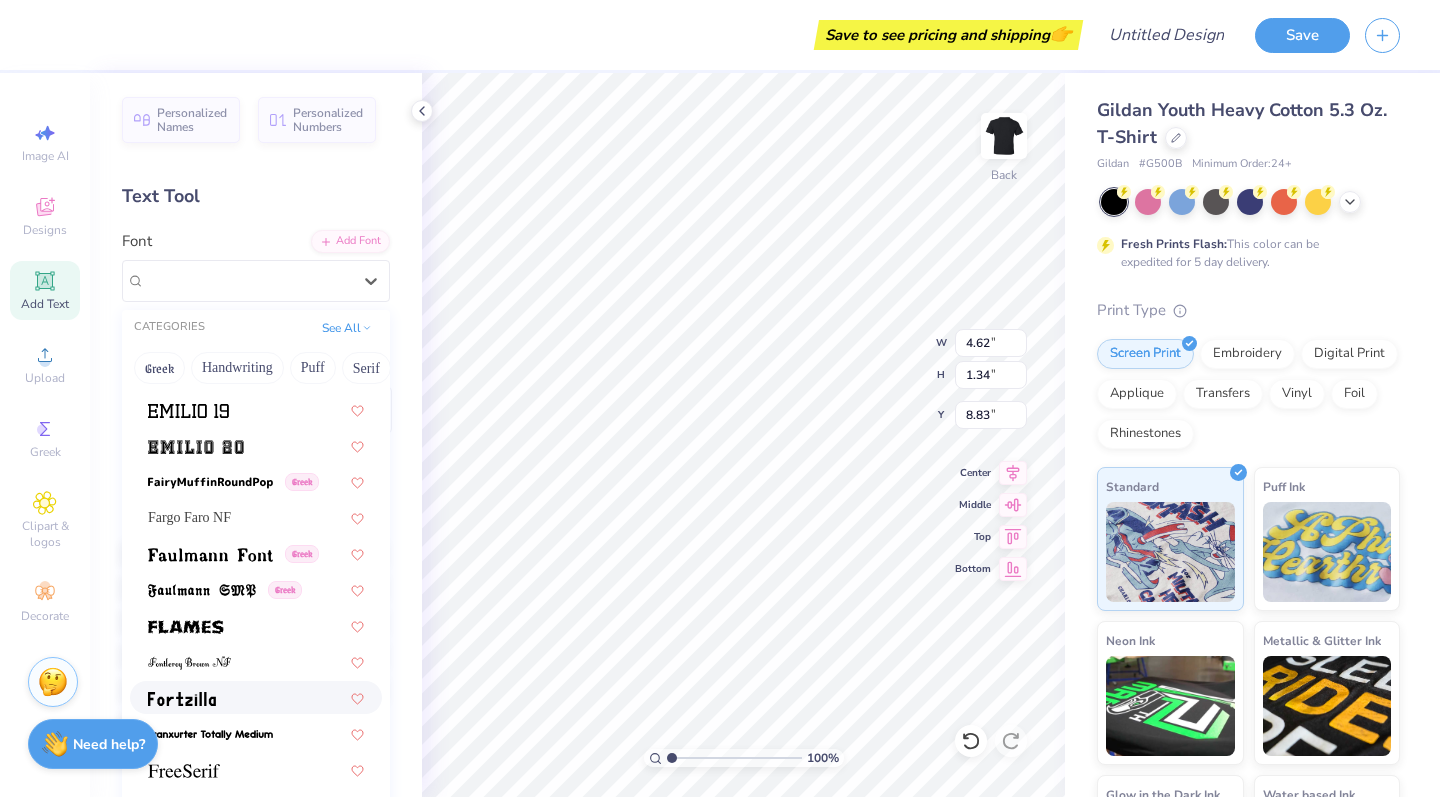 scroll, scrollTop: 4083, scrollLeft: 0, axis: vertical 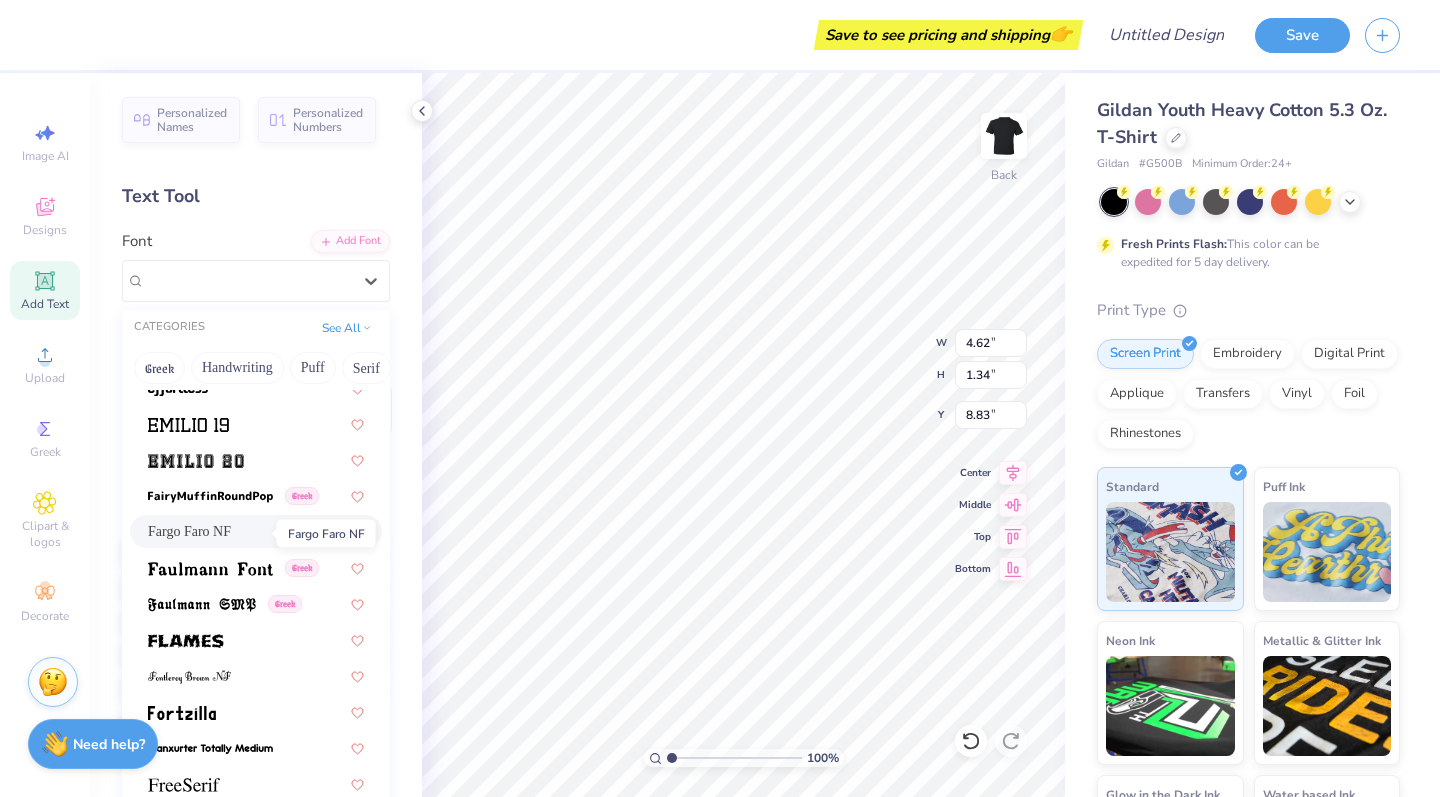 click on "Fargo Faro NF" at bounding box center [189, 531] 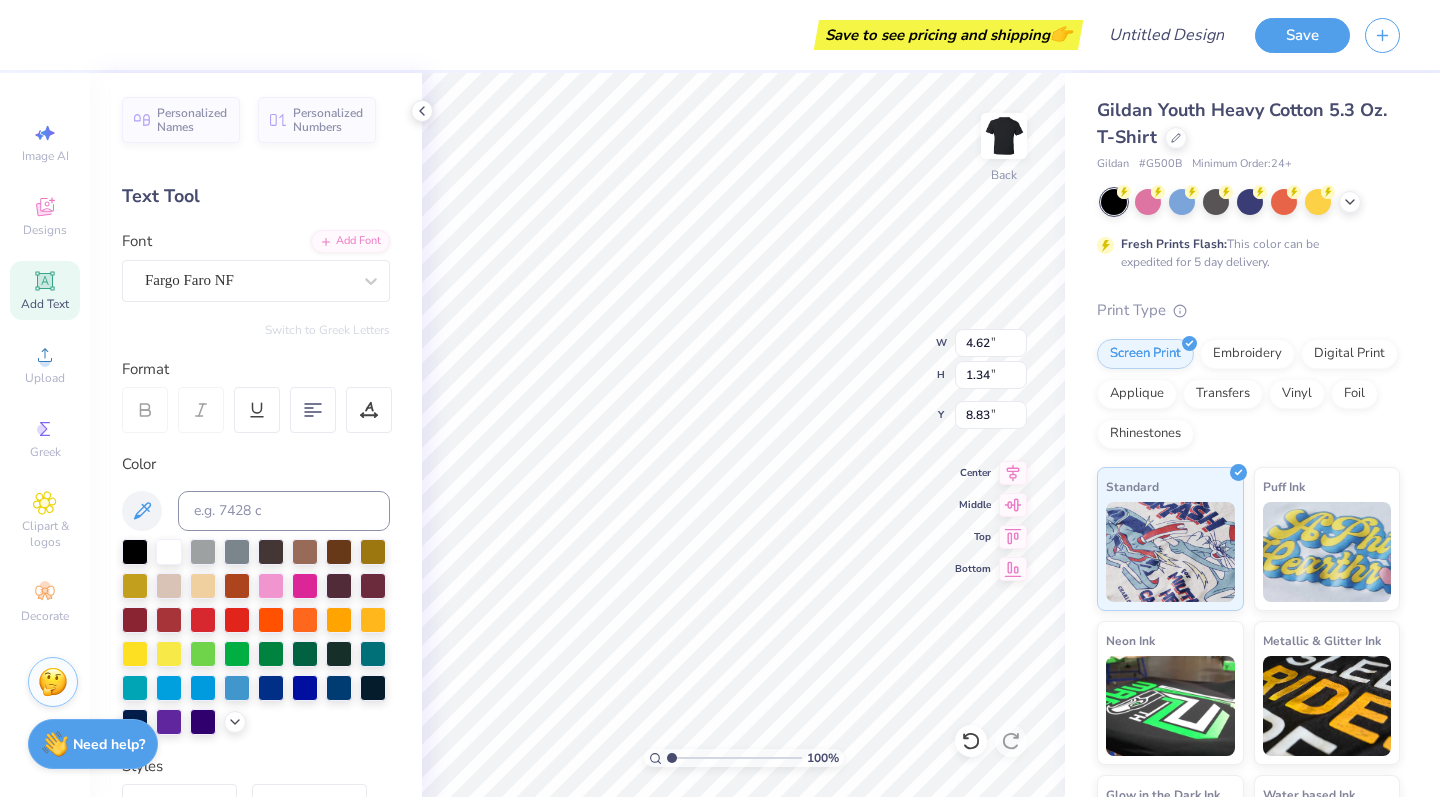 type on "5.40" 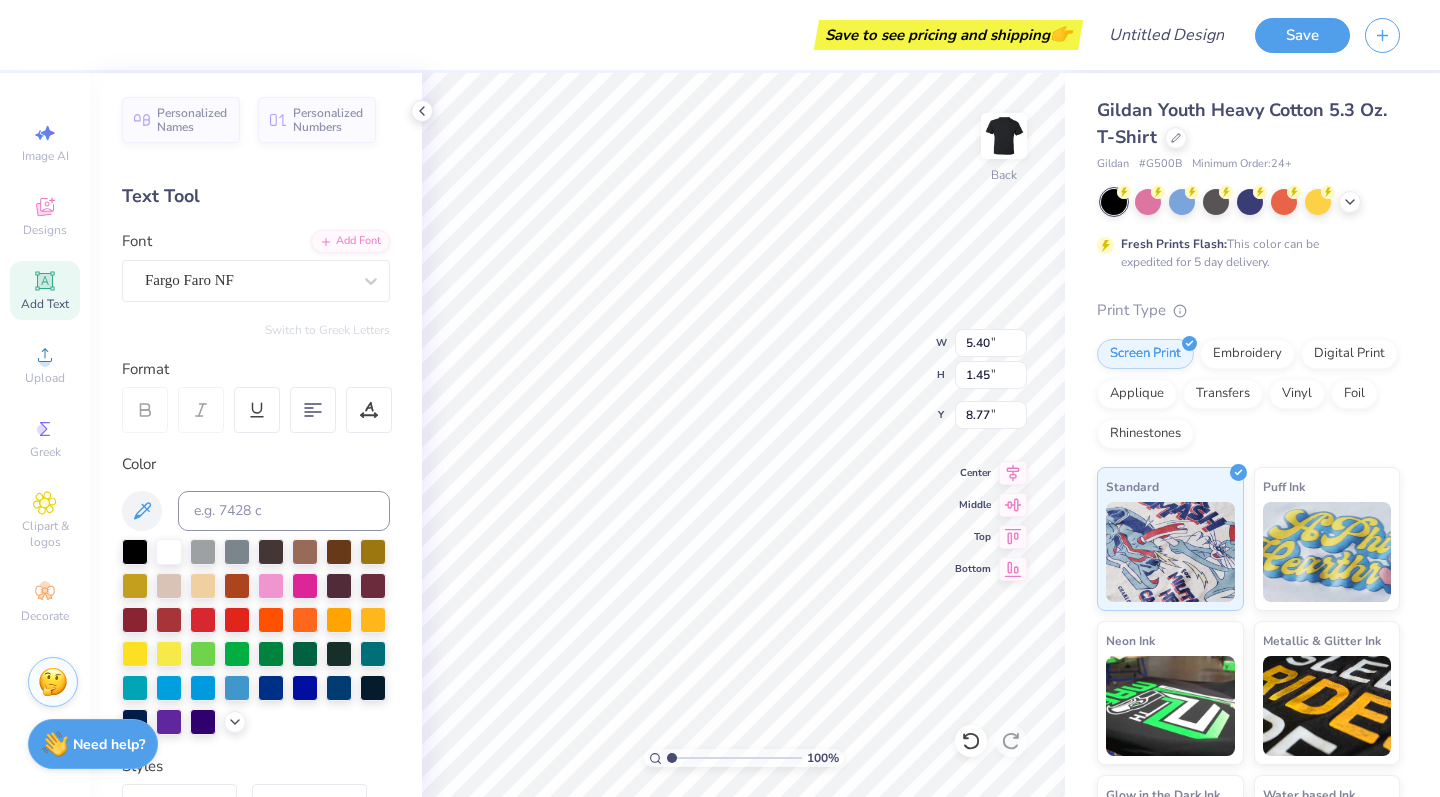 scroll, scrollTop: 0, scrollLeft: 0, axis: both 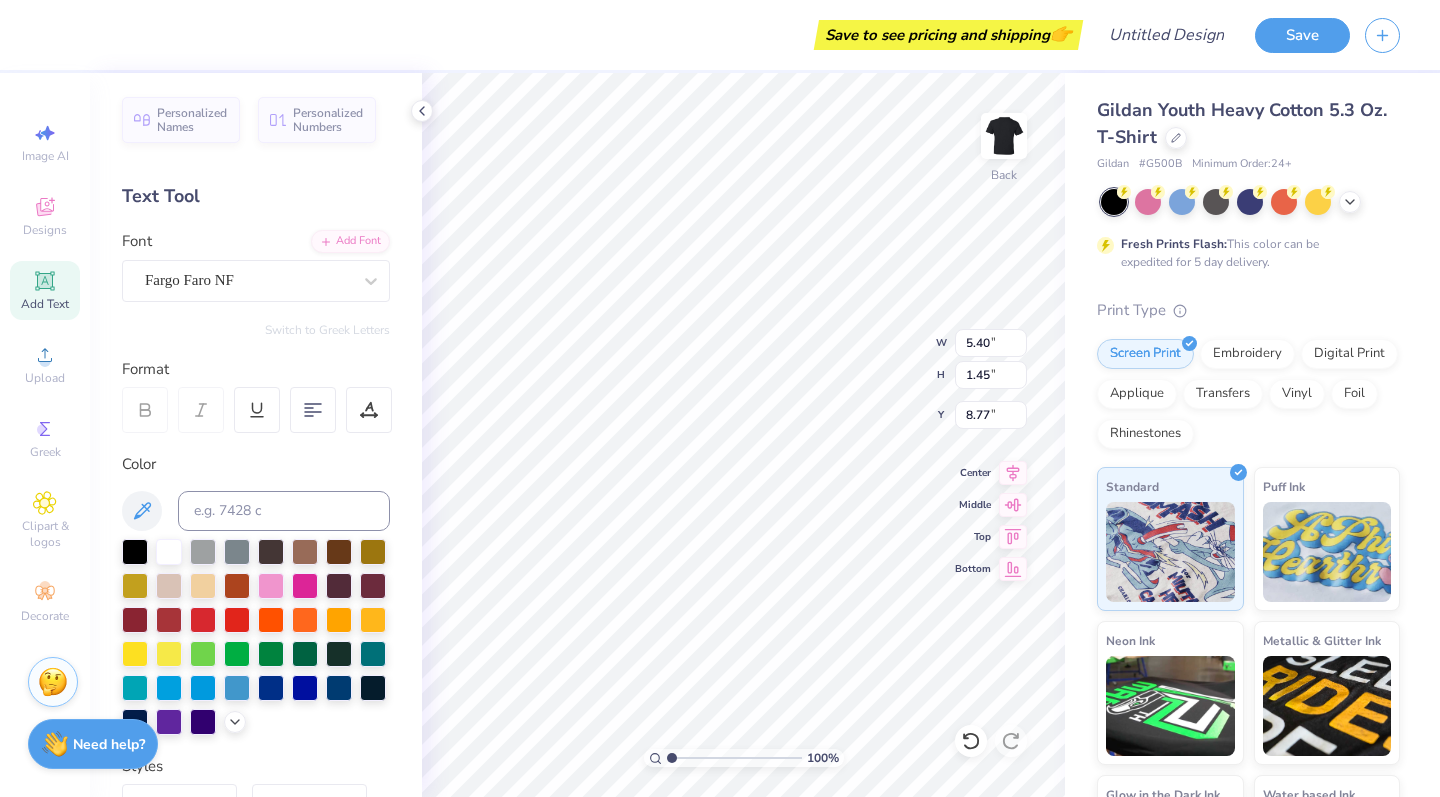 type on "E" 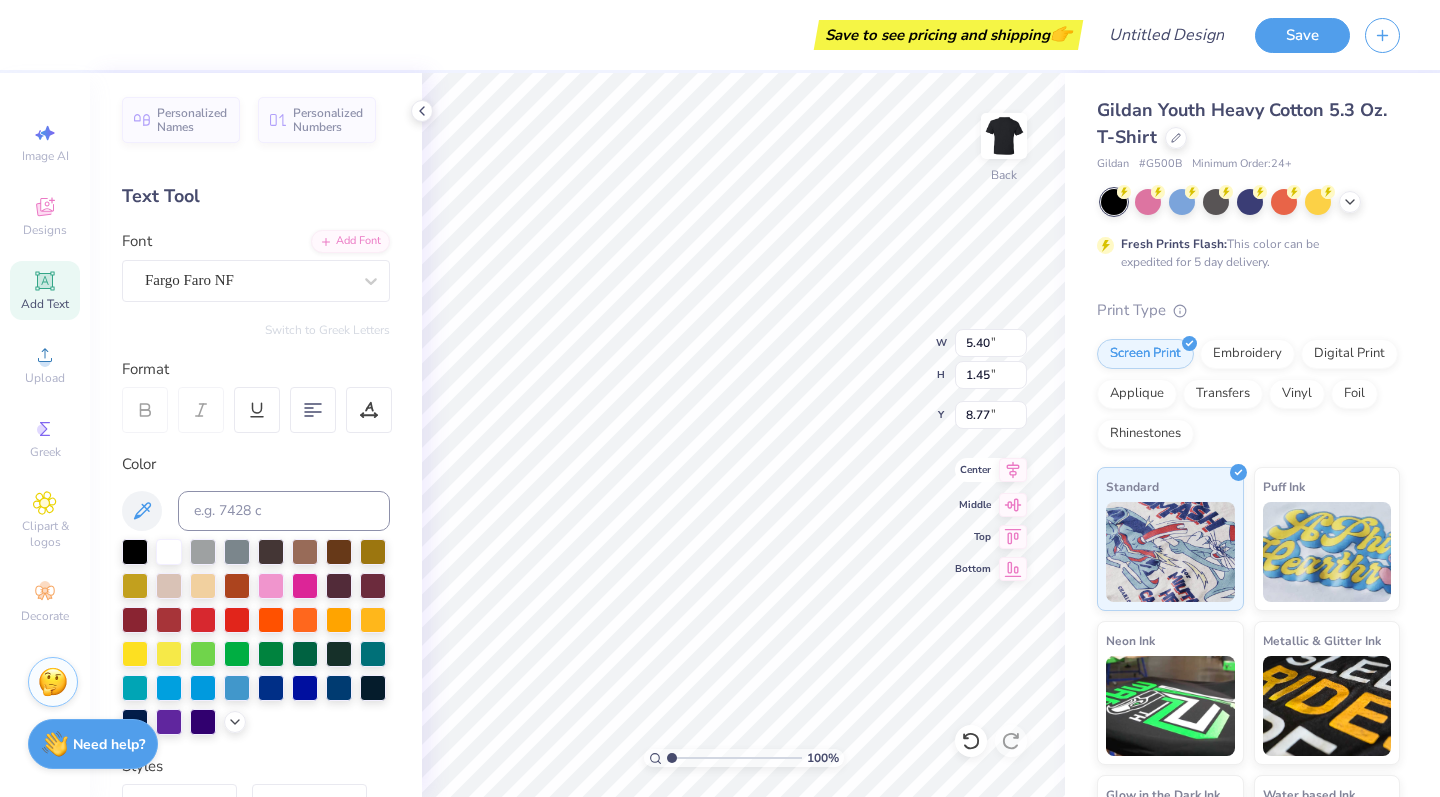 type on "[UNIVERSITY]" 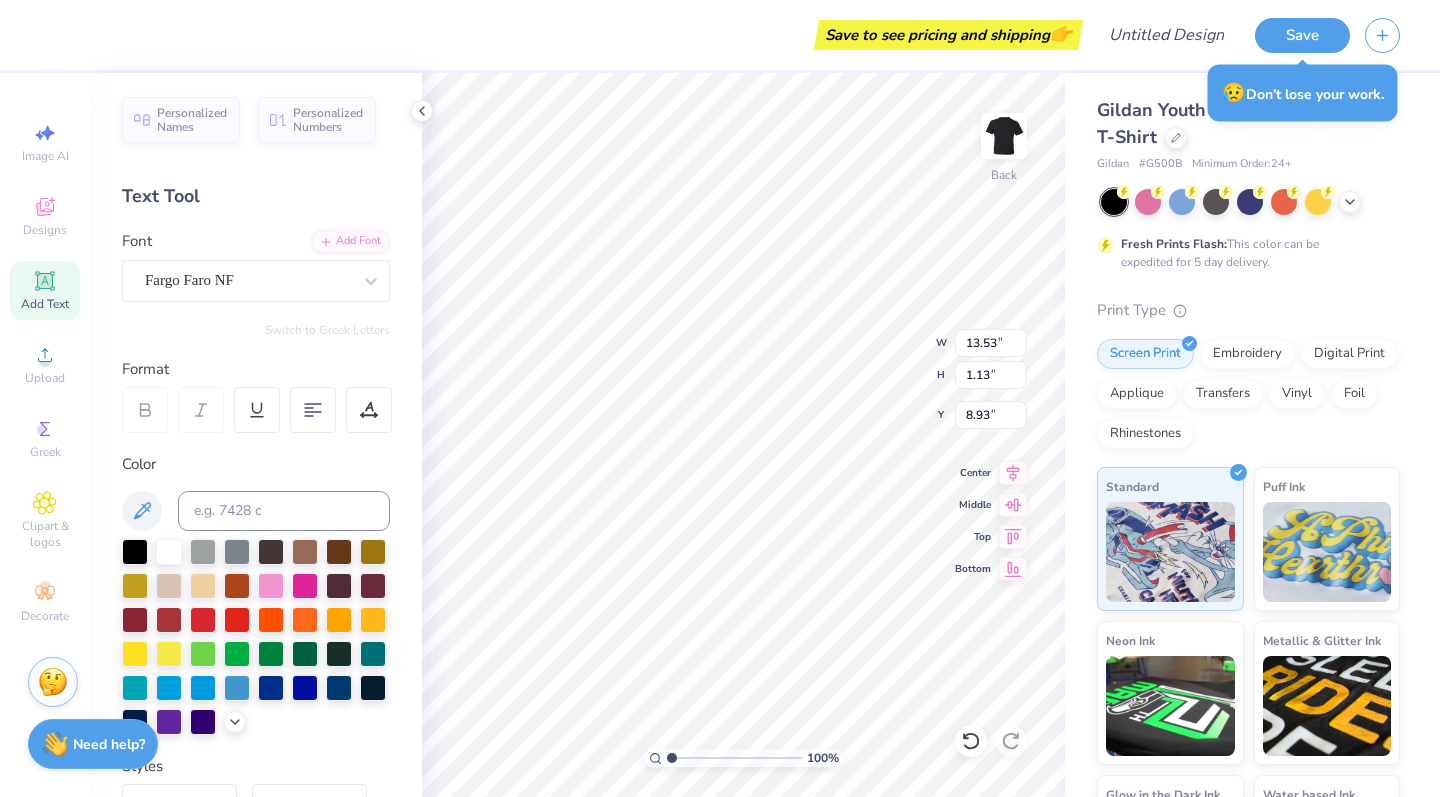 type on "8.54" 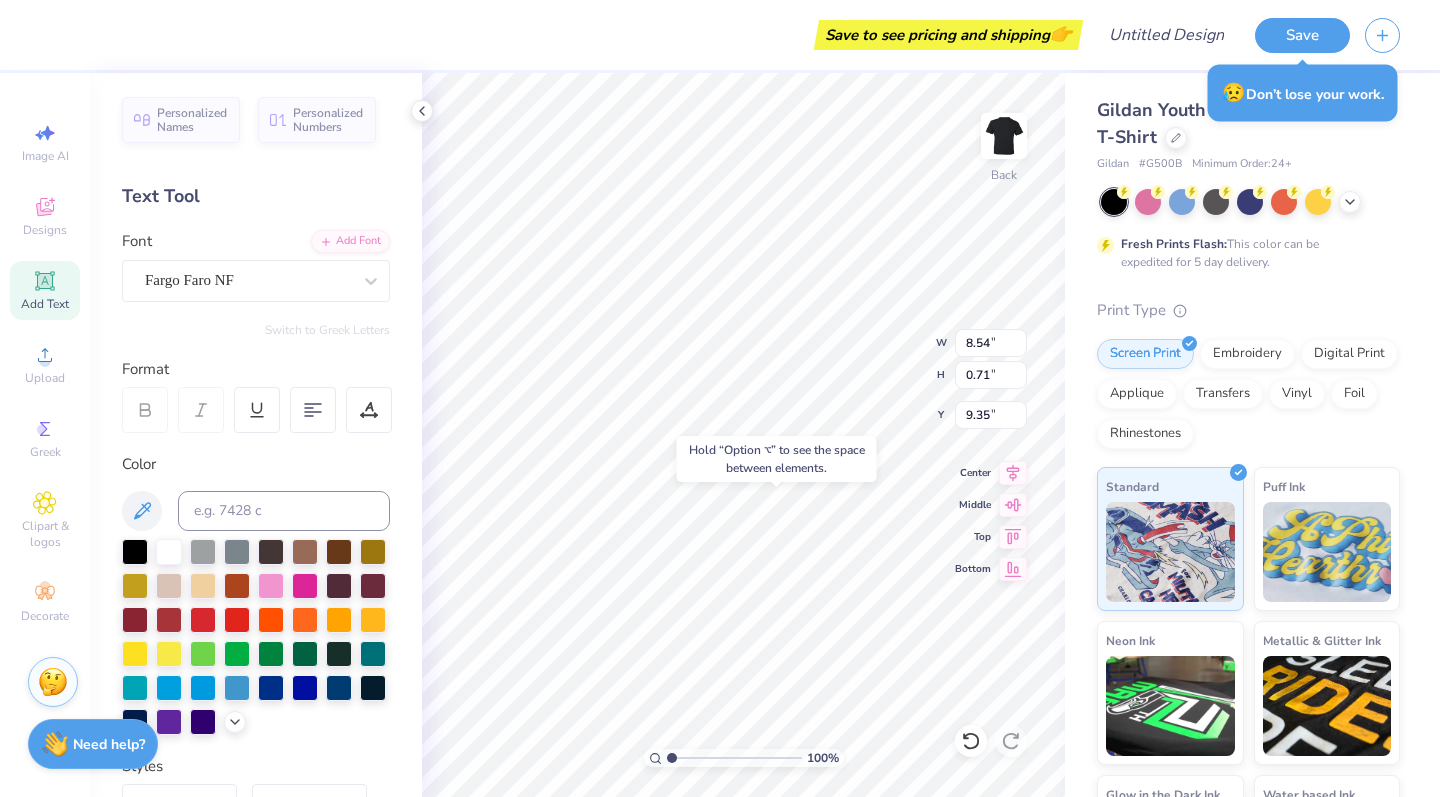 type on "10.53" 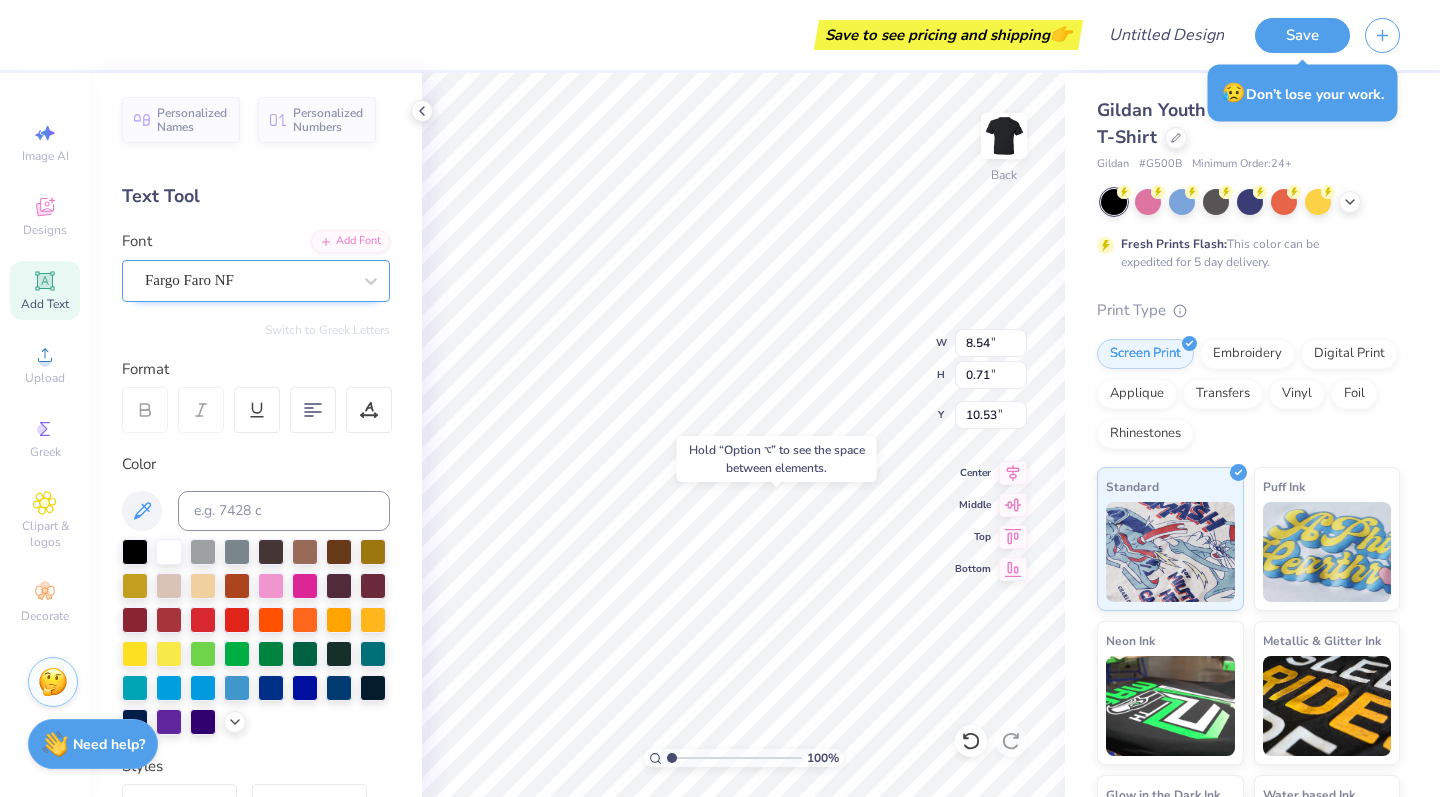 click on "Fargo Faro NF" at bounding box center [248, 280] 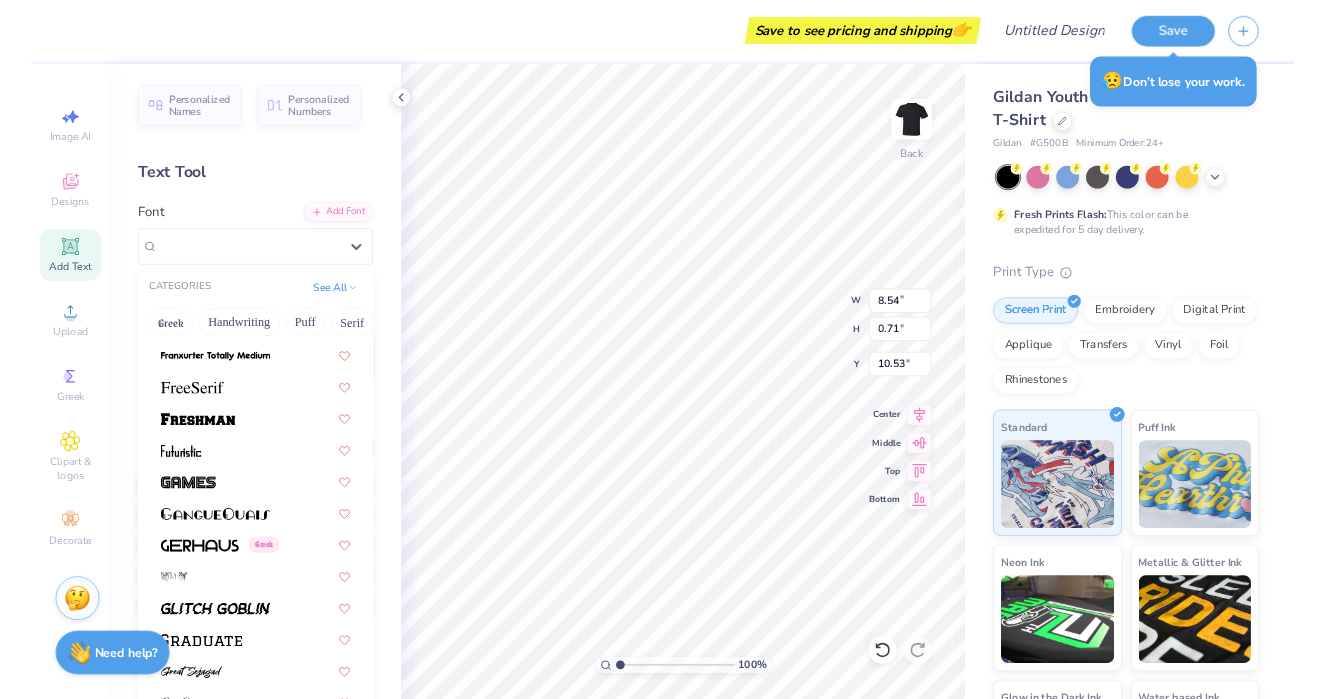 scroll, scrollTop: 4429, scrollLeft: 0, axis: vertical 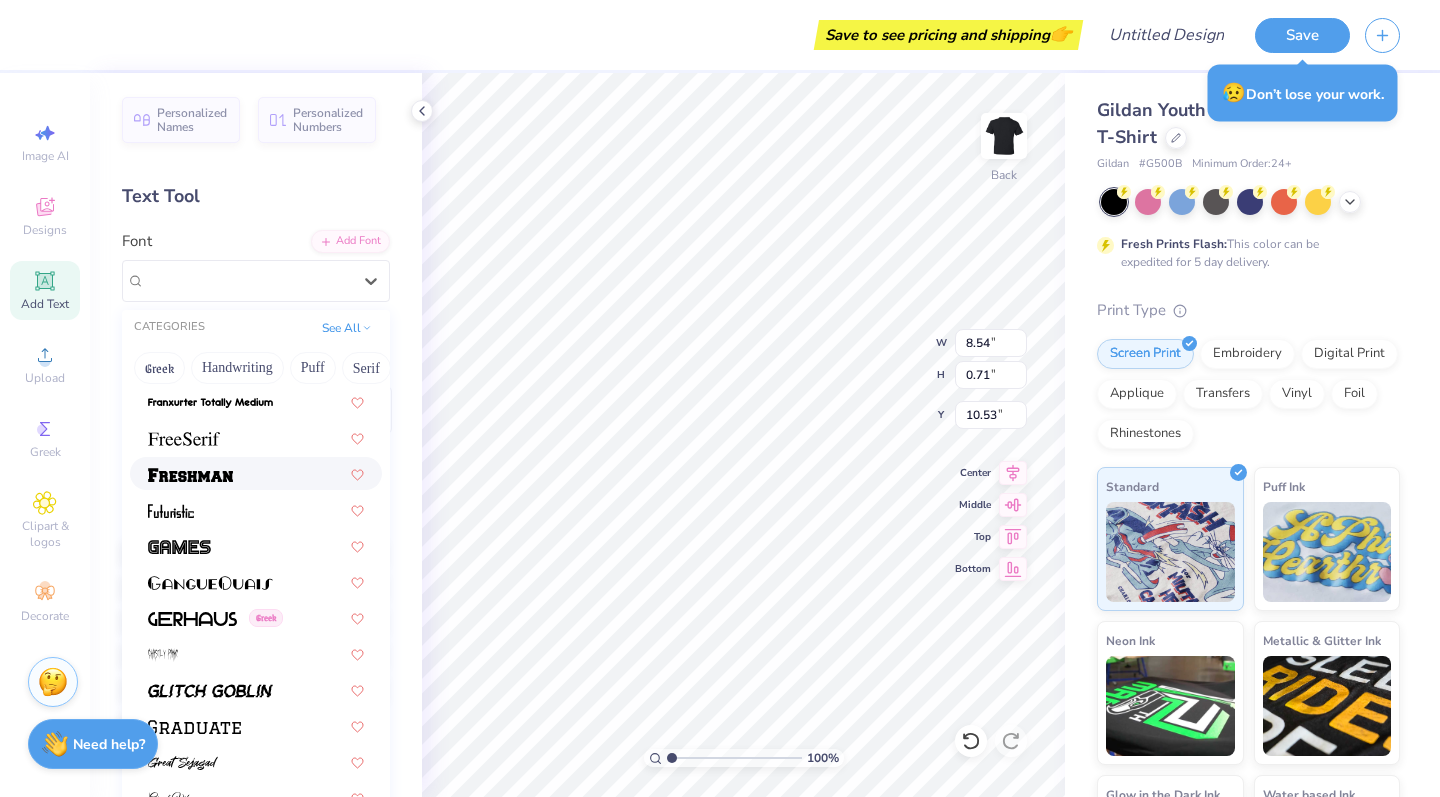 click at bounding box center [256, 473] 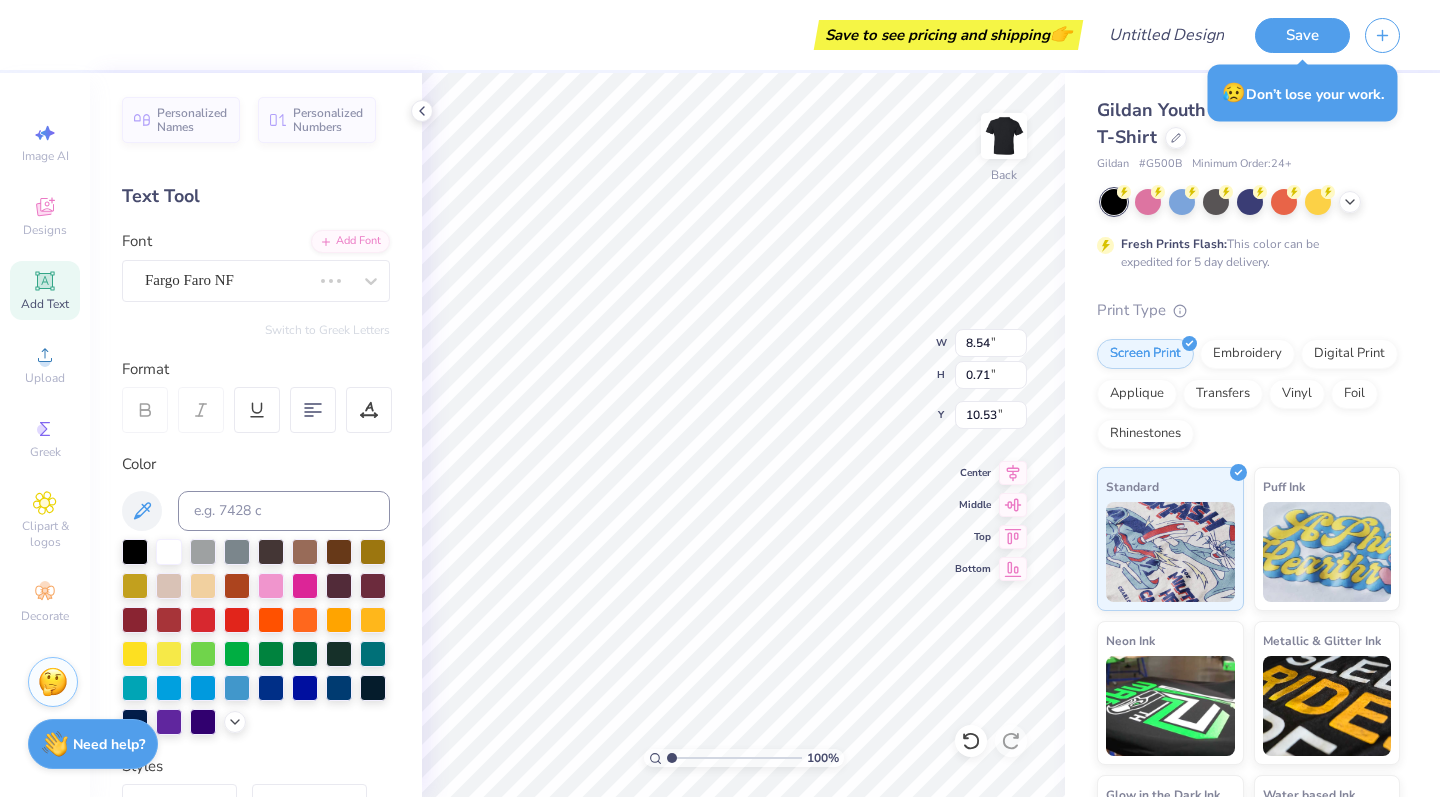 type on "7.21" 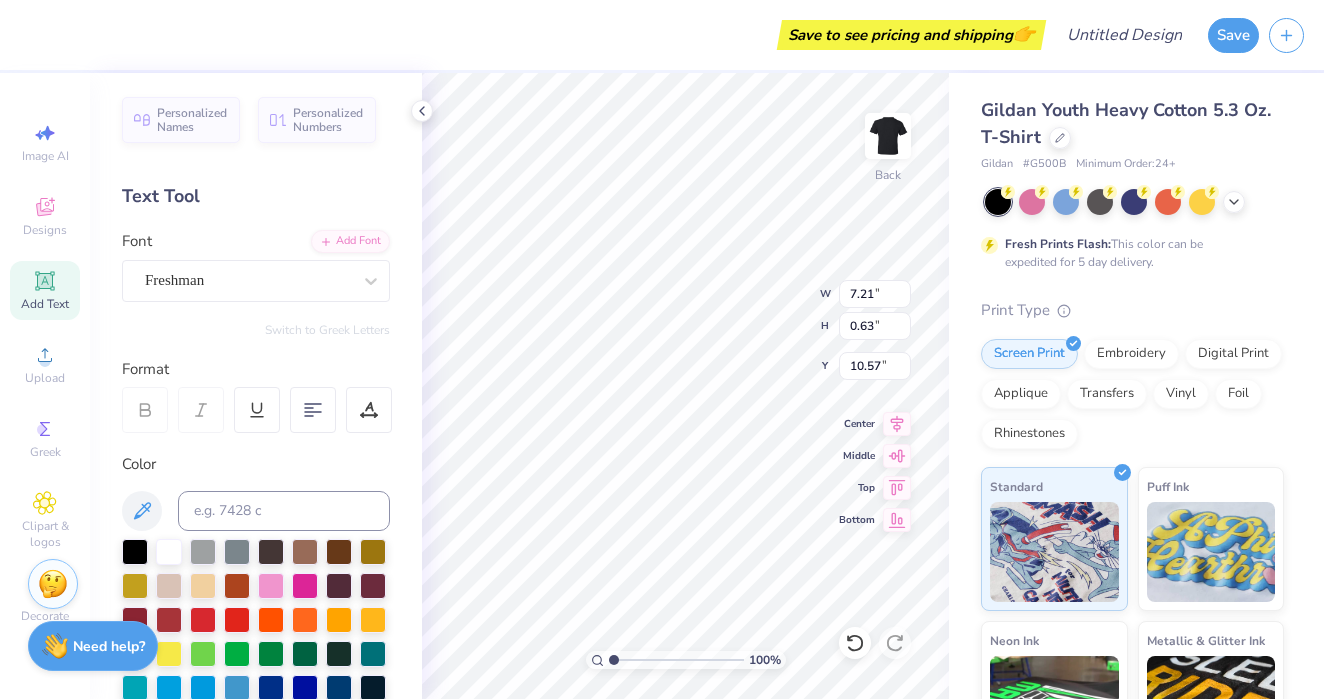 type on "5.79" 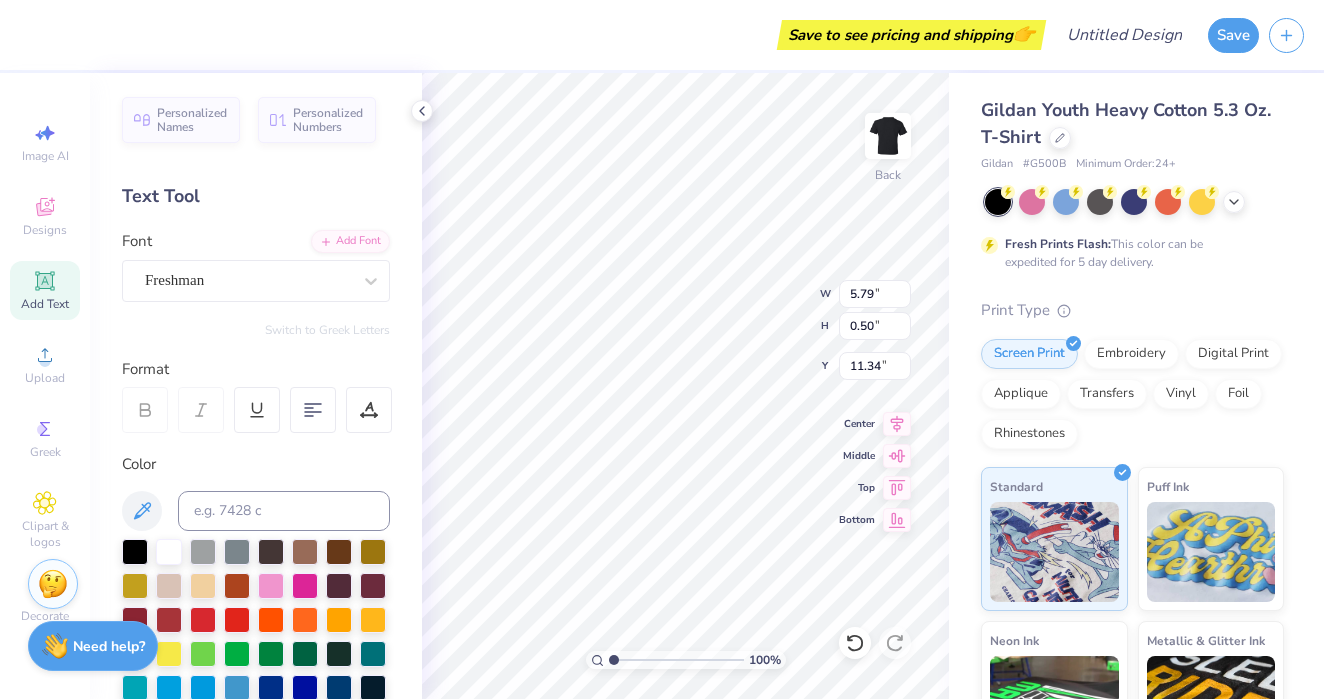 type on "11.34" 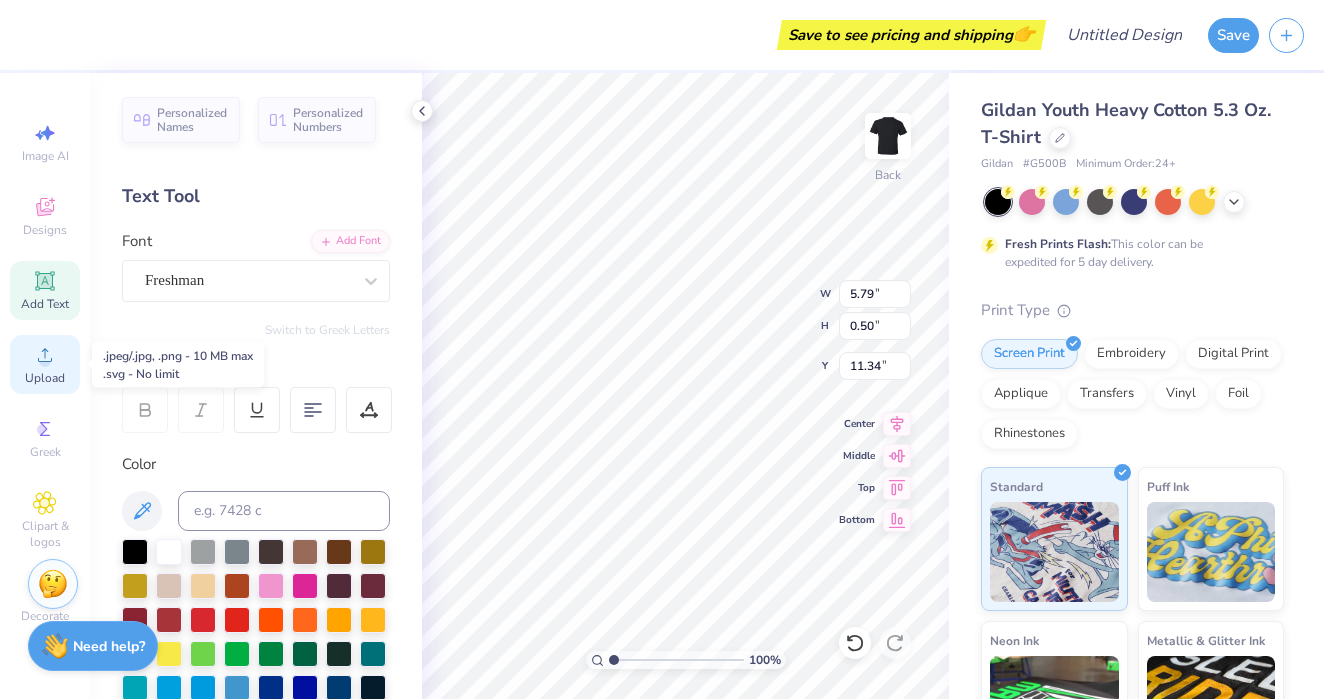 click 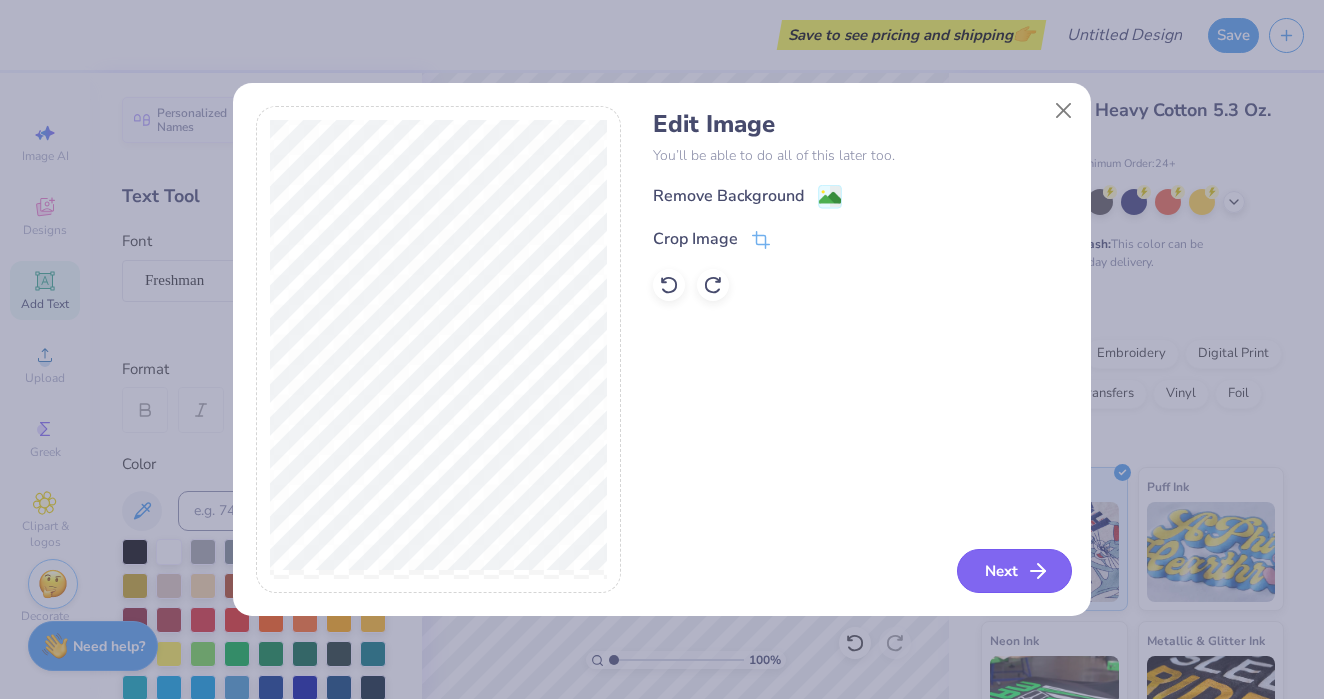 click on "Next" at bounding box center [1014, 571] 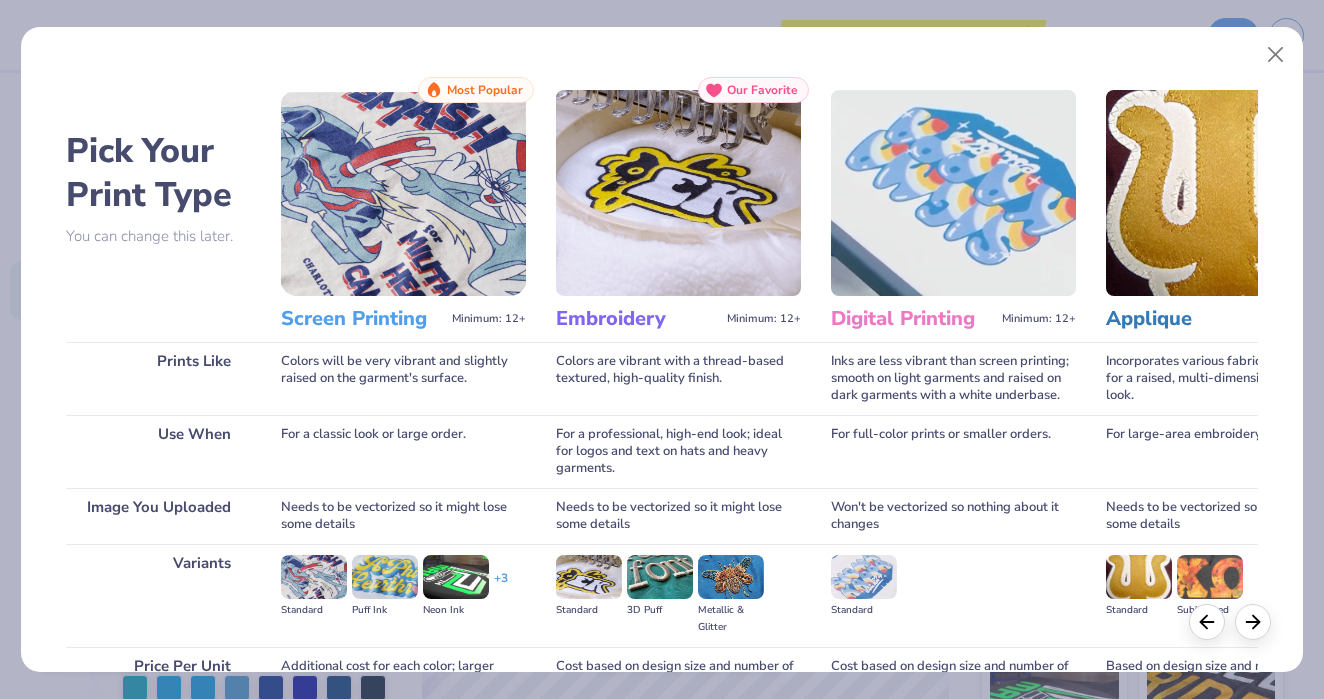 click at bounding box center [403, 193] 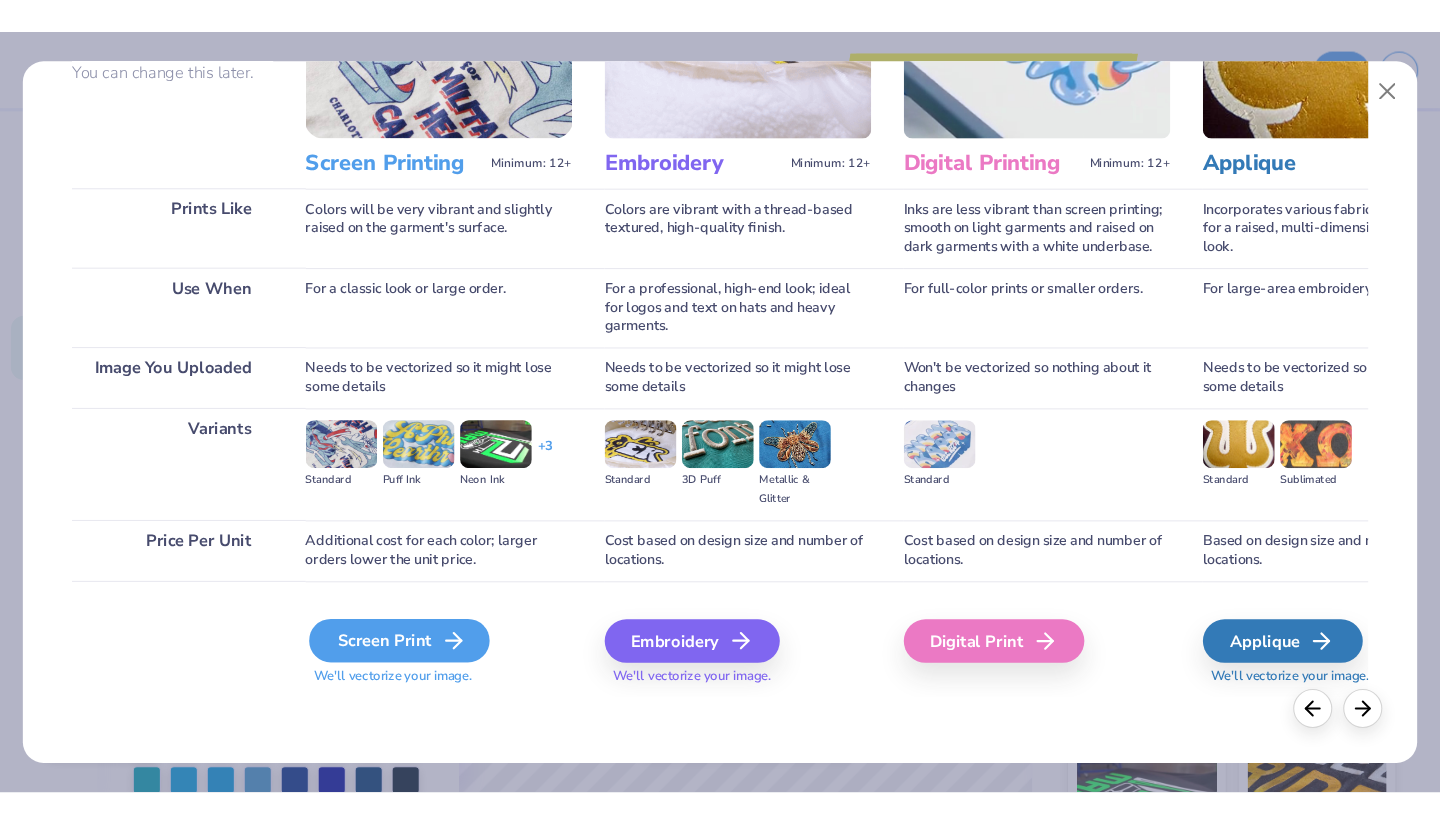 scroll, scrollTop: 198, scrollLeft: 0, axis: vertical 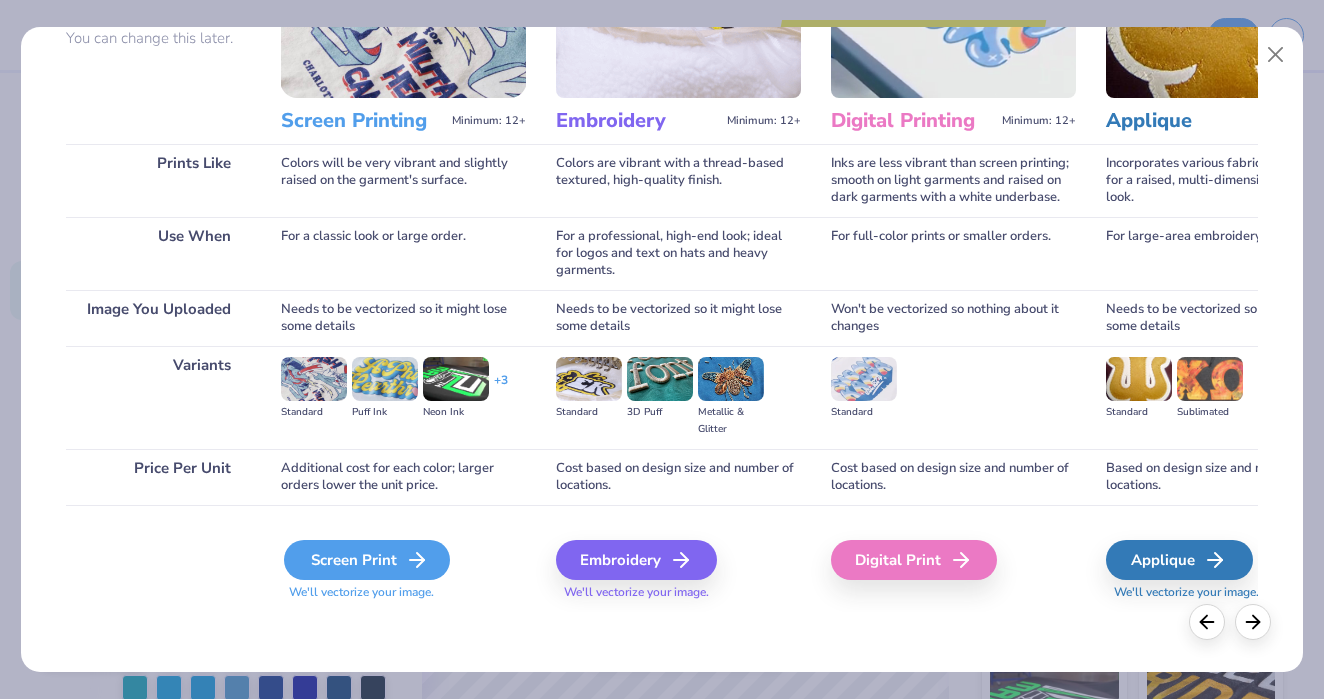 click on "Screen Print" at bounding box center [367, 560] 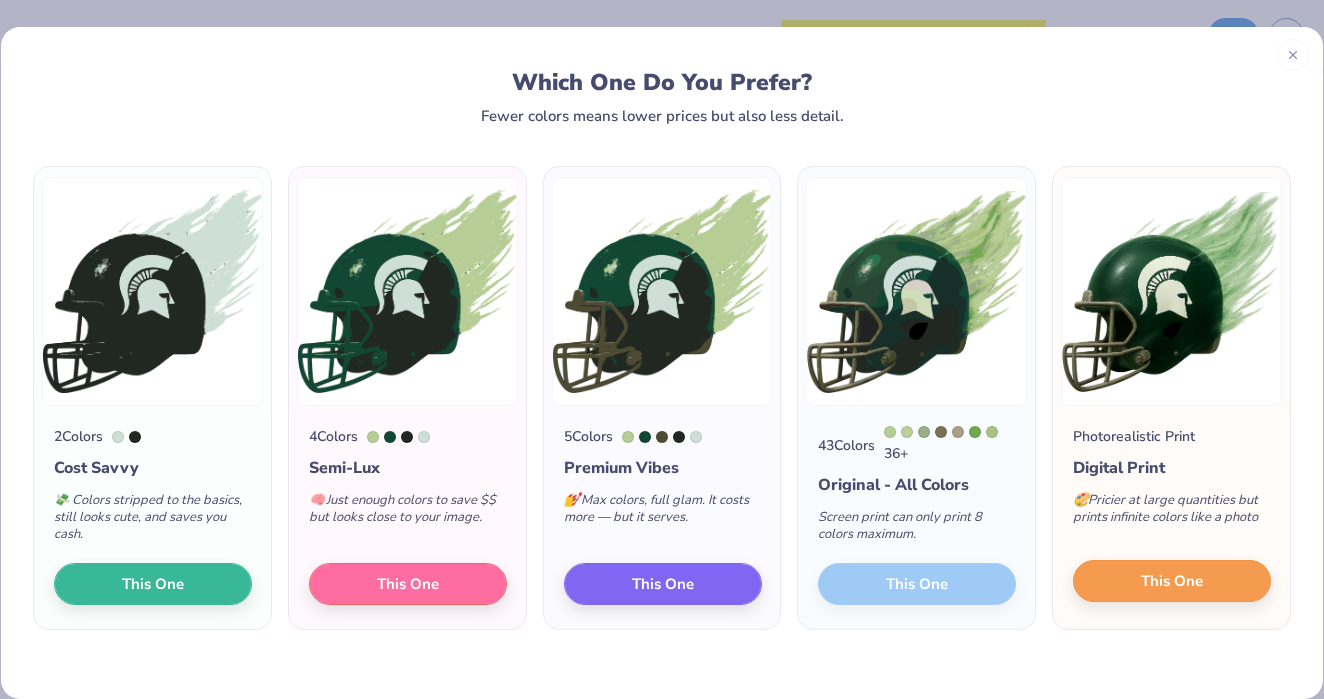 click on "This One" at bounding box center [1172, 581] 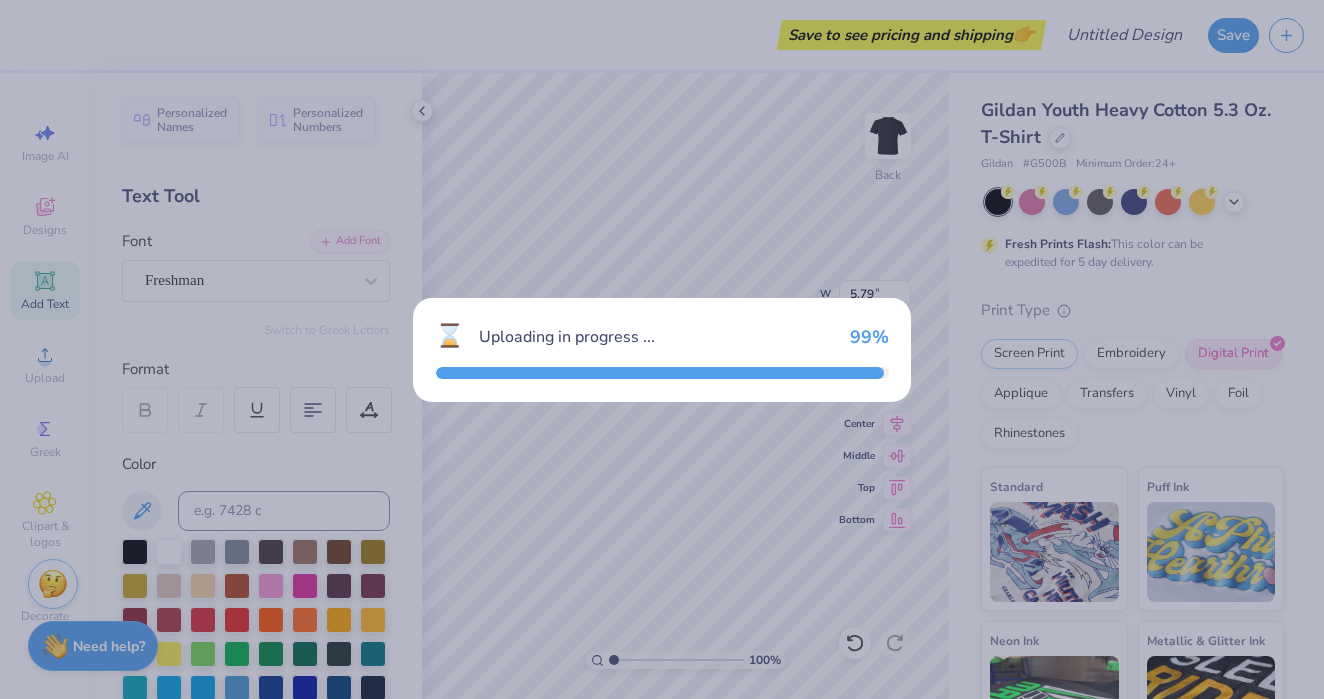 type on "13.53" 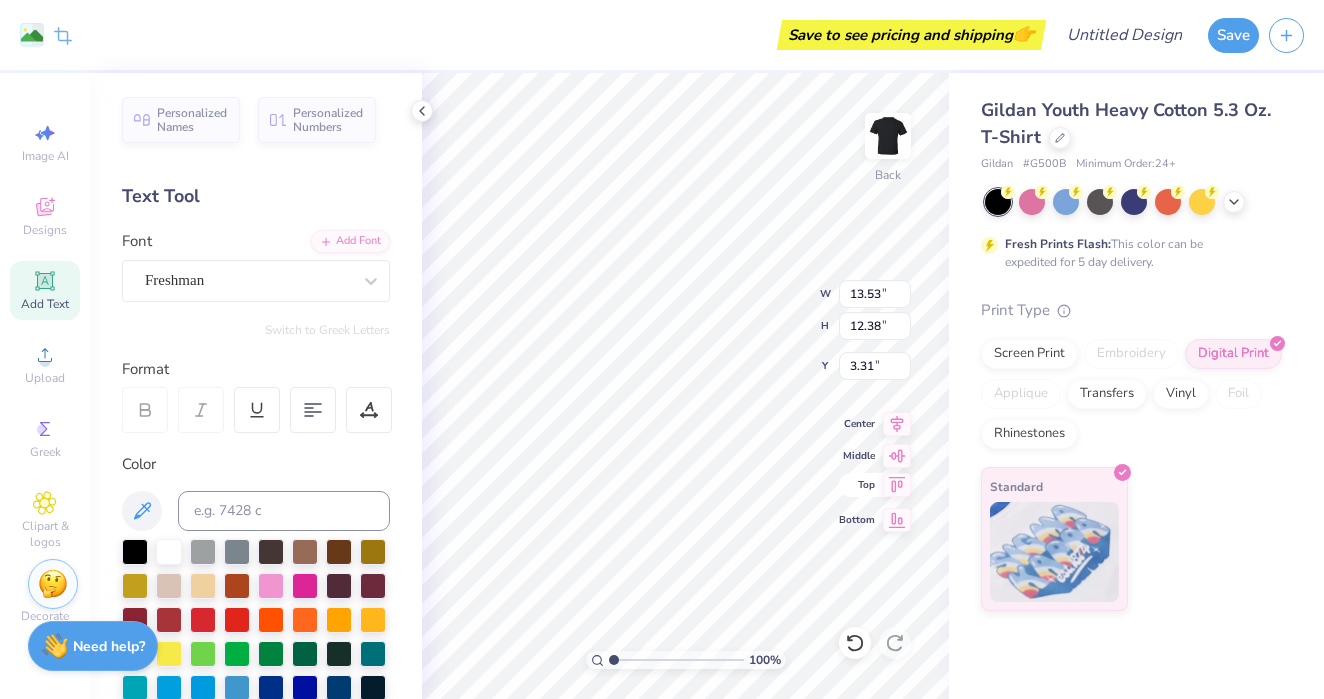 type on "8.67" 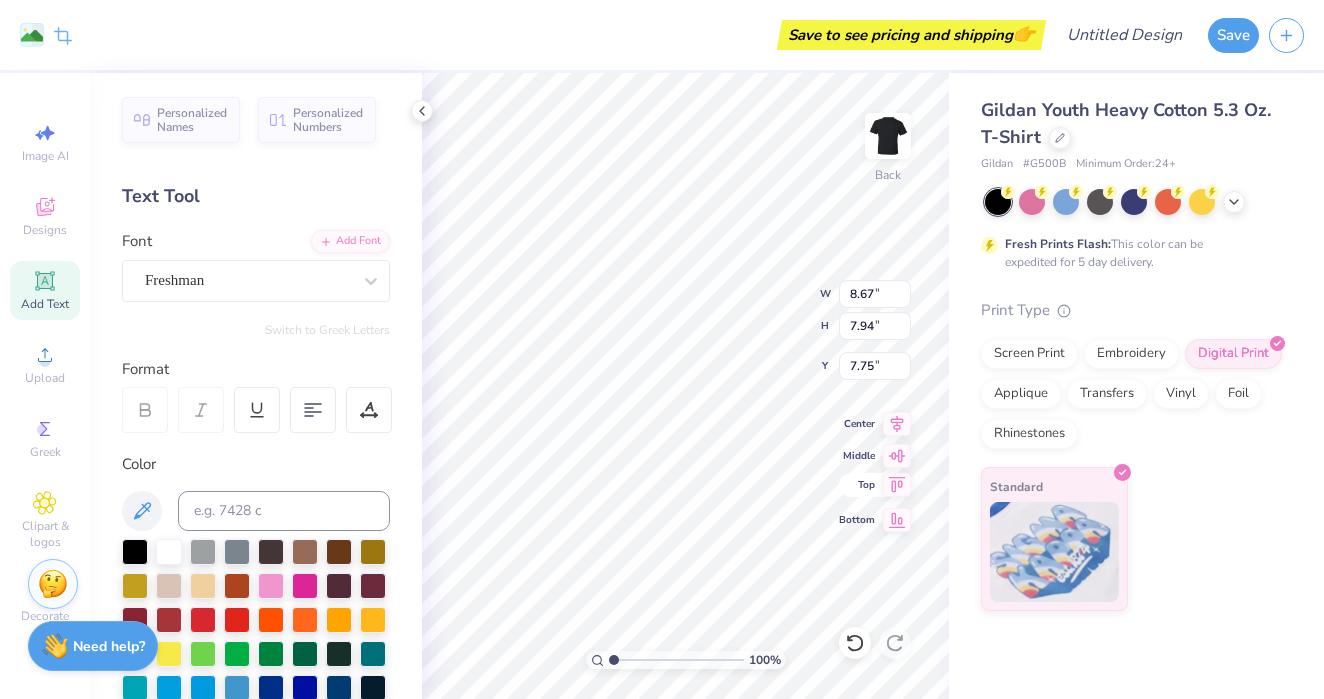 type on "3.00" 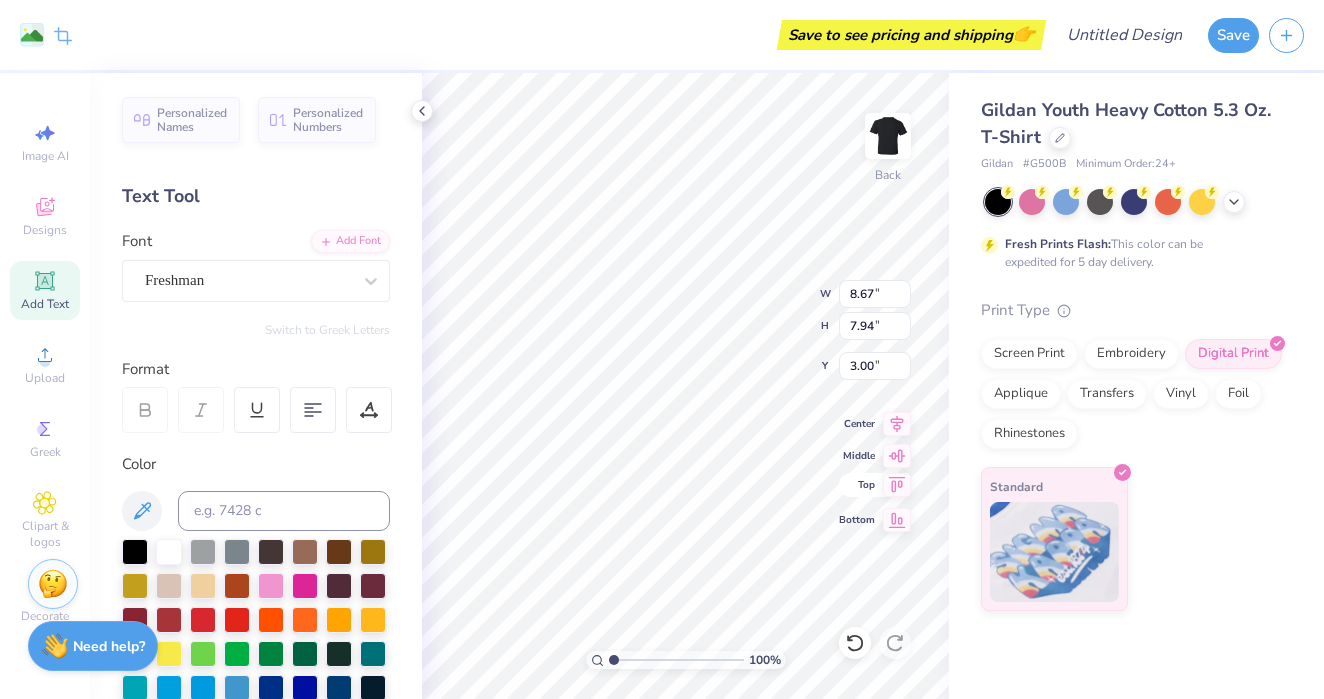 type on "10.82" 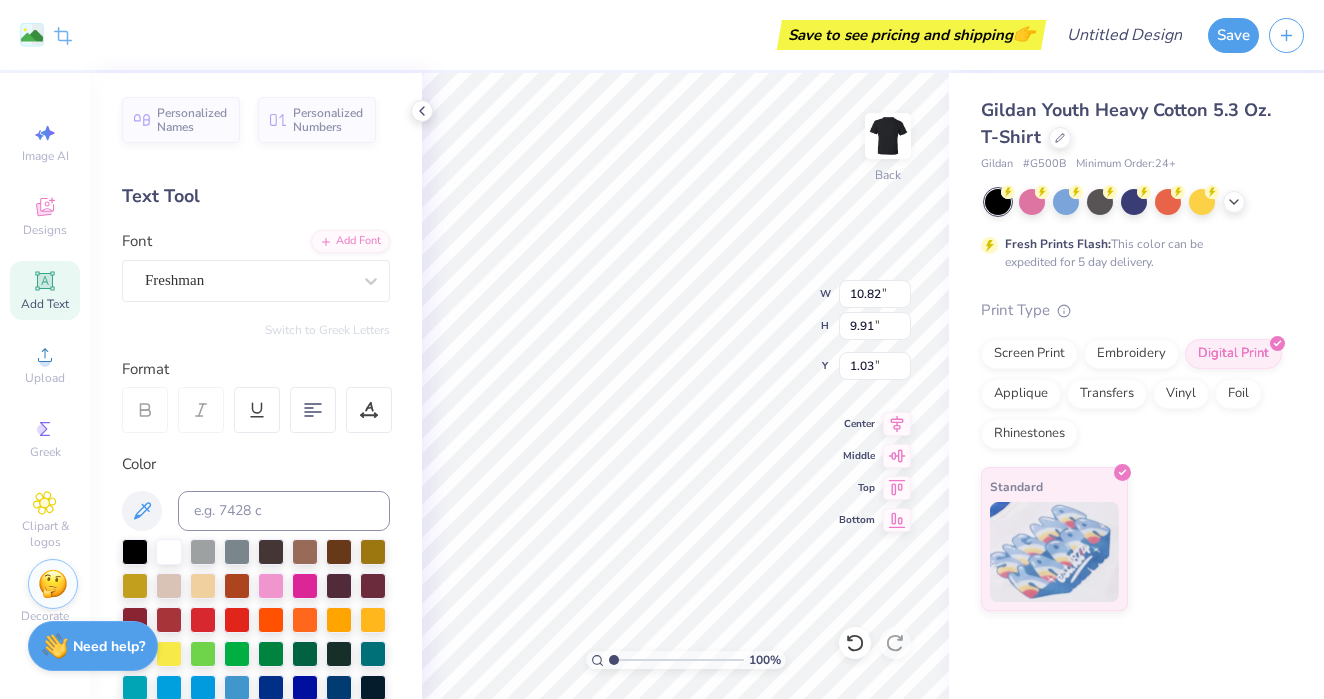 type on "10.97" 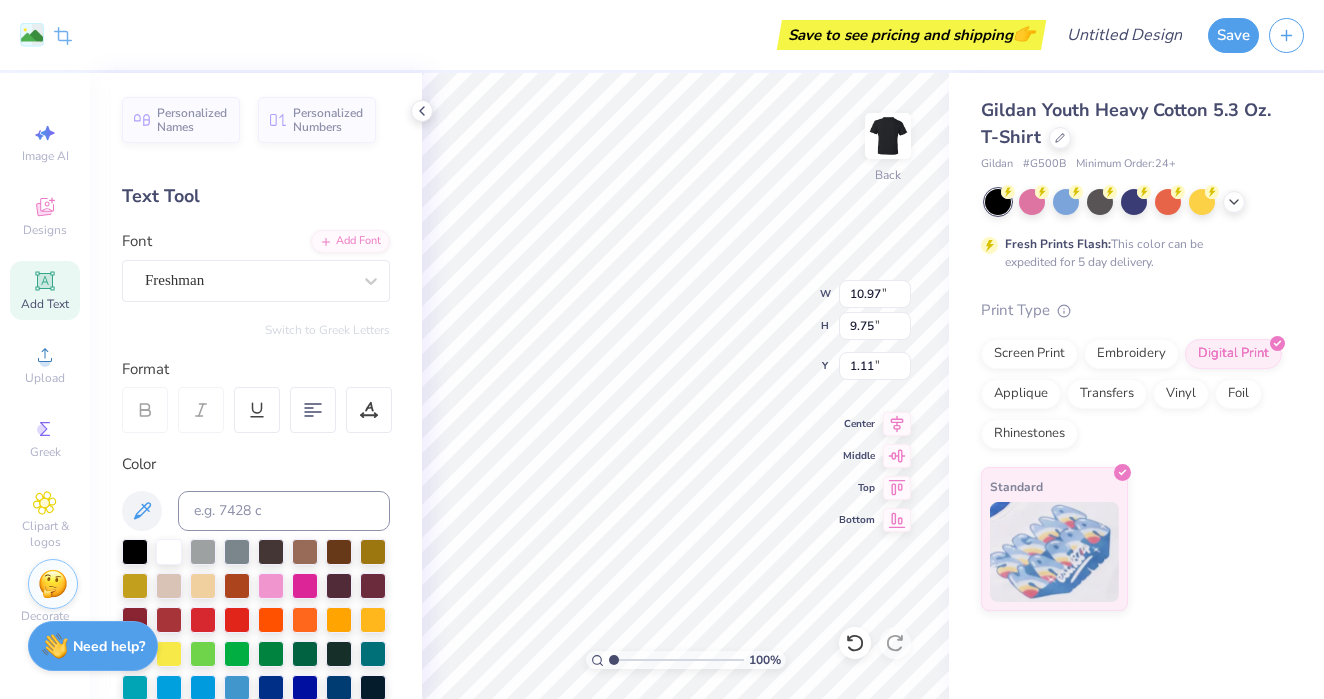 type on "1.59" 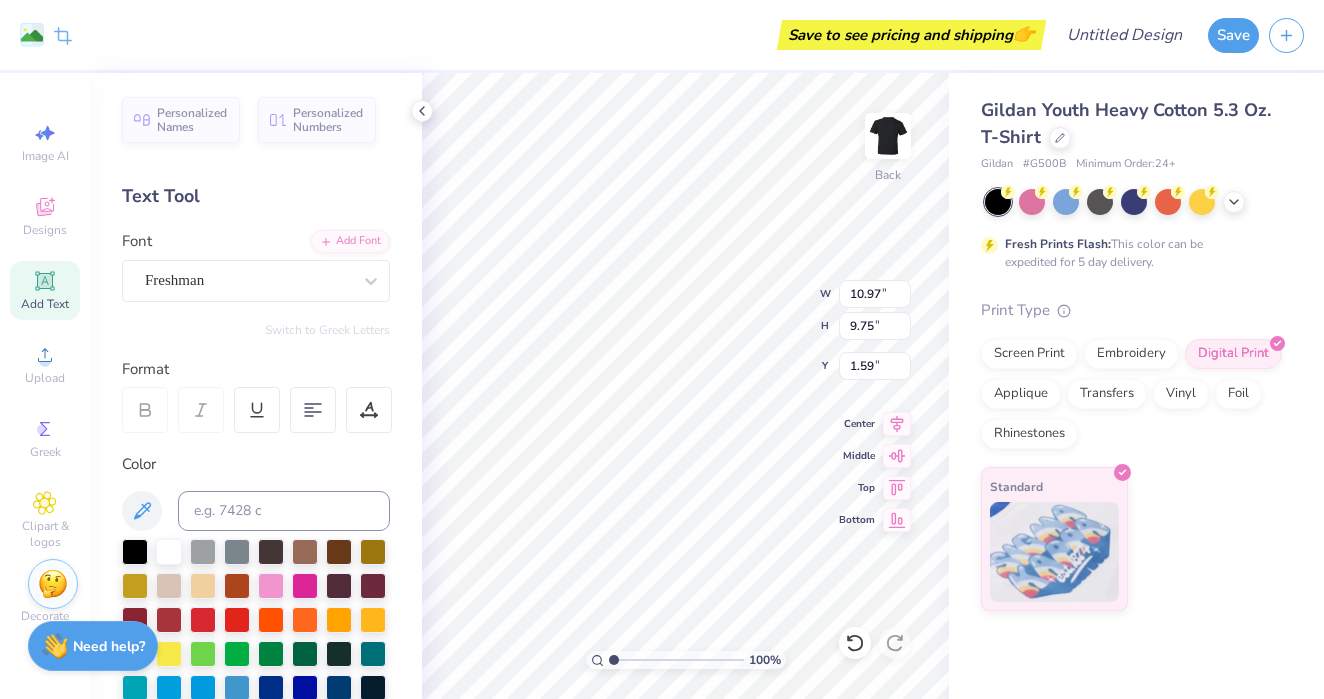 type on "9.78" 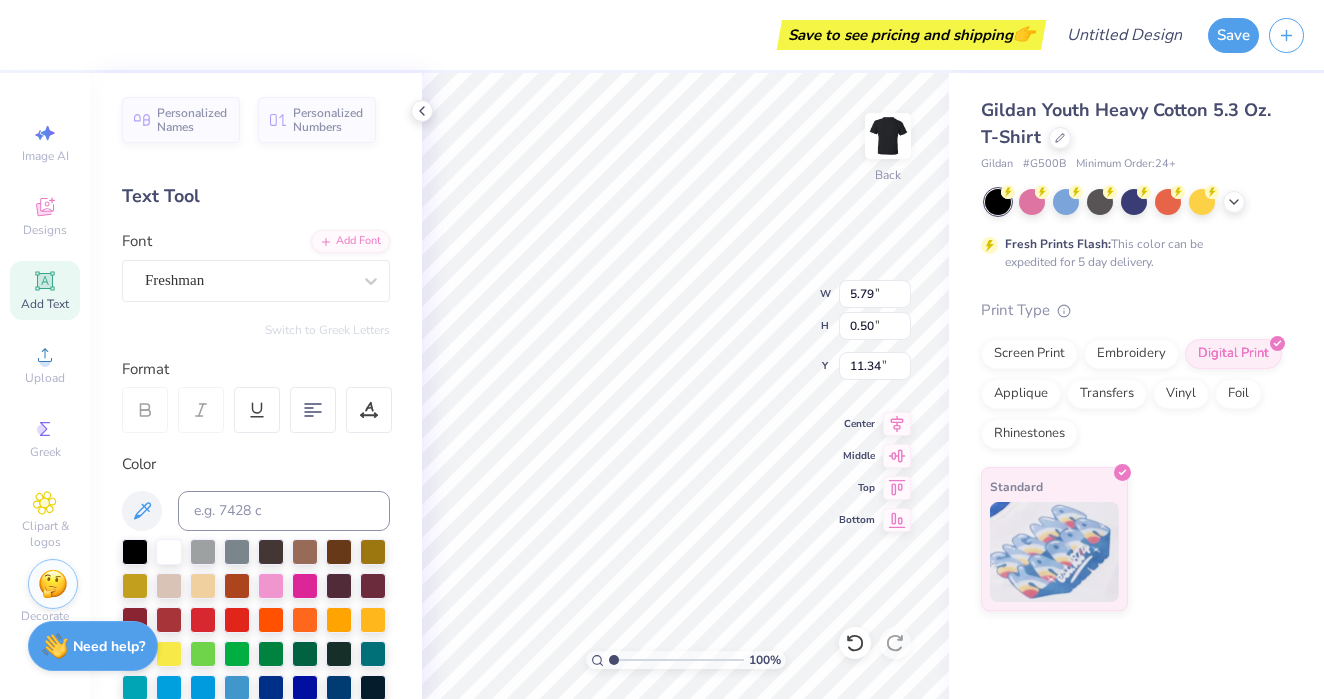 type on "11.60" 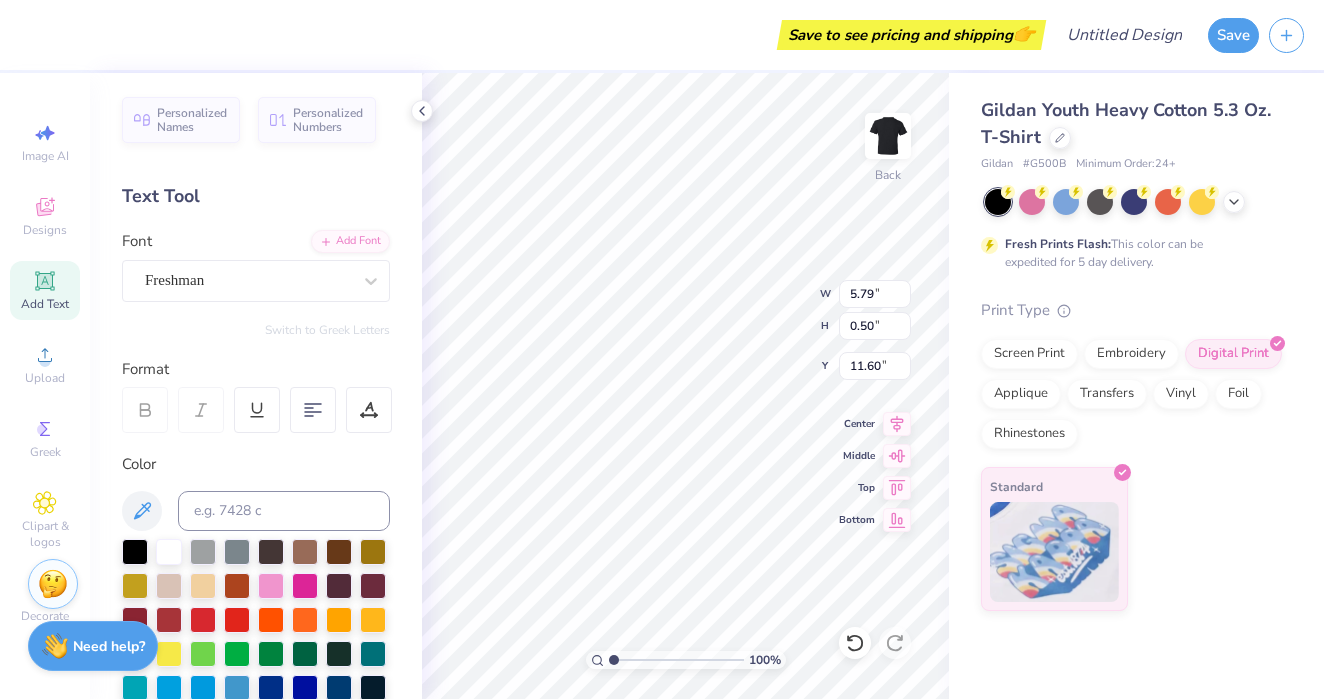 type on "9.78" 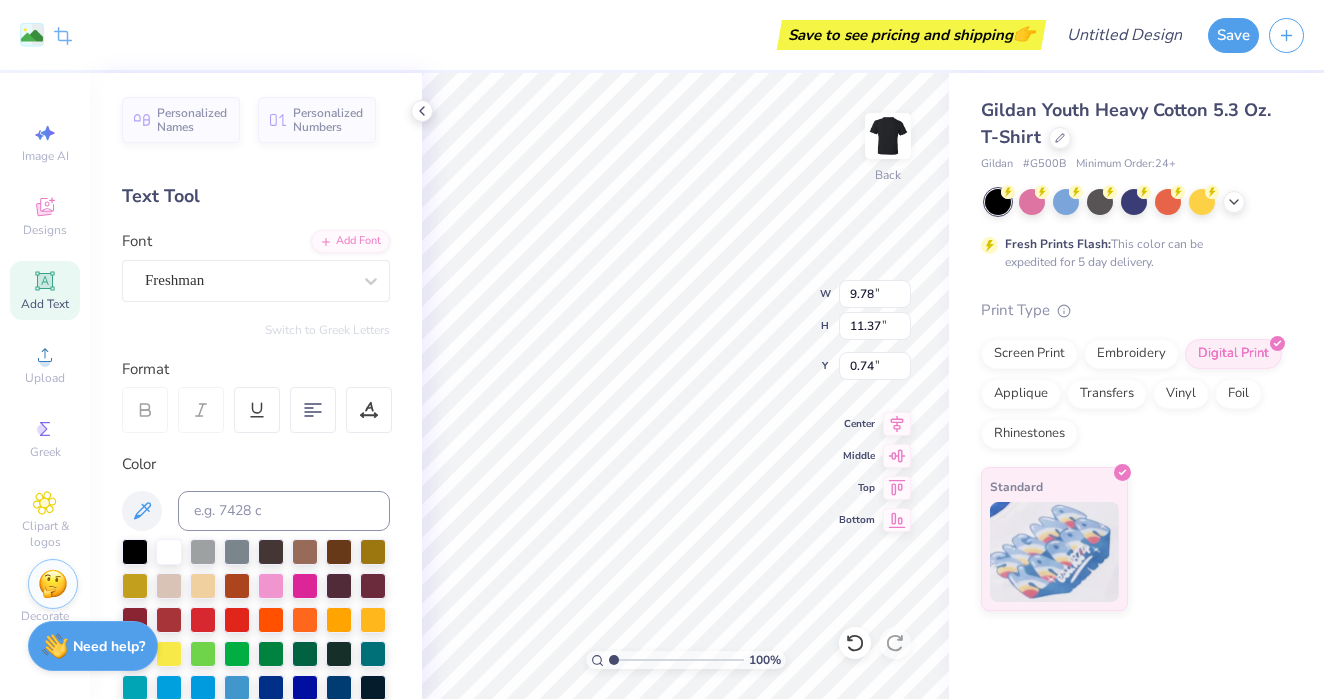 type on "0.90" 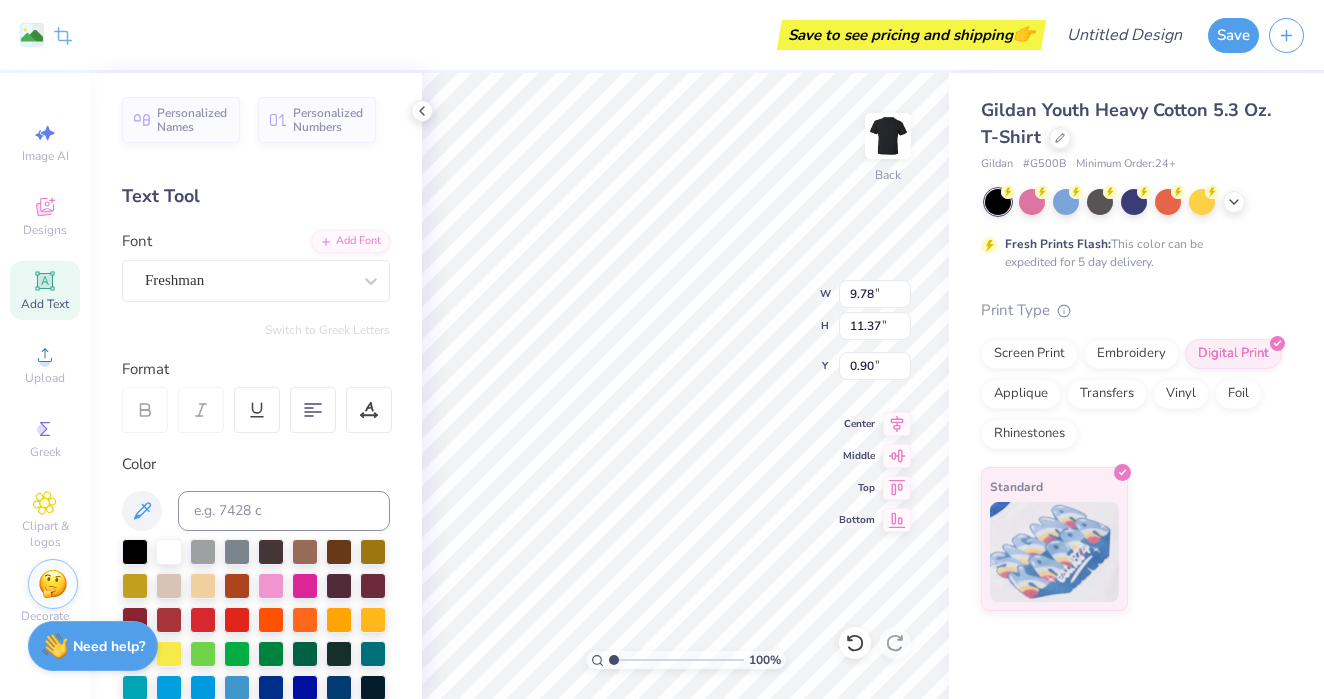 type on "5.79" 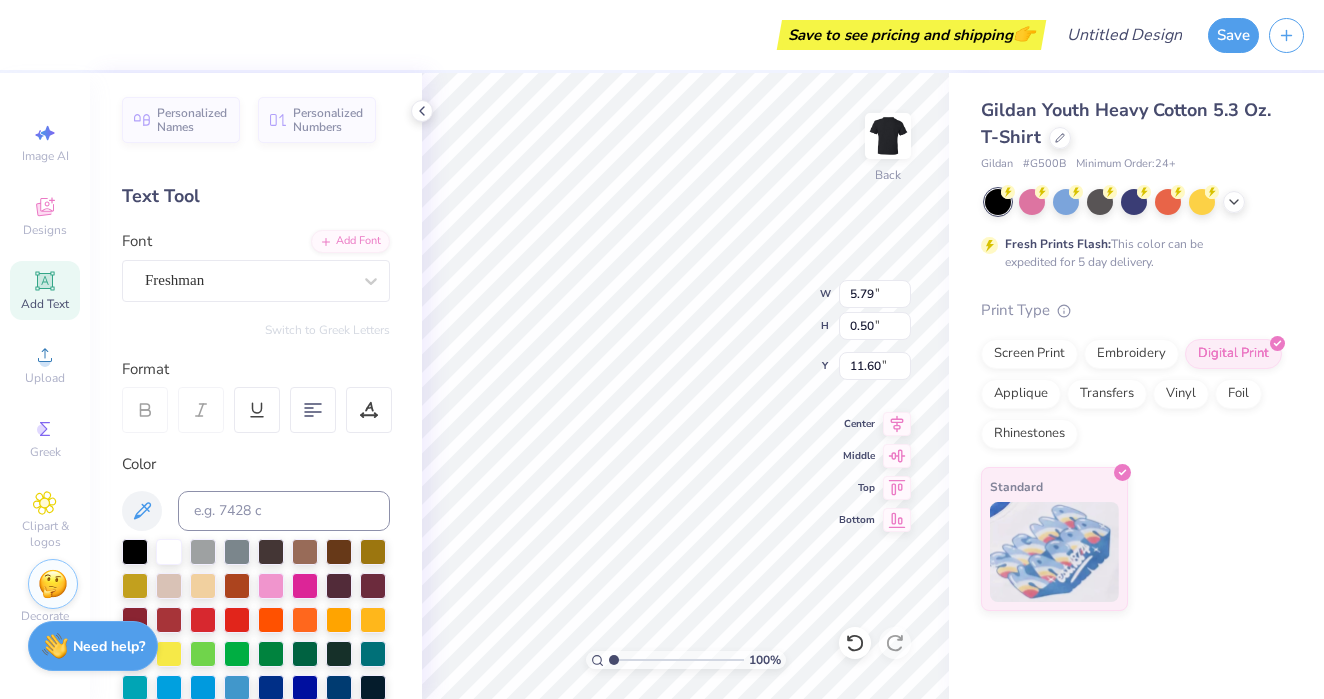 type on "5.08" 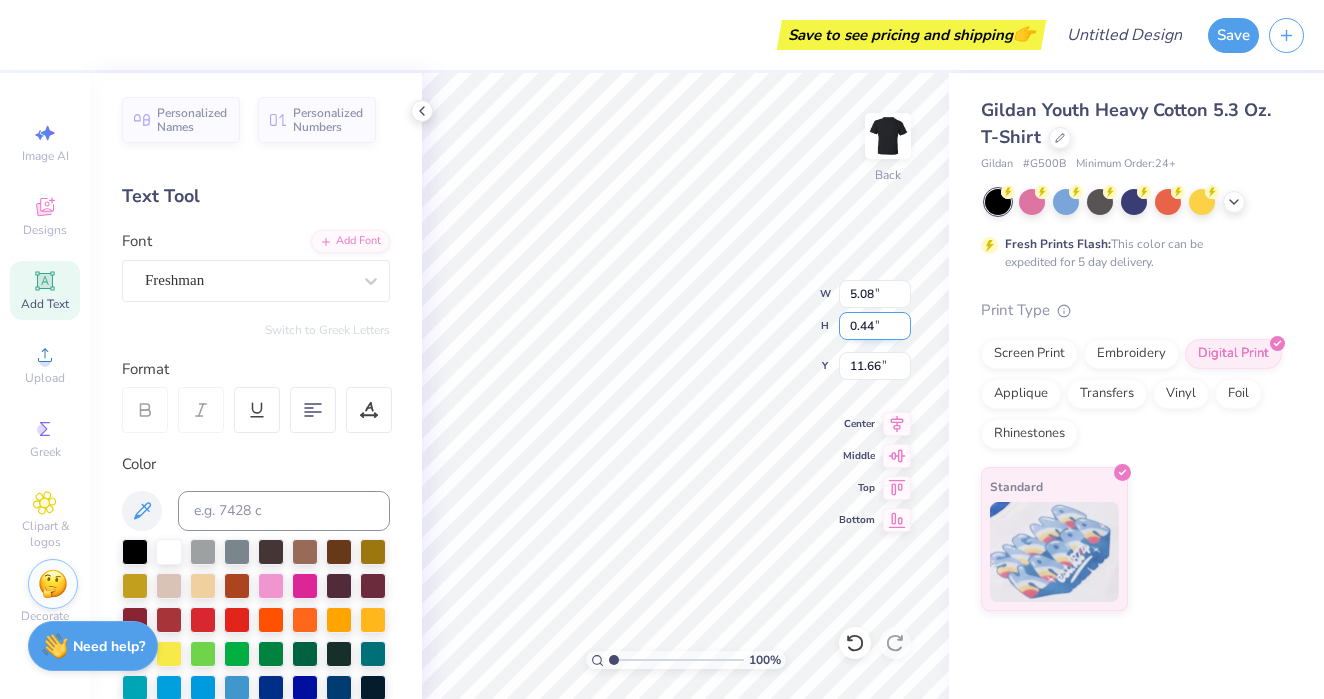 type on "9.78" 